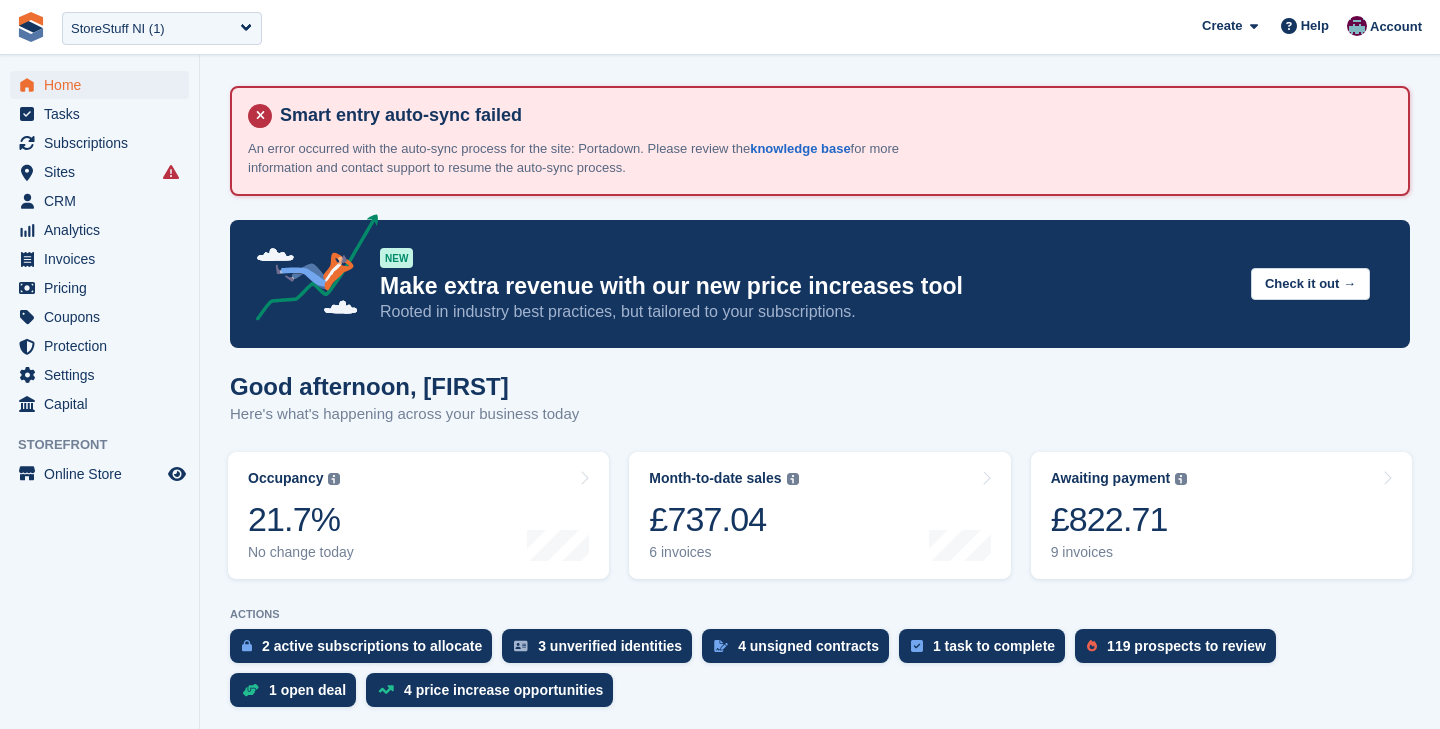scroll, scrollTop: 0, scrollLeft: 0, axis: both 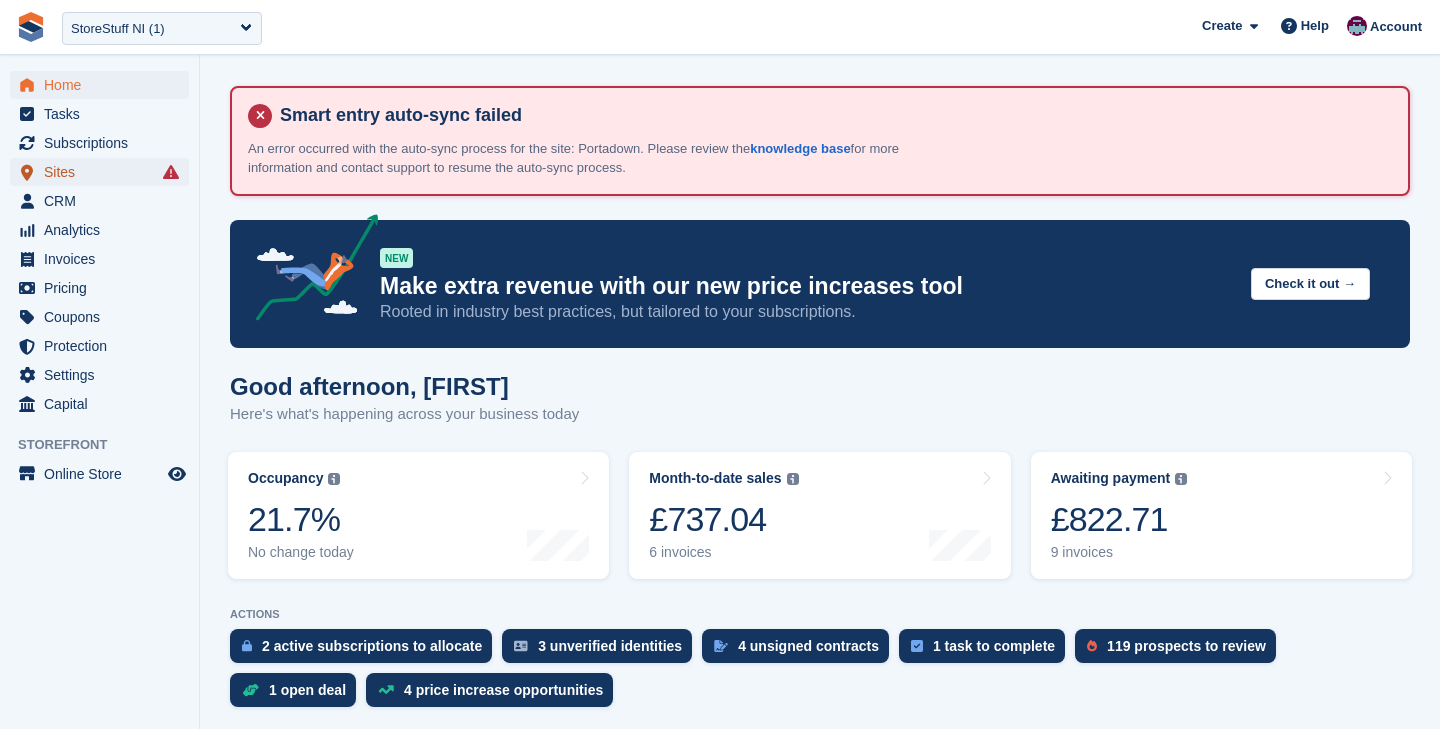 click on "Sites" at bounding box center [104, 172] 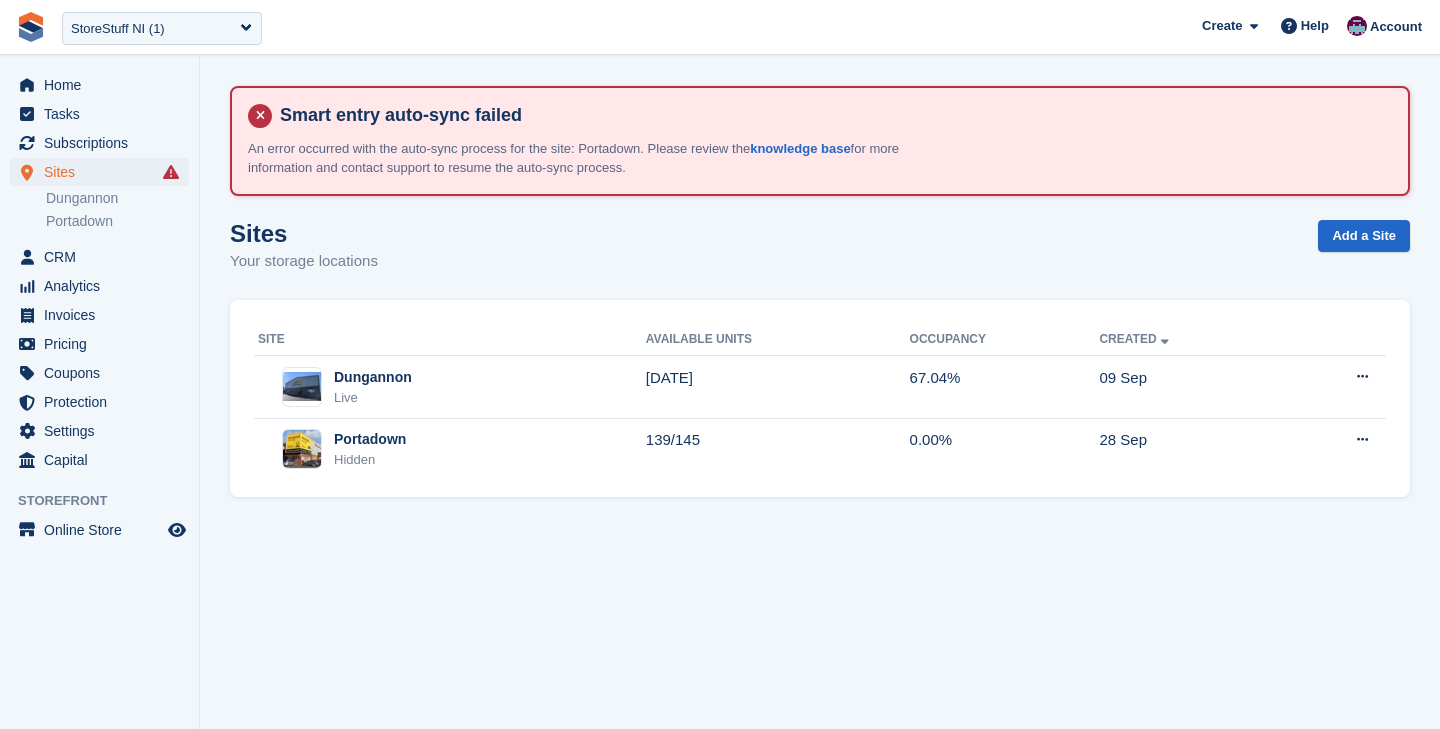 scroll, scrollTop: 0, scrollLeft: 0, axis: both 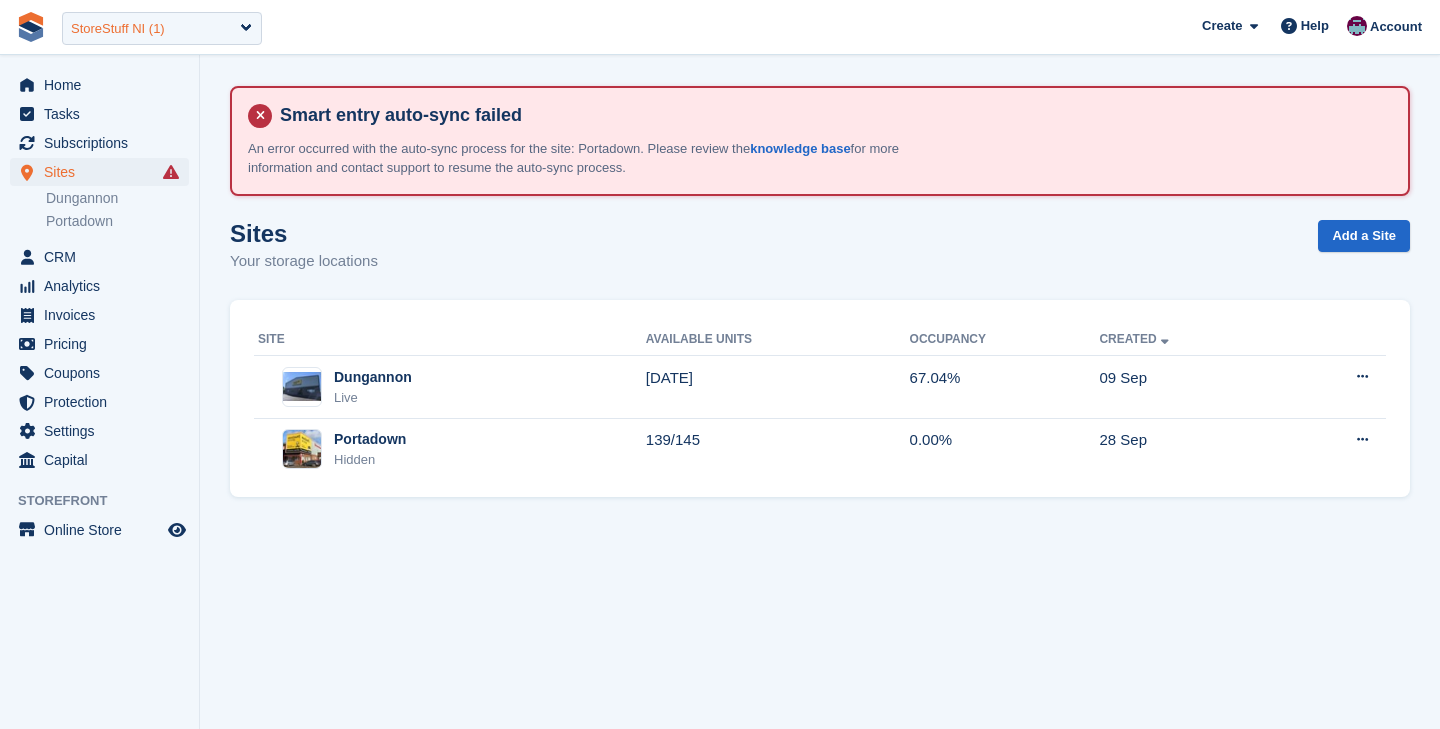 click on "StoreStuff NI (1)" at bounding box center [118, 29] 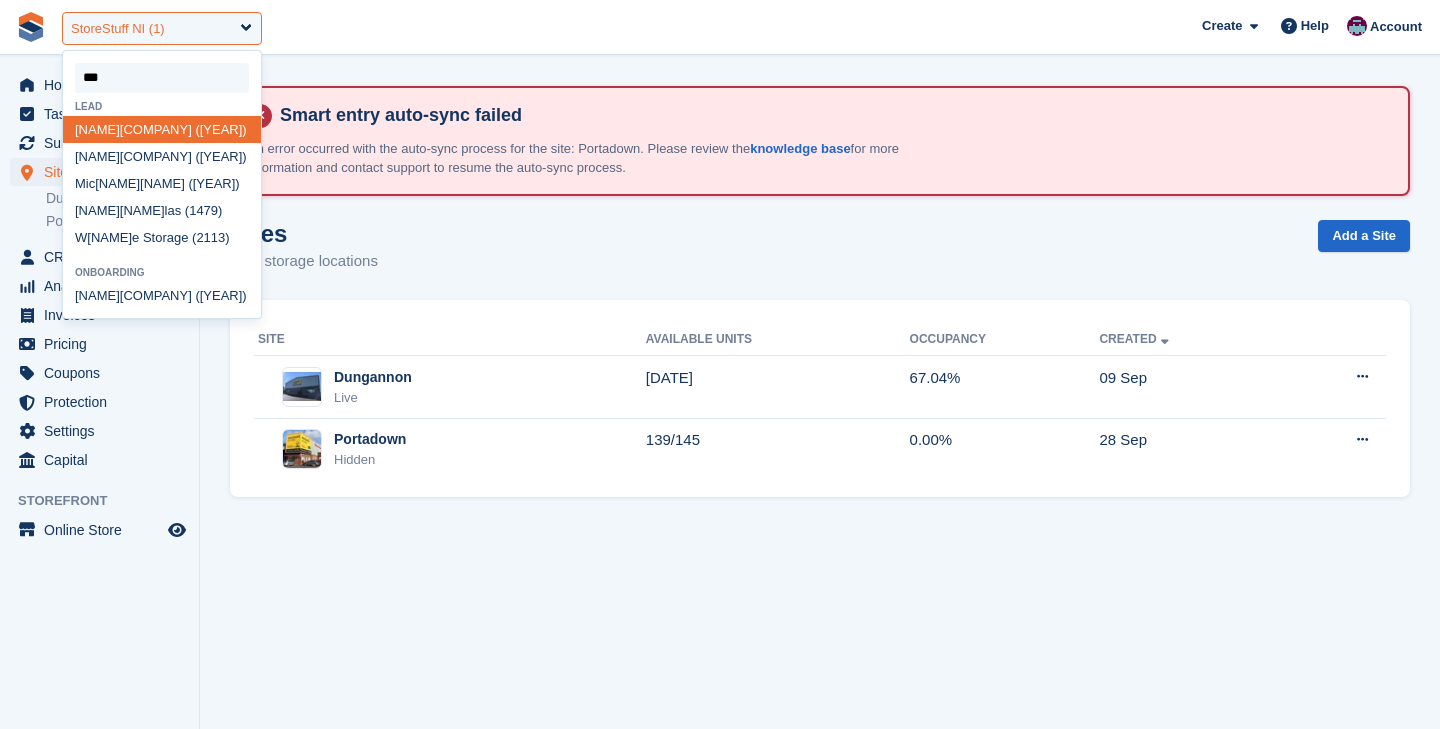 type on "****" 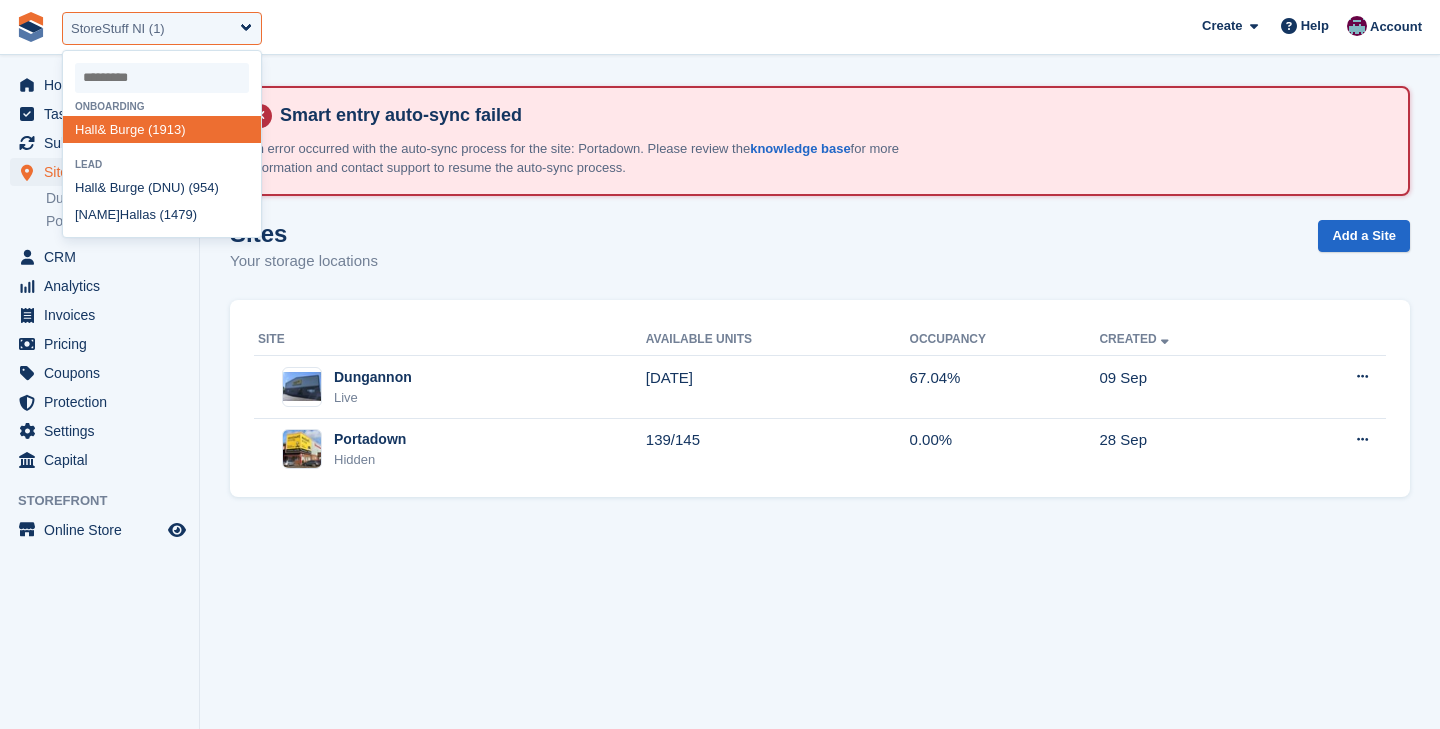 select on "****" 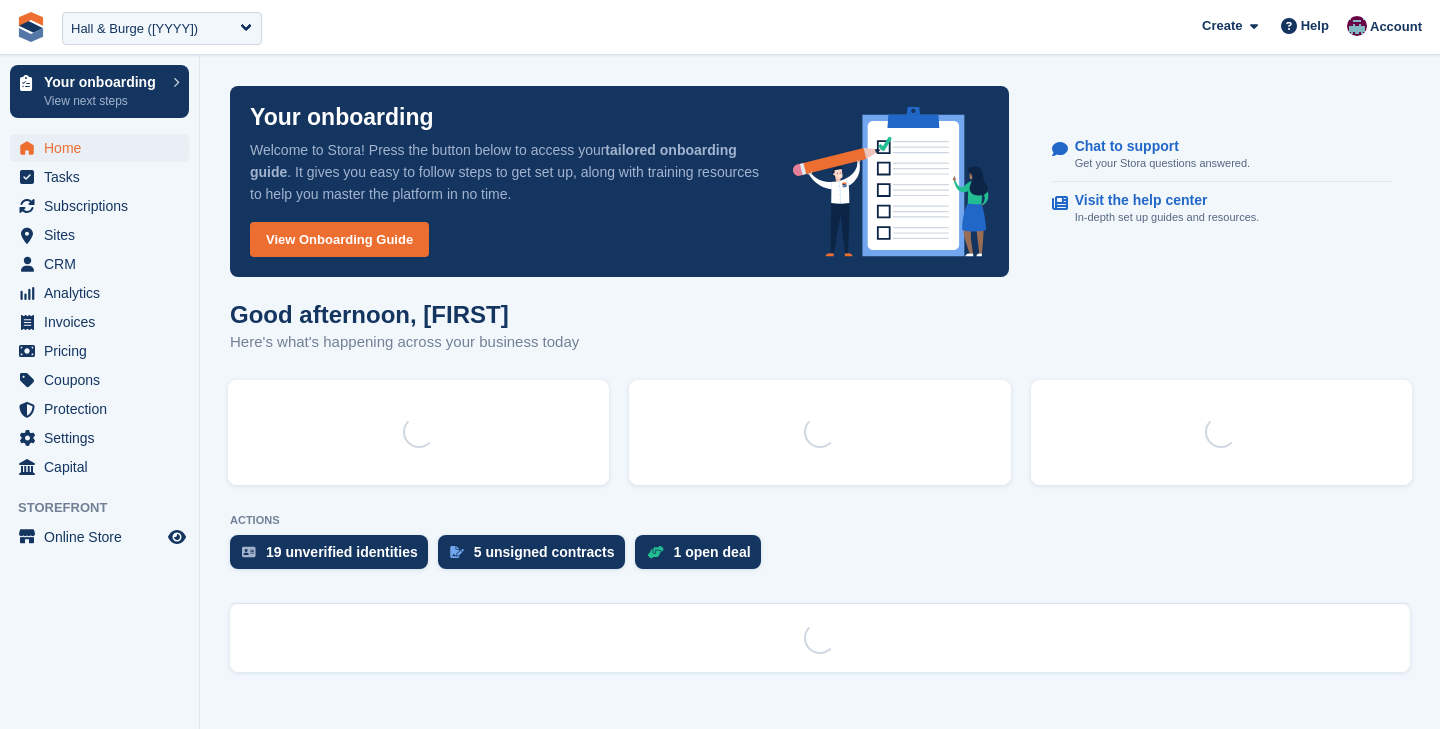 scroll, scrollTop: 0, scrollLeft: 0, axis: both 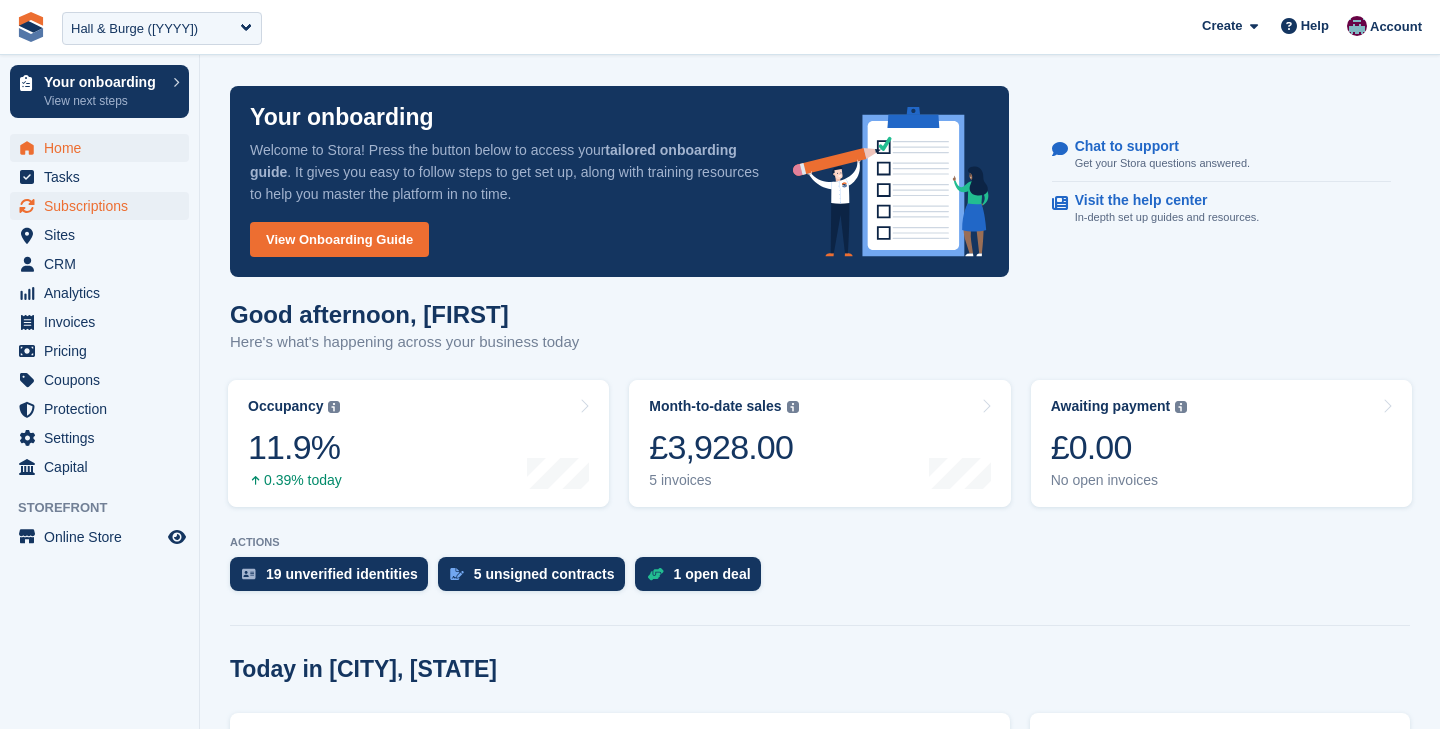 click on "Subscriptions" at bounding box center (104, 206) 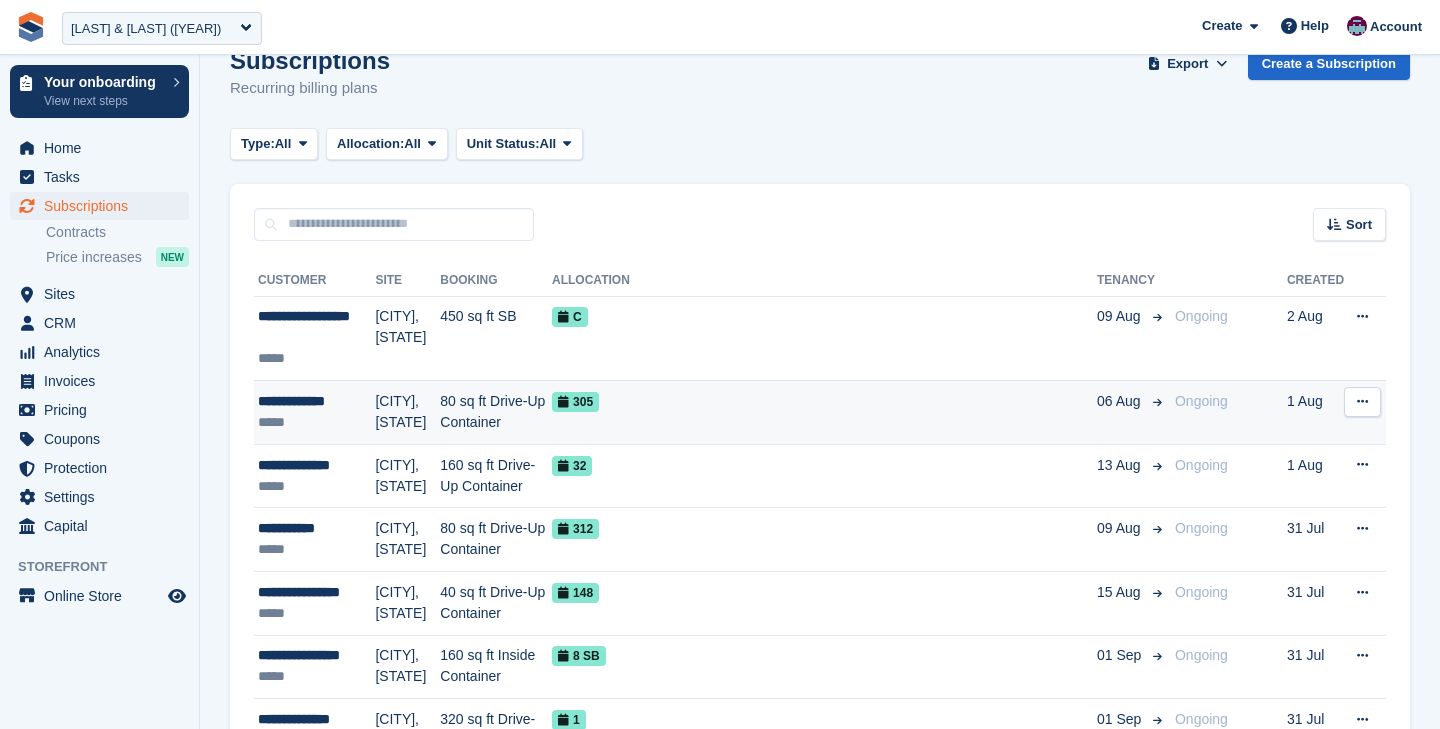scroll, scrollTop: 0, scrollLeft: 0, axis: both 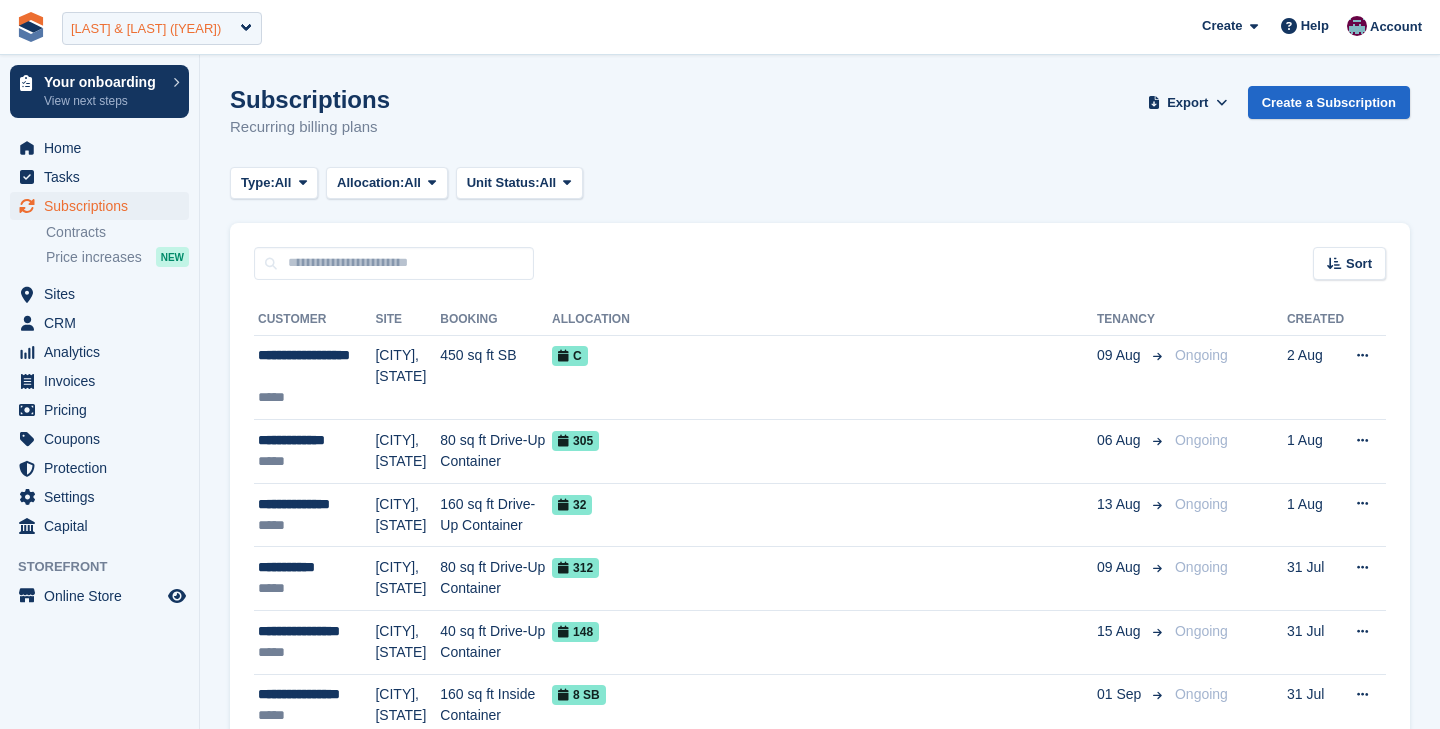 click on "Hall & Burge (1913)" at bounding box center [146, 29] 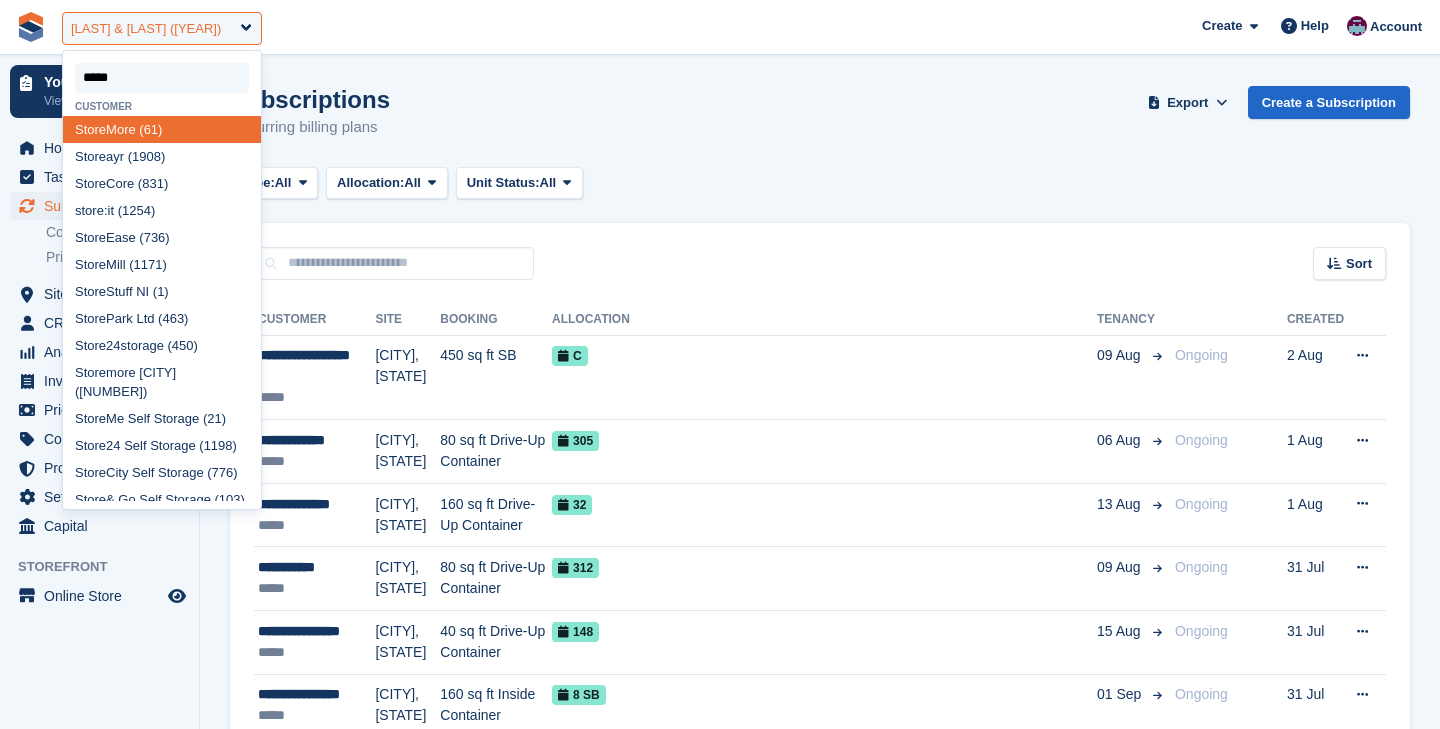 type on "******" 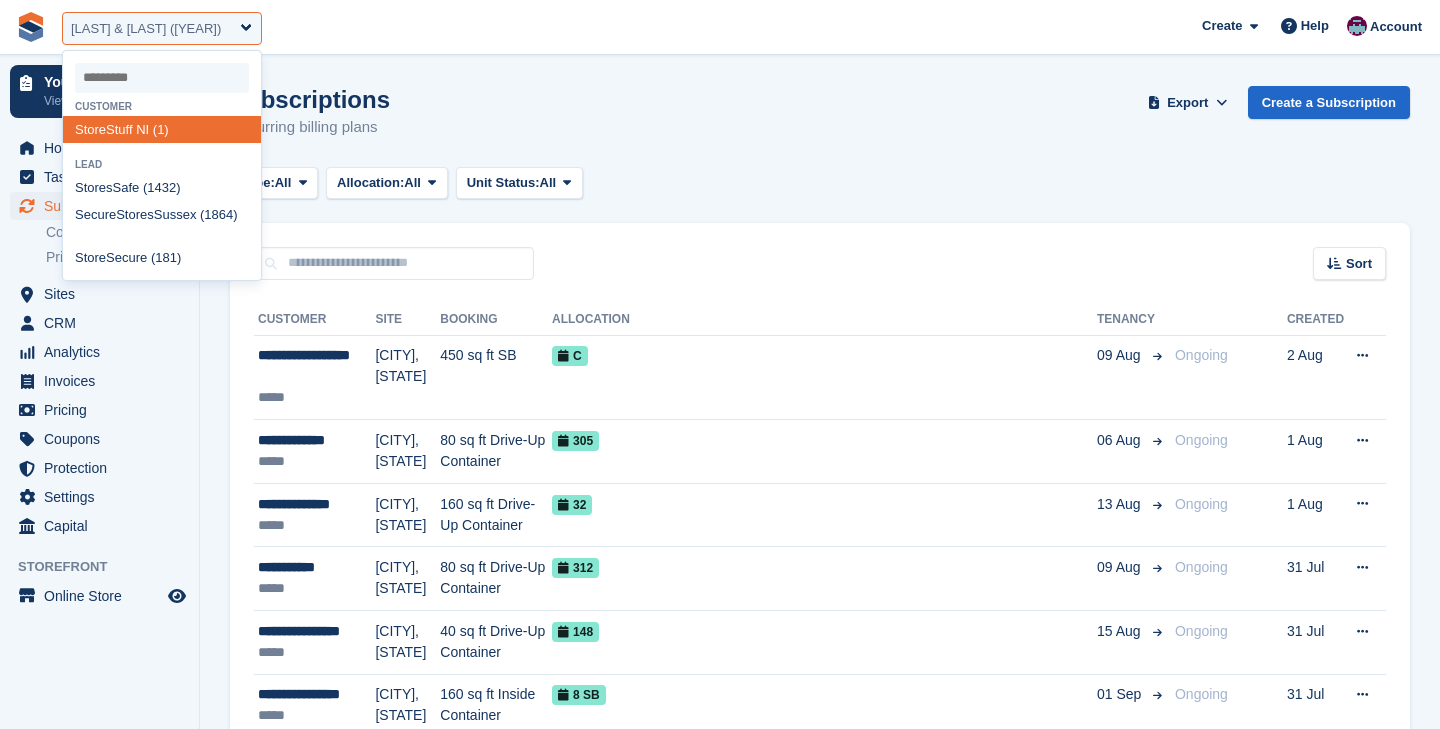 select on "*" 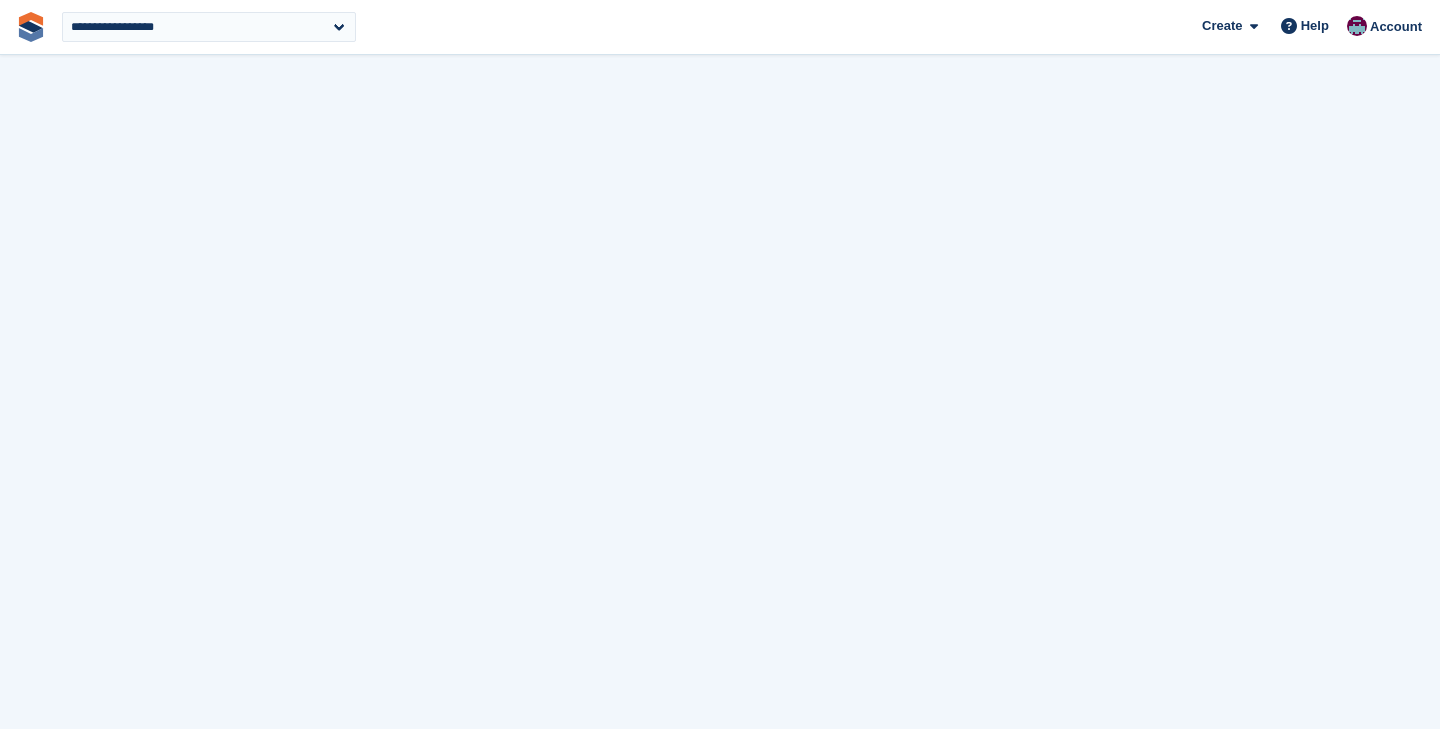 scroll, scrollTop: 0, scrollLeft: 0, axis: both 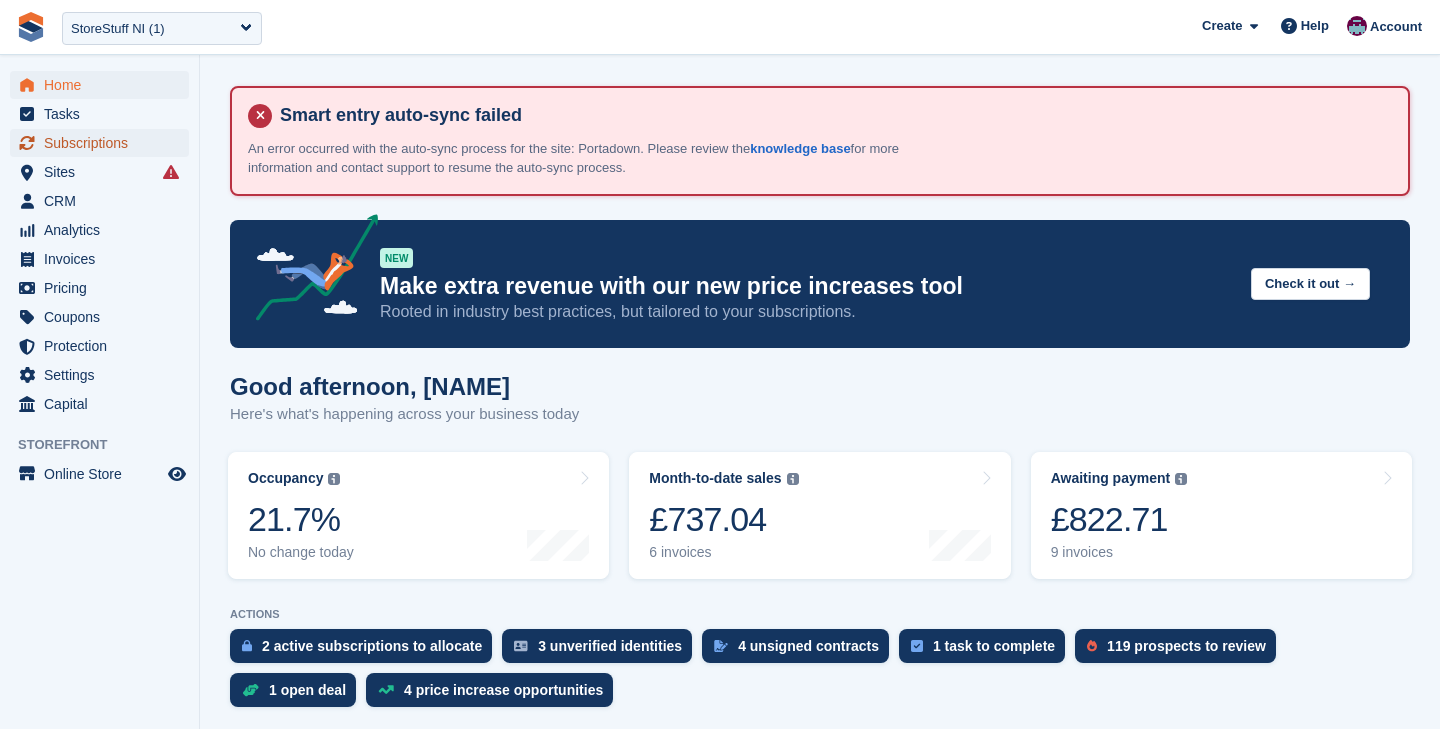 click on "Subscriptions" at bounding box center (104, 143) 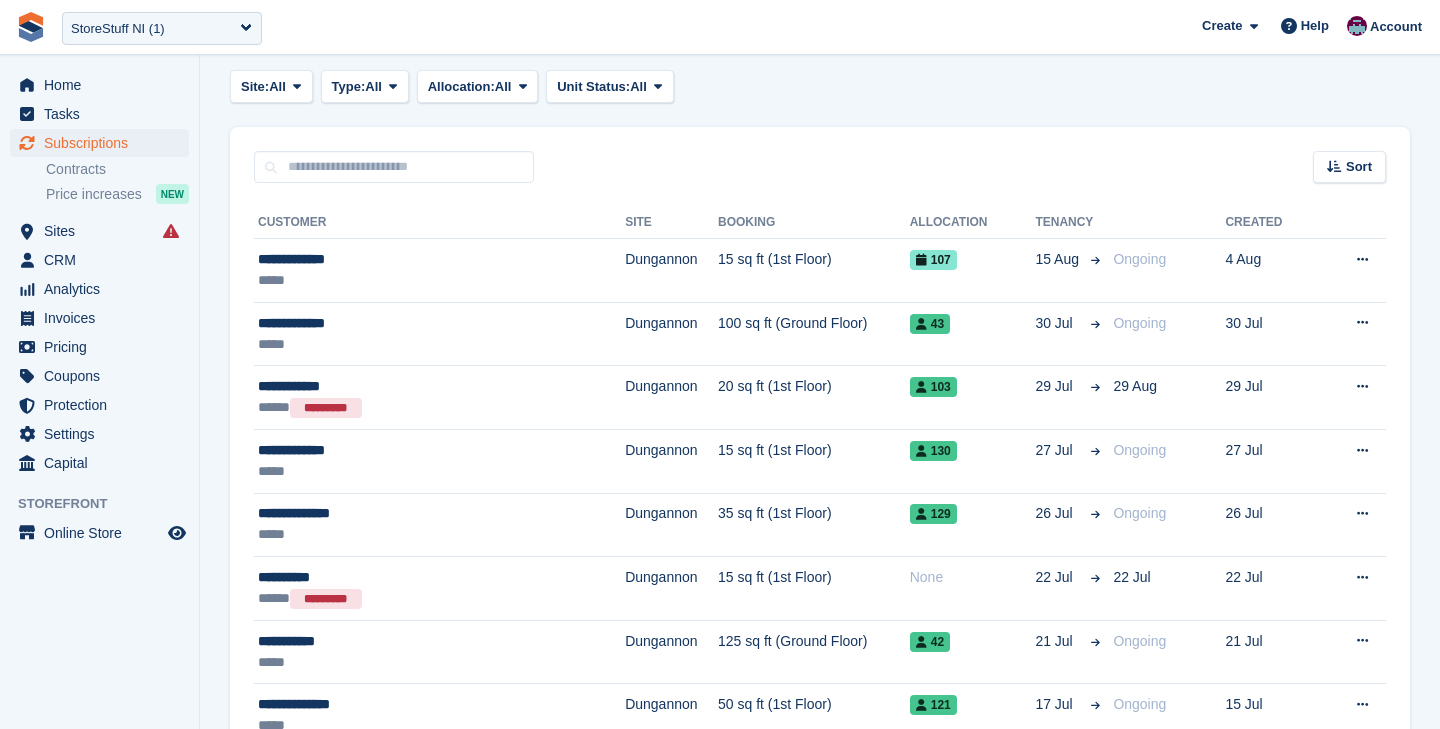 scroll, scrollTop: 0, scrollLeft: 0, axis: both 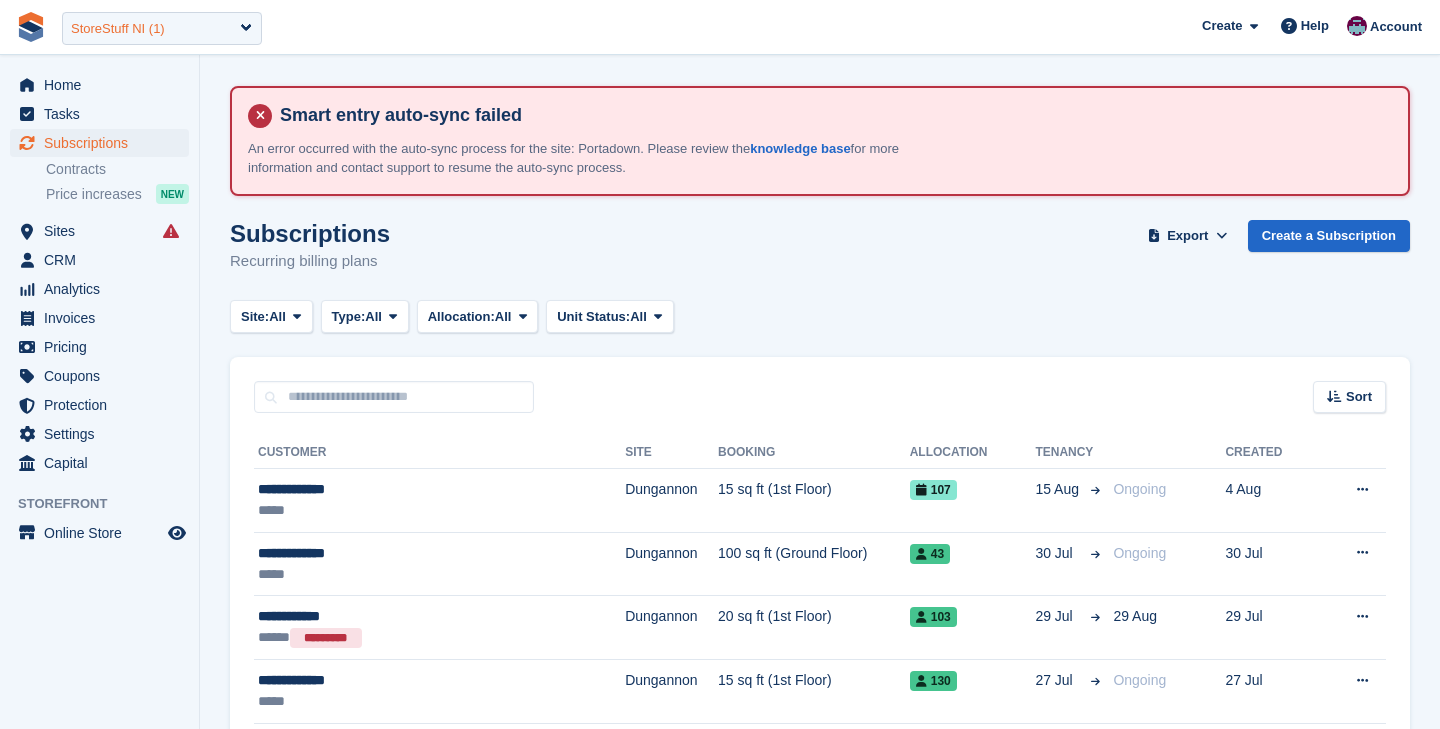 click on "StoreStuff NI (1)" at bounding box center (118, 29) 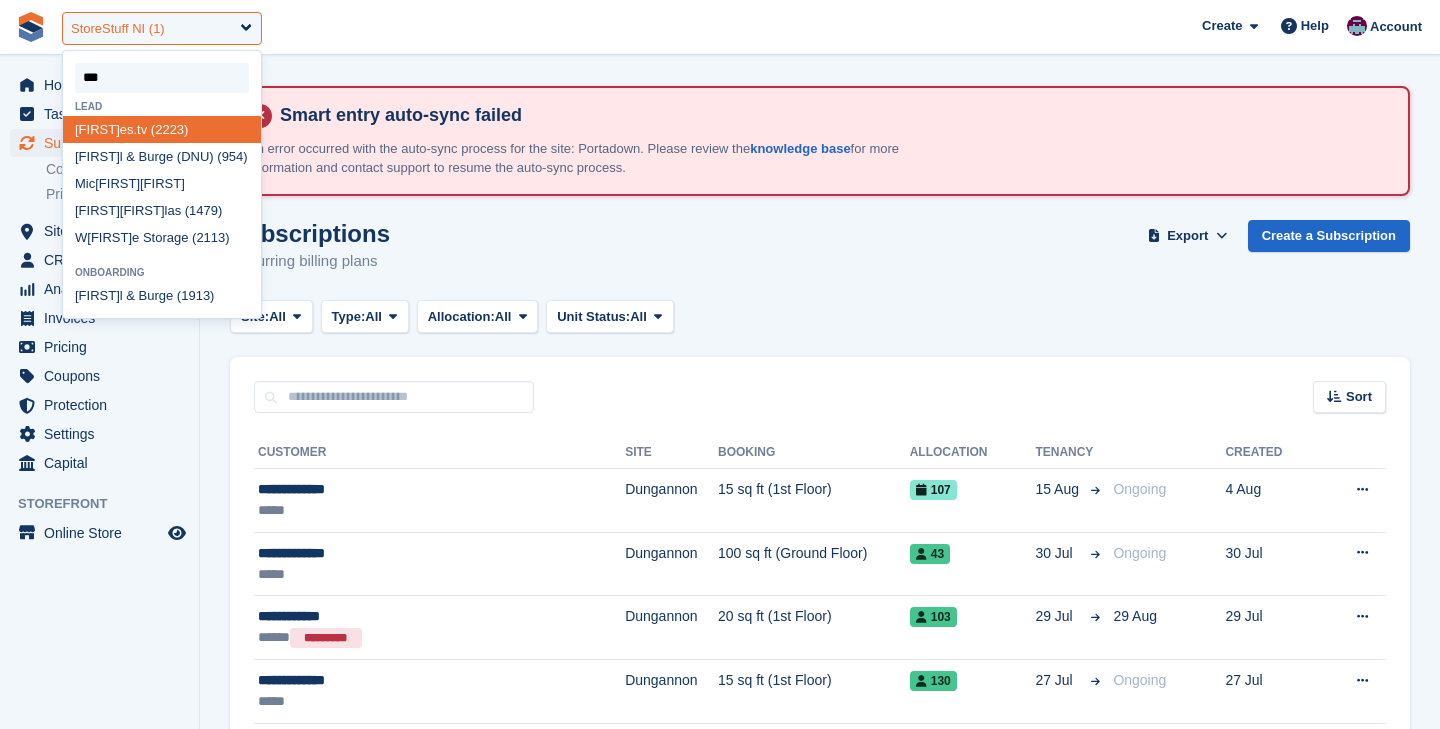 type on "****" 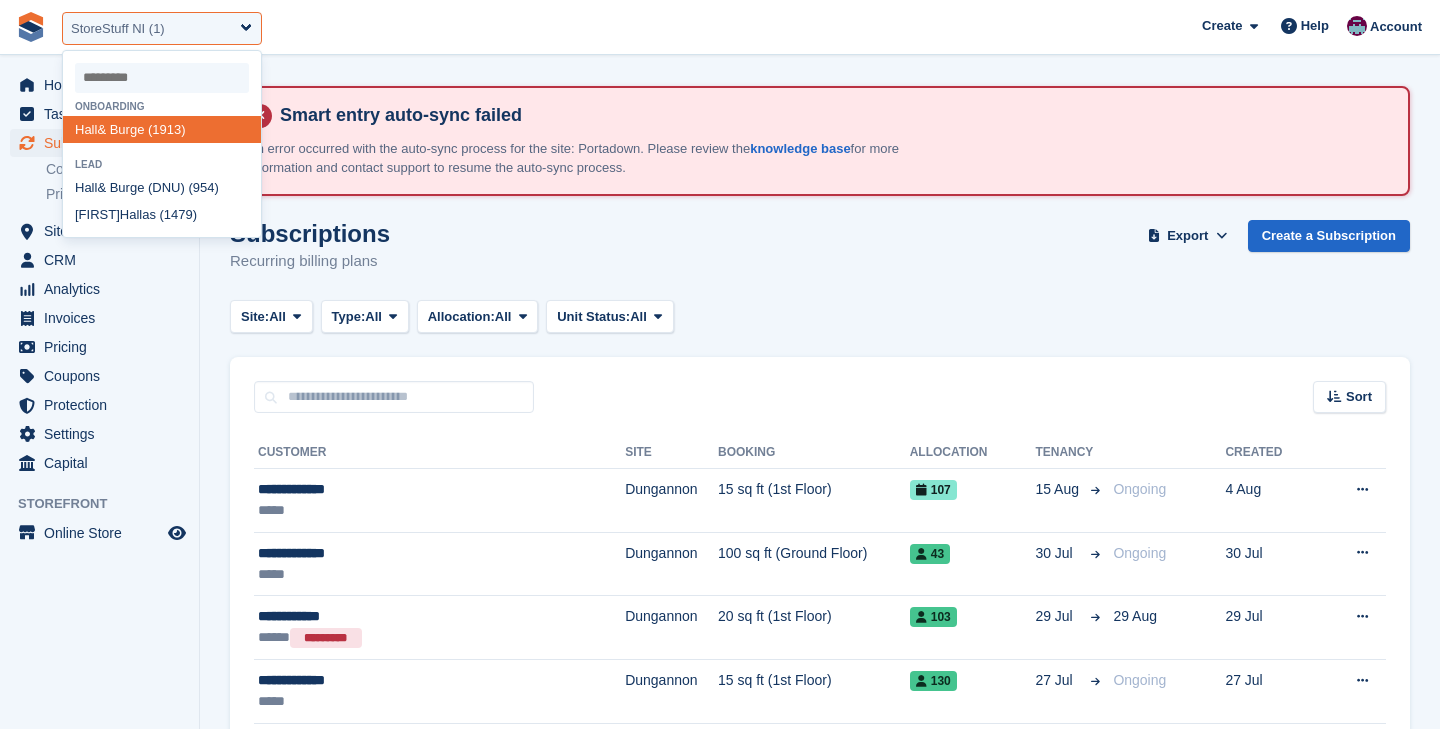 select on "****" 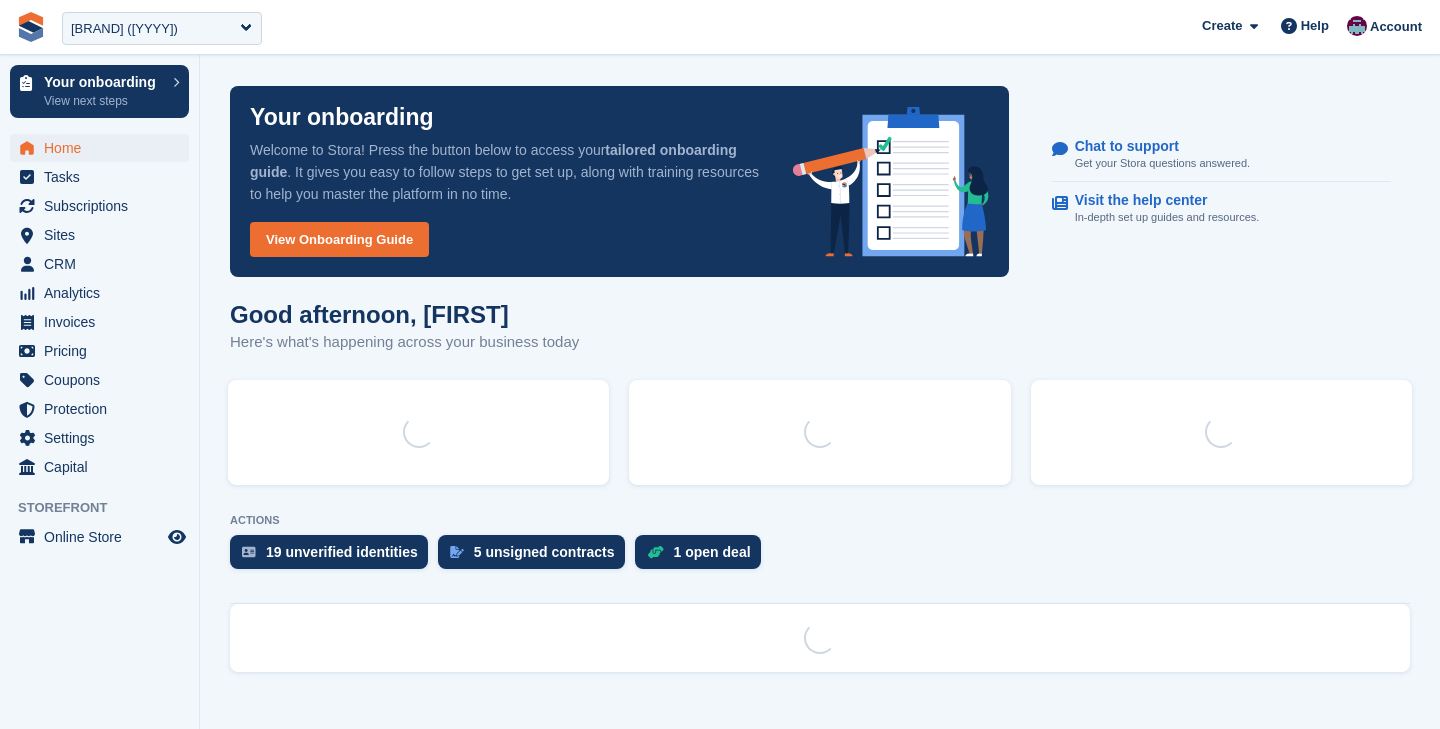 scroll, scrollTop: 0, scrollLeft: 0, axis: both 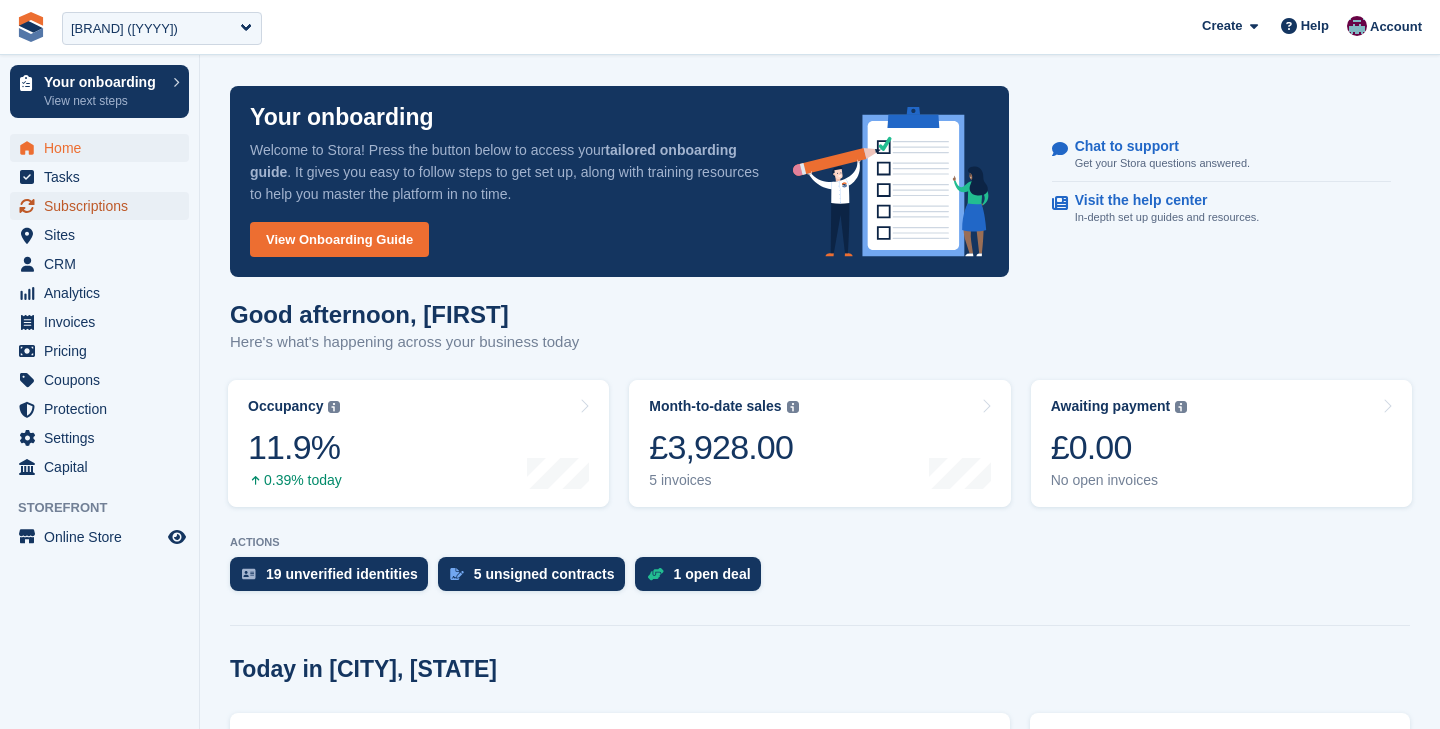 click on "Subscriptions" at bounding box center (104, 206) 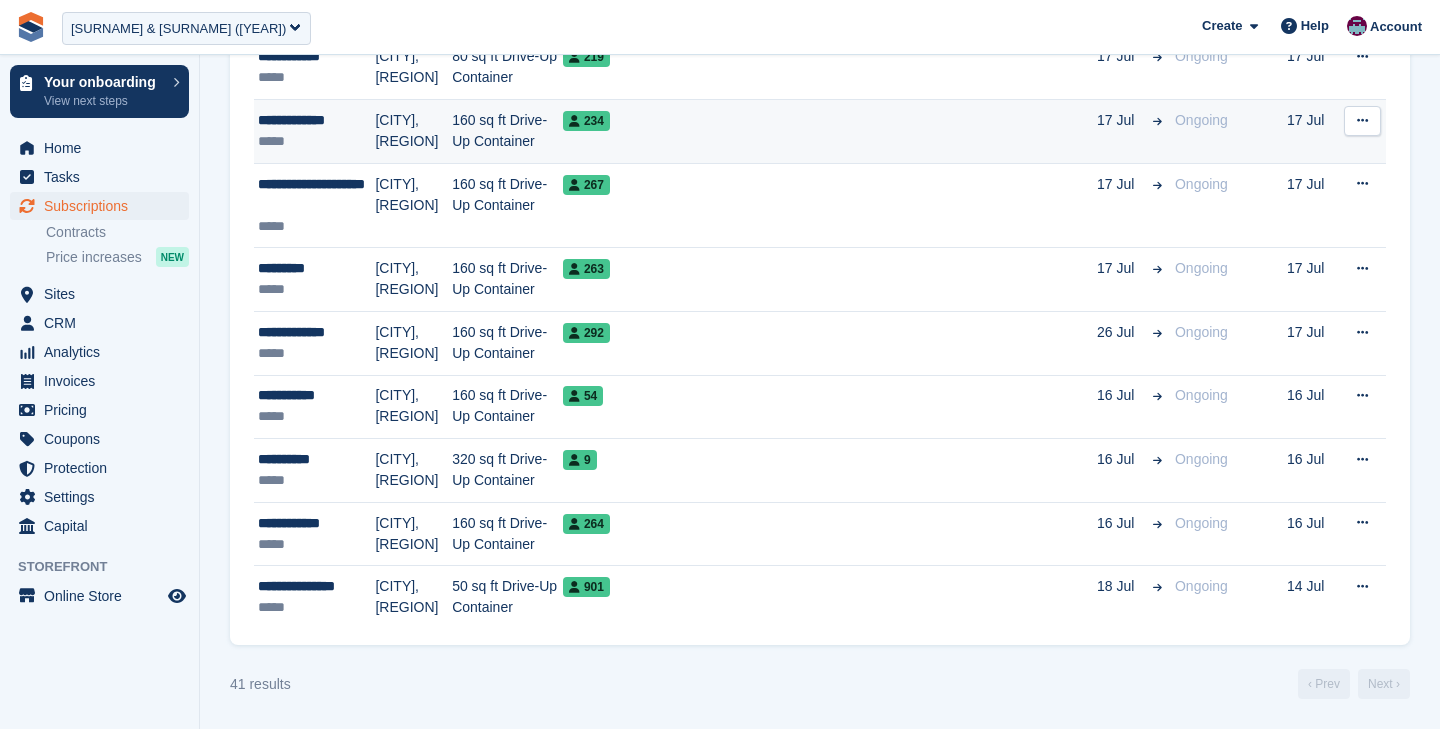 scroll, scrollTop: 0, scrollLeft: 0, axis: both 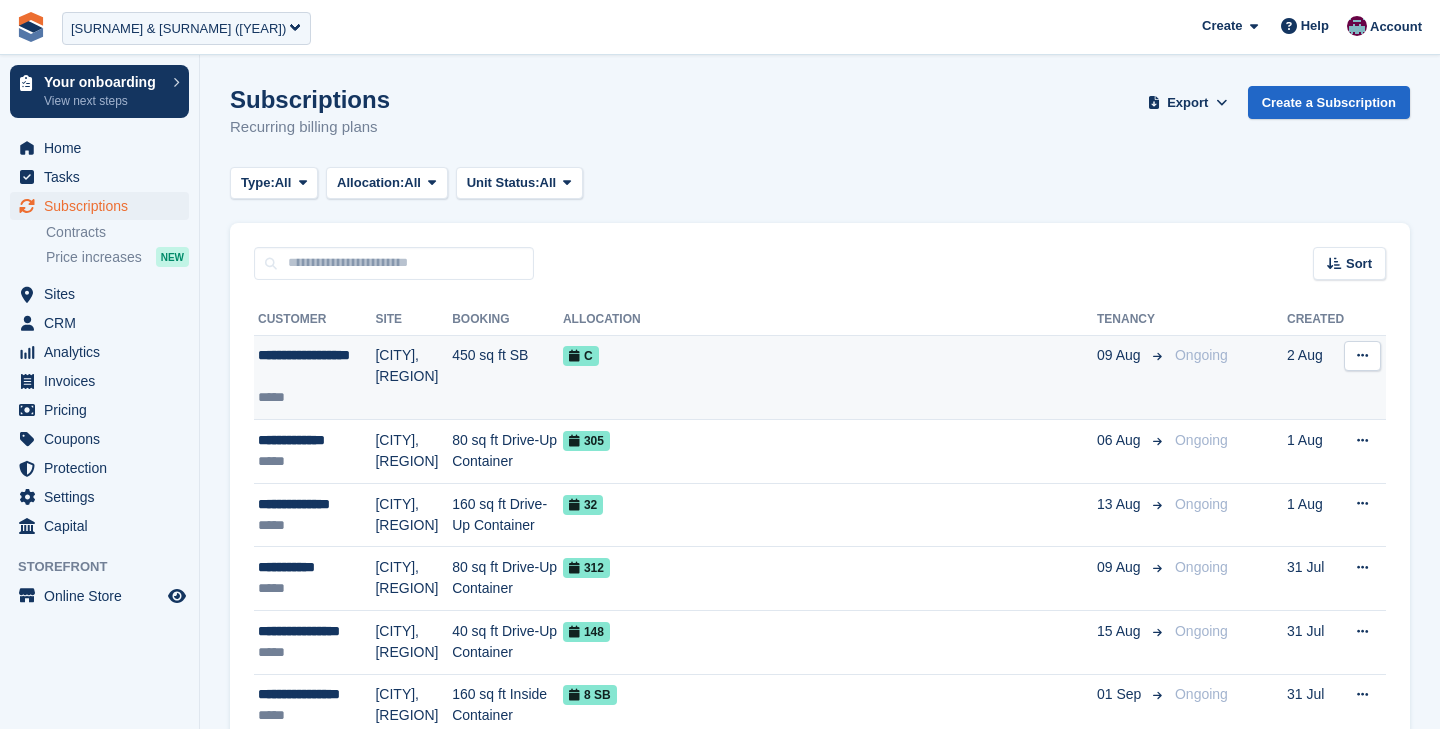 click on "*****" at bounding box center (316, 397) 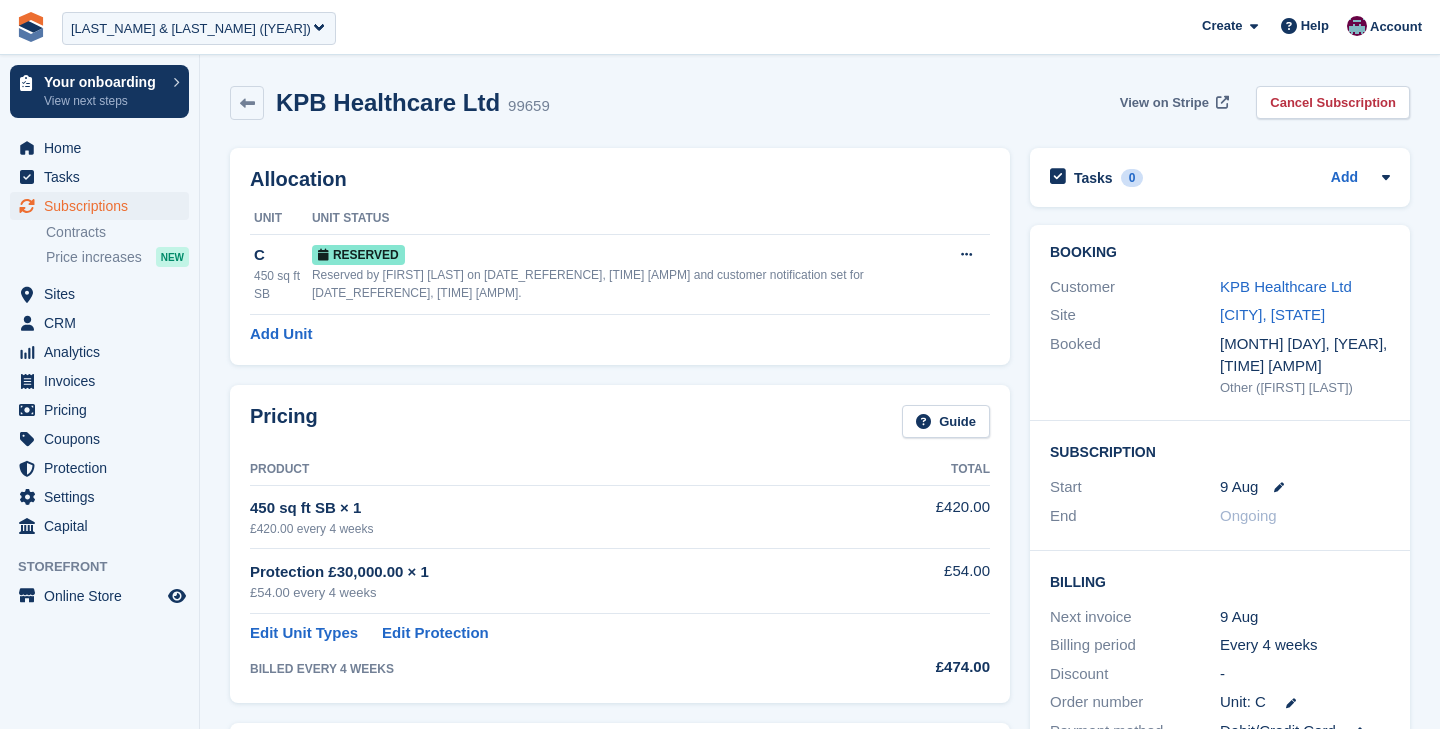scroll, scrollTop: 0, scrollLeft: 0, axis: both 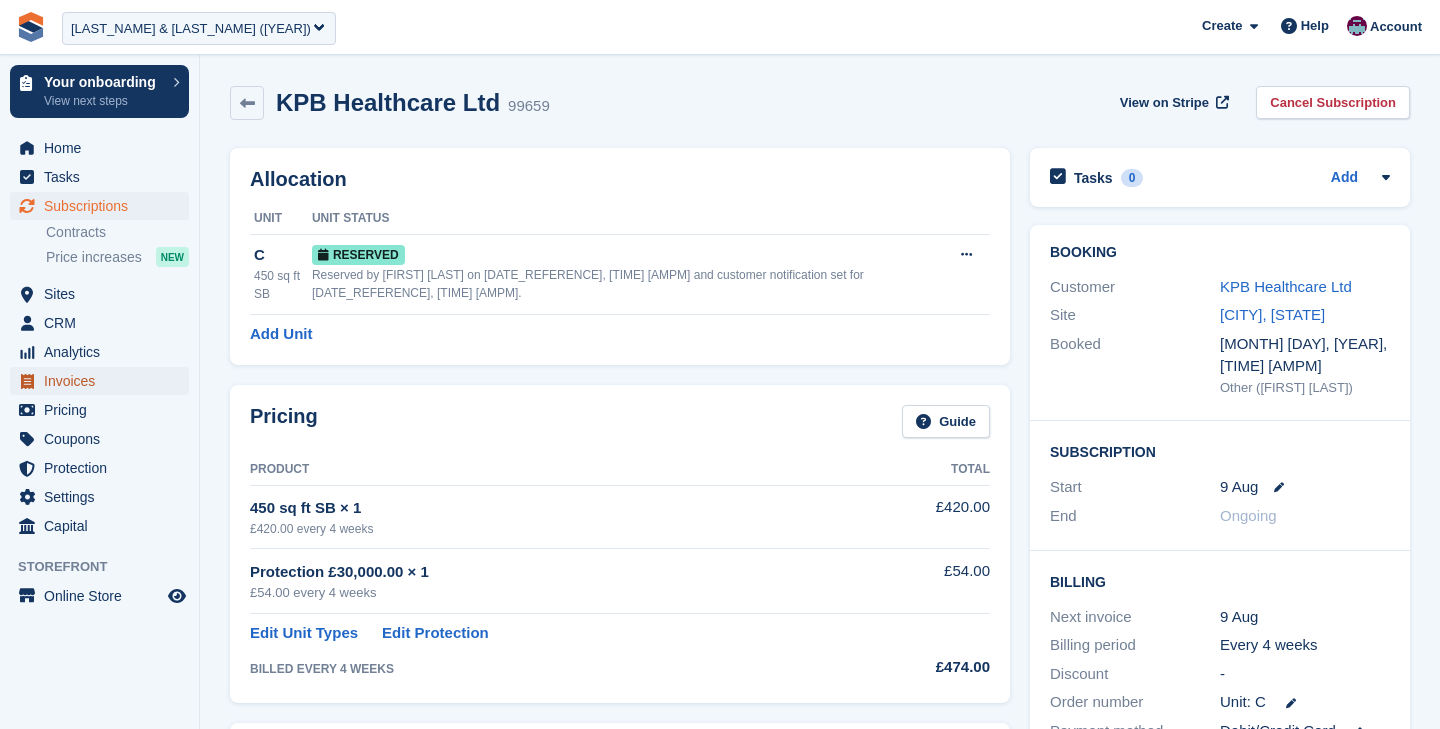click on "Invoices" at bounding box center (104, 381) 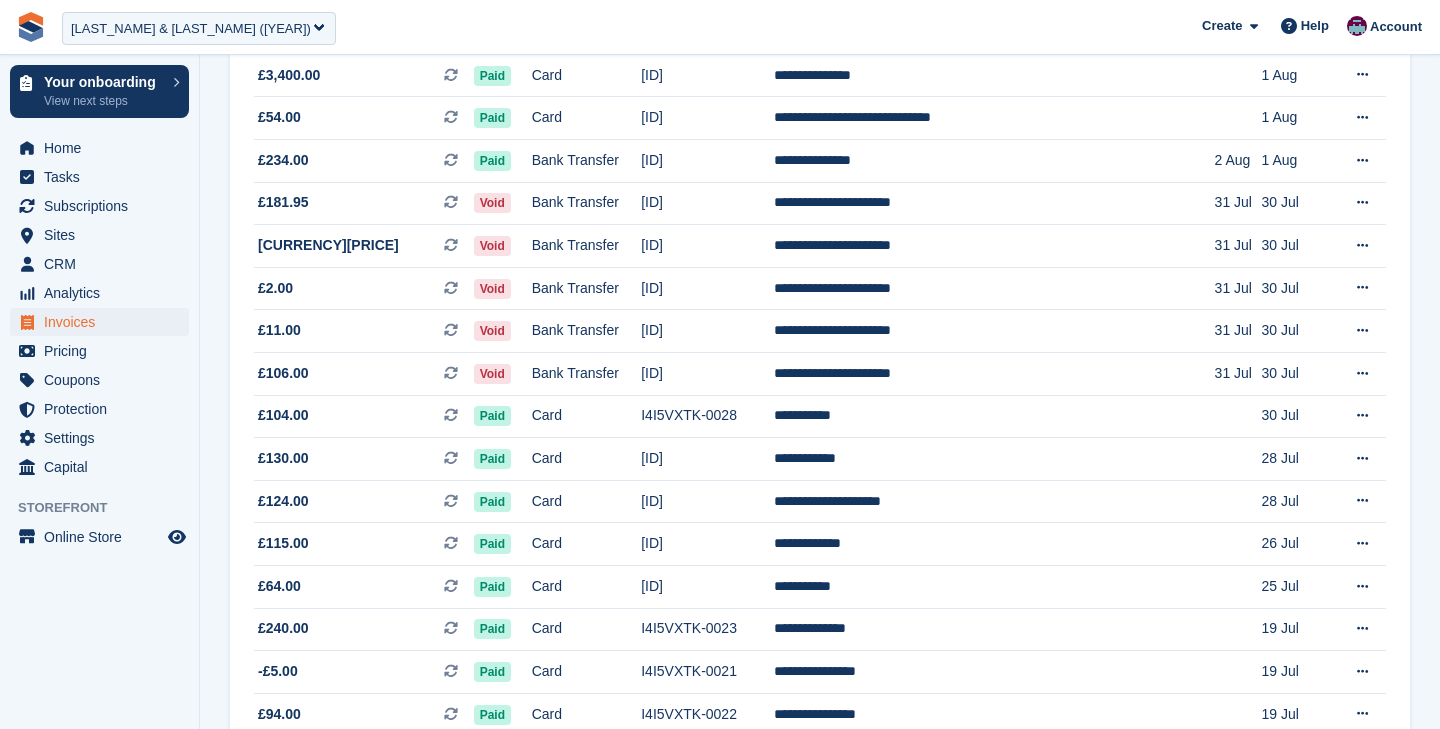 scroll, scrollTop: 0, scrollLeft: 0, axis: both 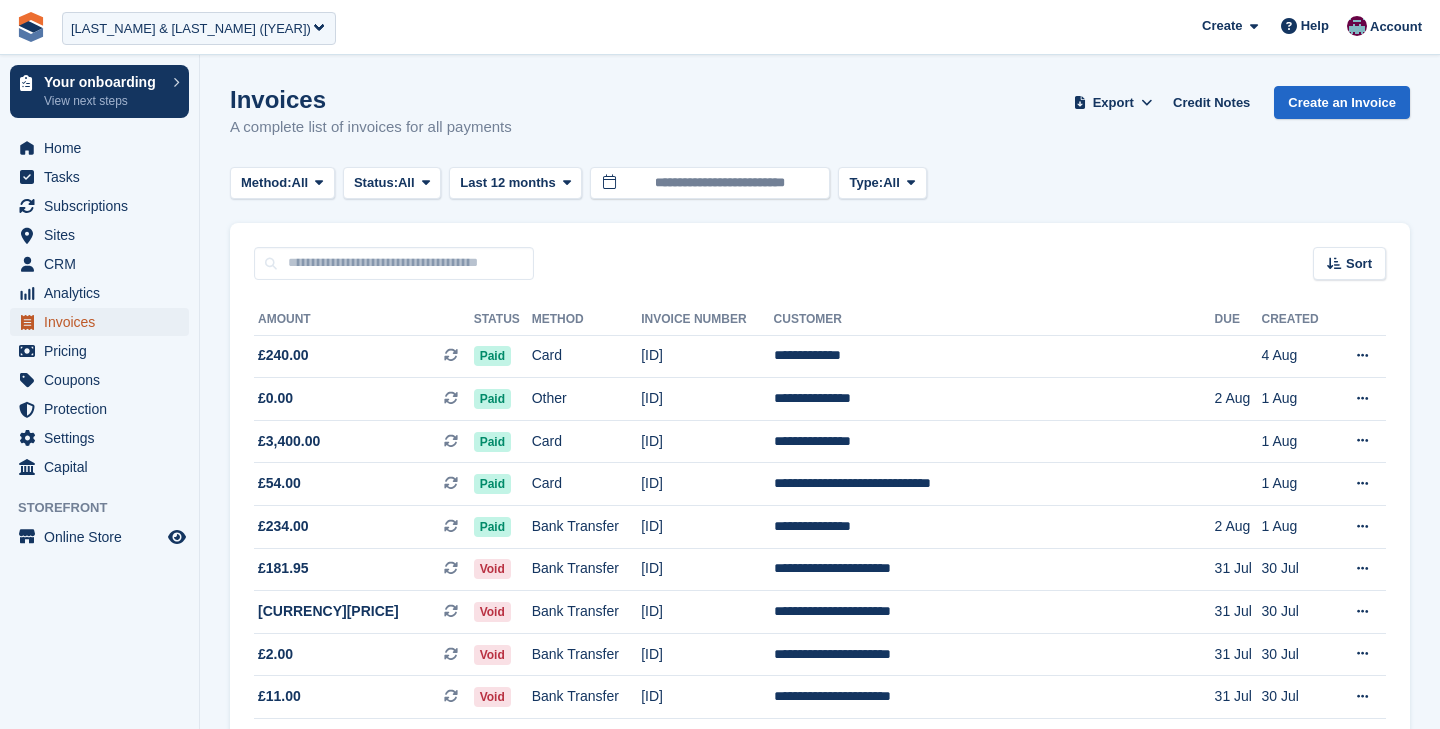 click on "Invoices" at bounding box center [104, 322] 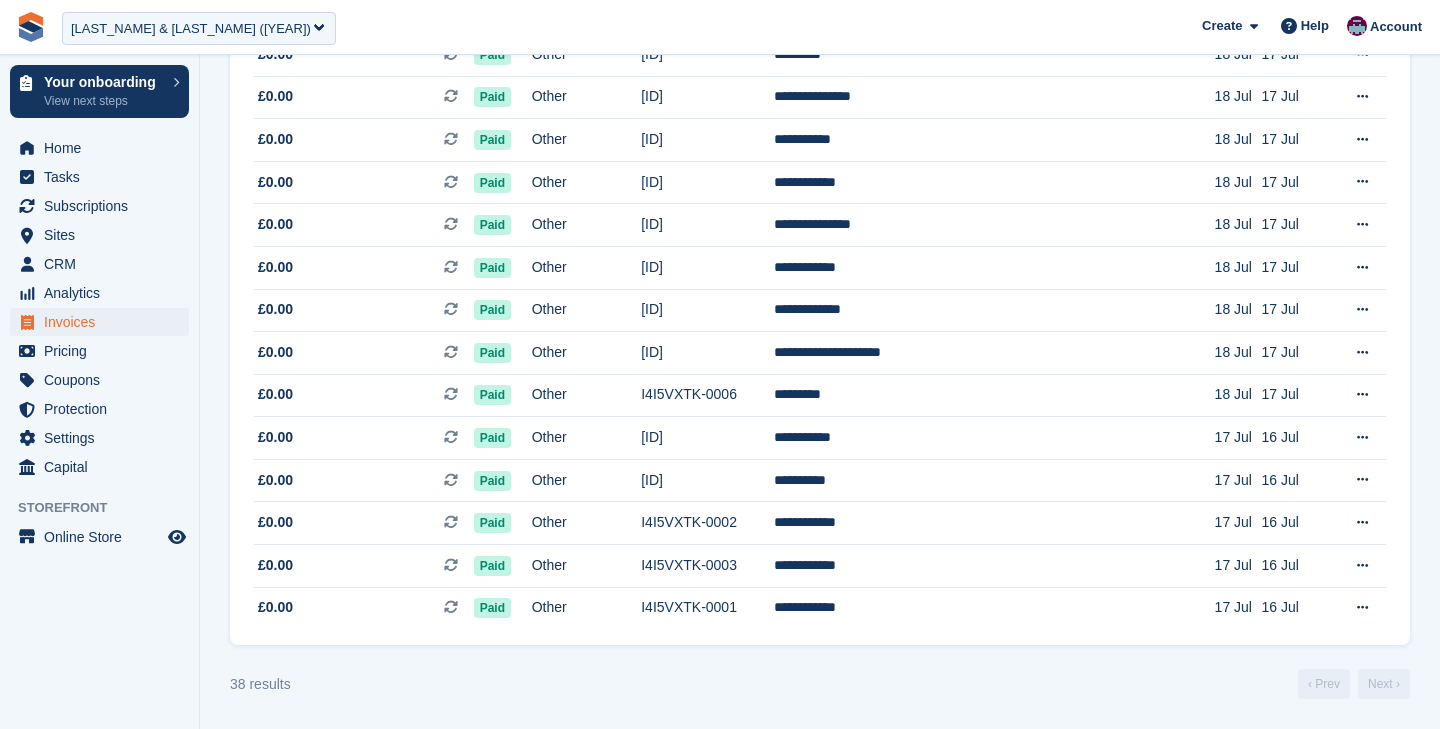 scroll, scrollTop: 0, scrollLeft: 0, axis: both 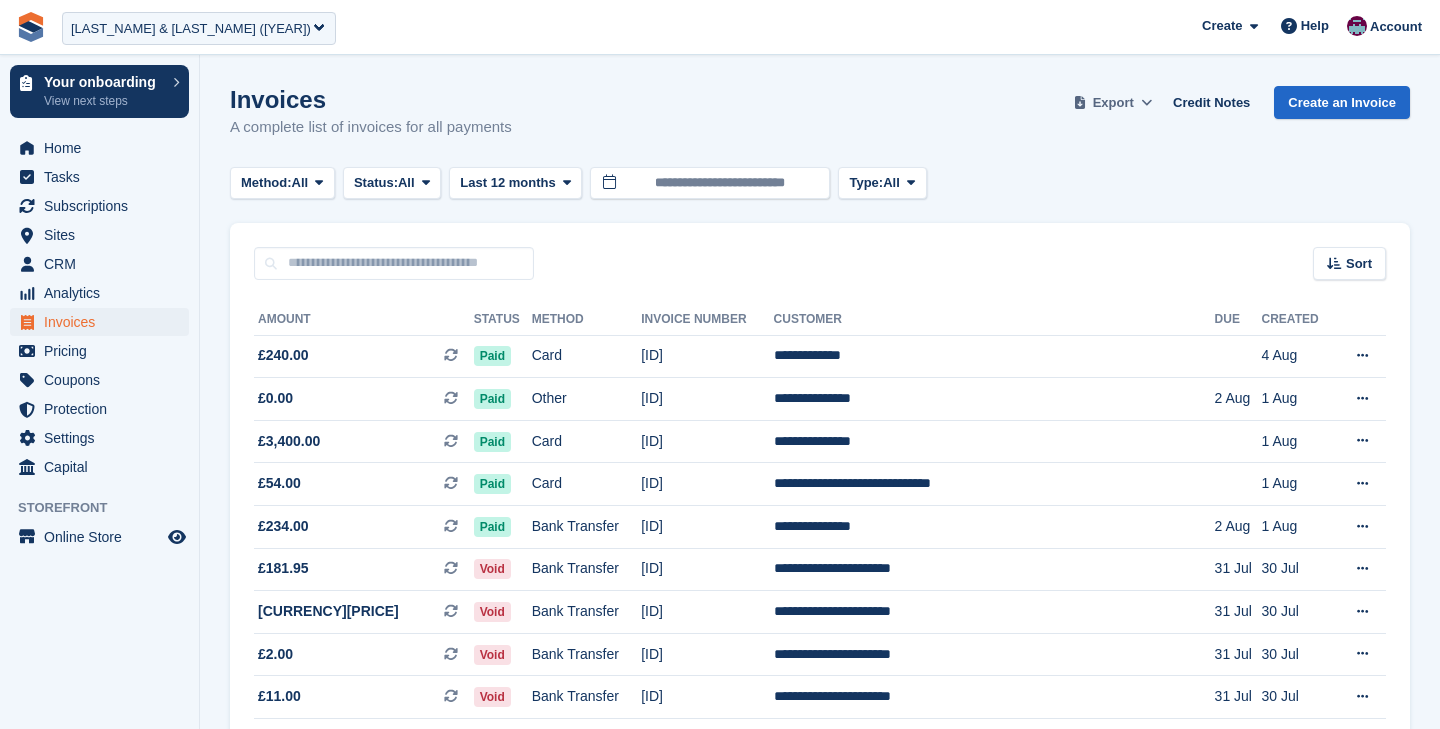 click on "Export" at bounding box center [1113, 103] 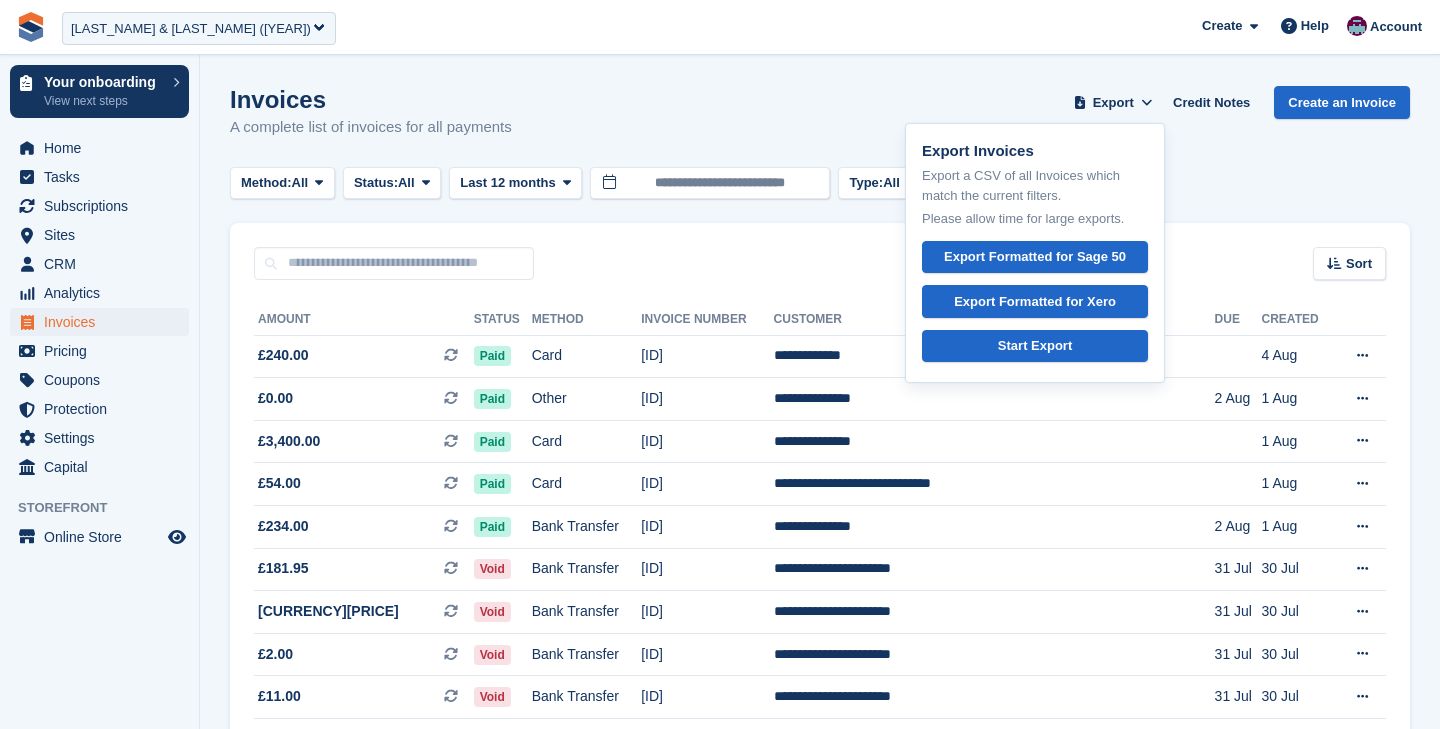 click on "Method:
All
All
Bank Transfer
Cash
Cheque
Debit/Credit Card
Direct Debit
SEPA Direct Debit
Other
Status:
All
All
Paid
Draft
Open
Void
Uncollectible
Last 12 months
Today
Yesterday
Last 7 days
Last 2 weeks
Last 4 weeks
Last 3 months
Last 6 months
Last 9 months
Last 12 months
Last 18 months
Month to date
Quarter to date
Year to date
All" at bounding box center (820, 183) 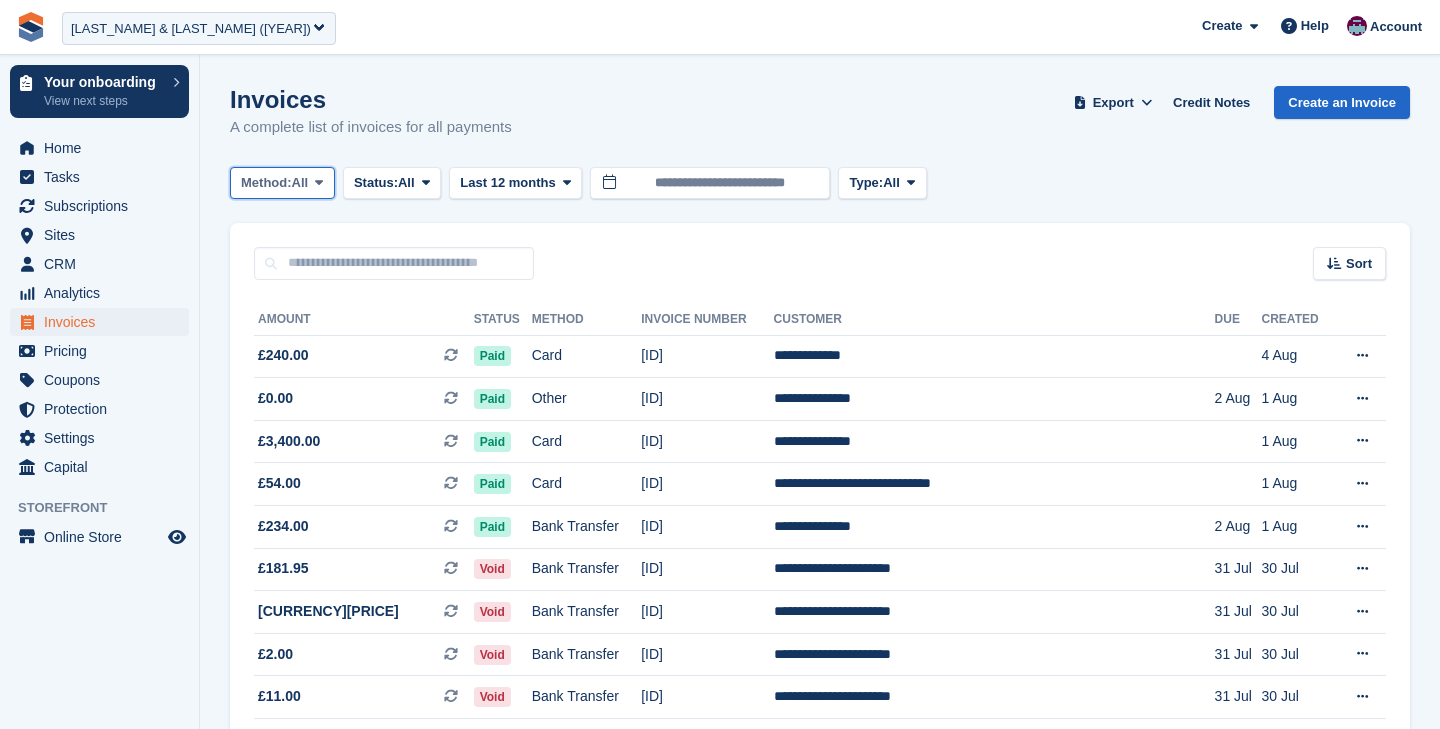 click on "Method:
All" at bounding box center [282, 183] 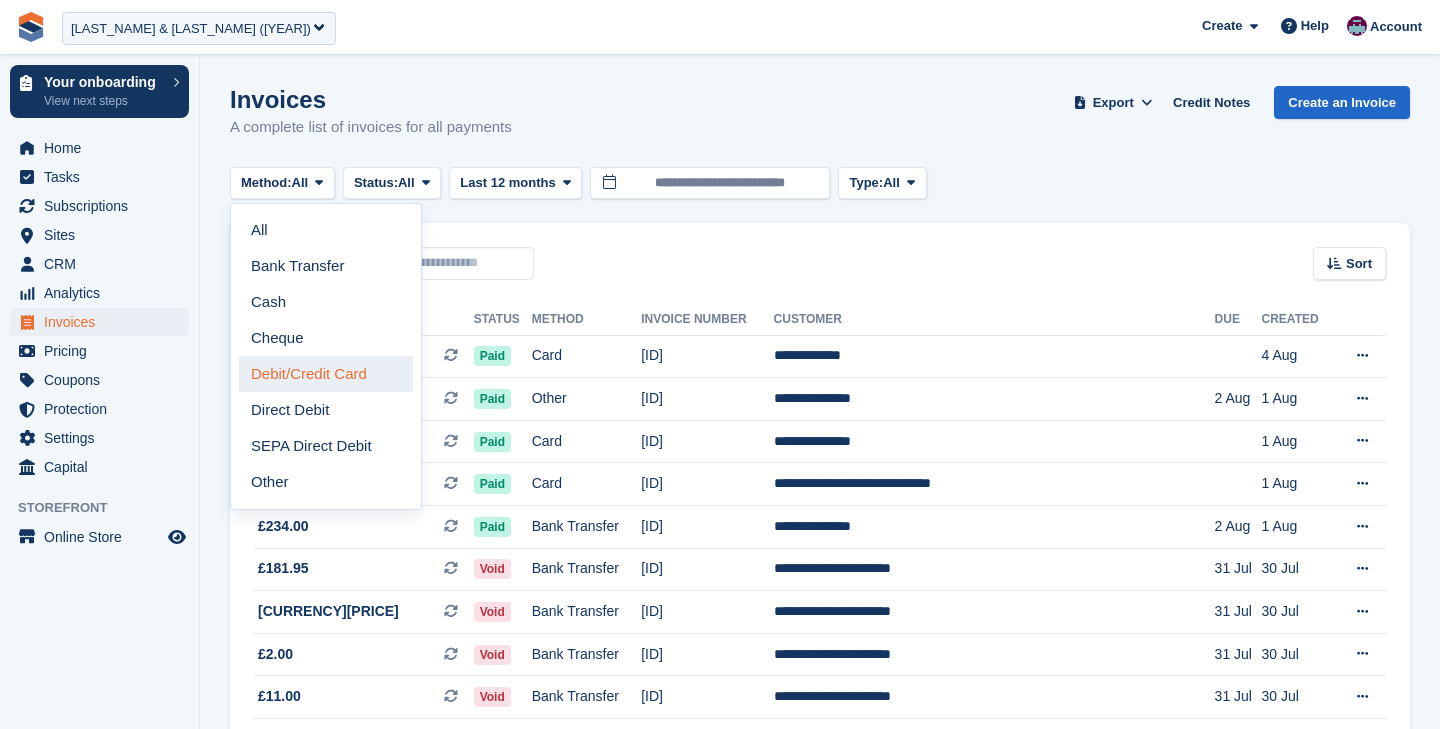 click on "Debit/Credit Card" at bounding box center [326, 374] 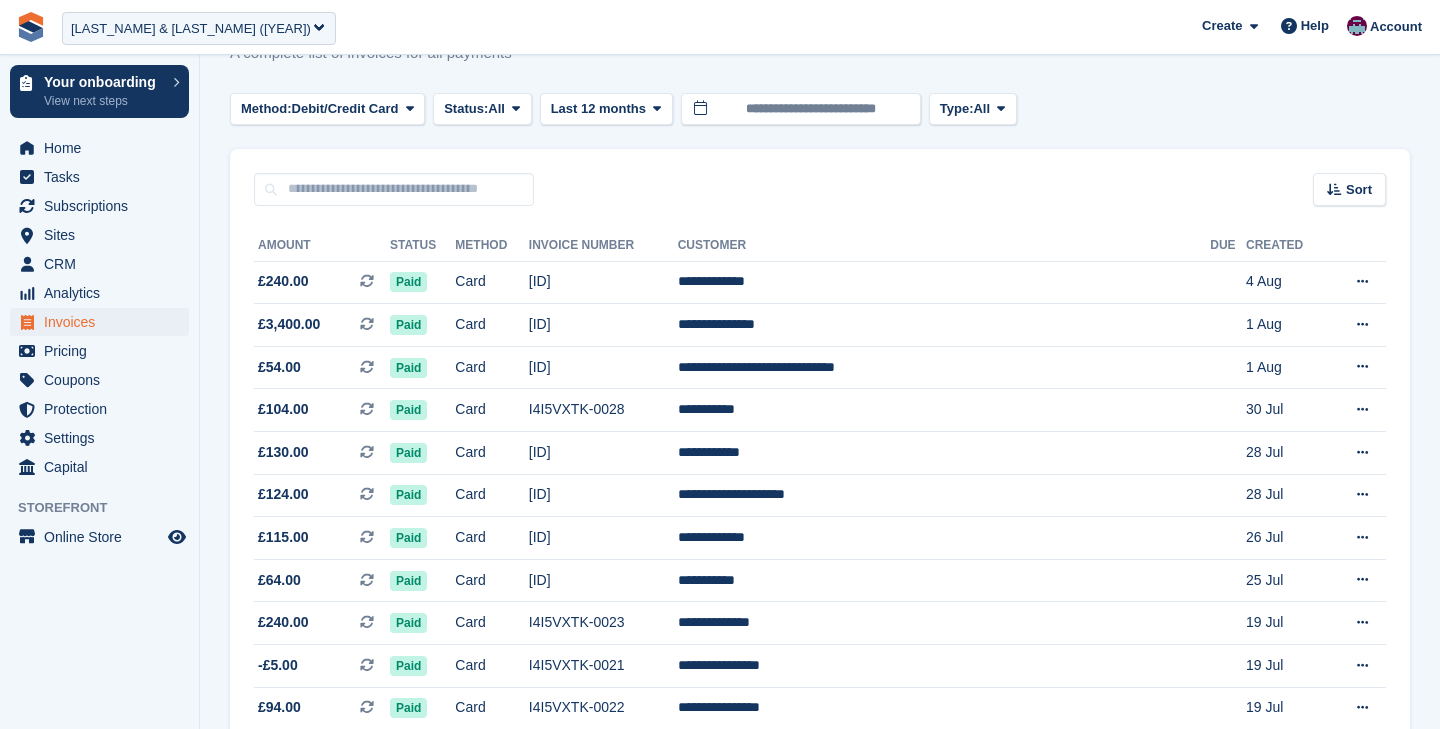 scroll, scrollTop: 81, scrollLeft: 0, axis: vertical 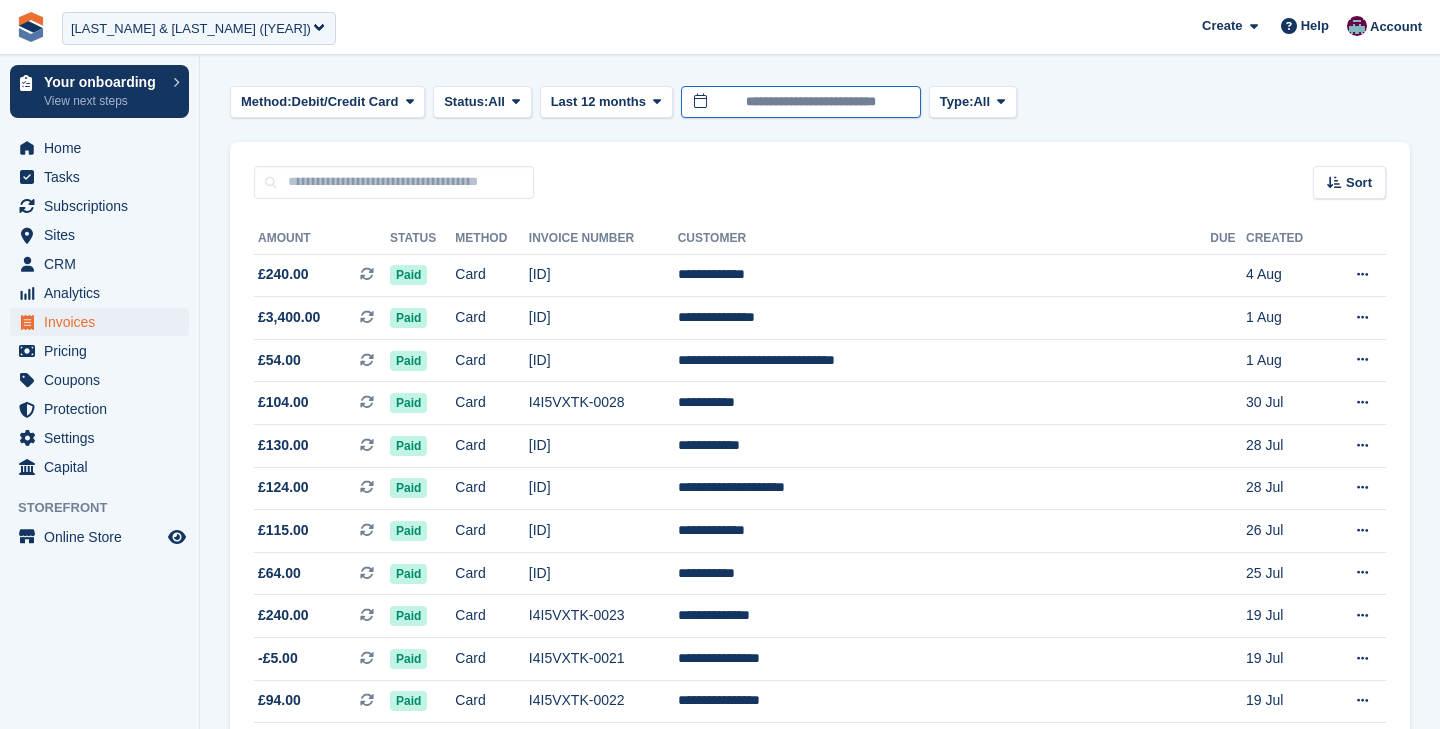 click on "**********" at bounding box center [801, 102] 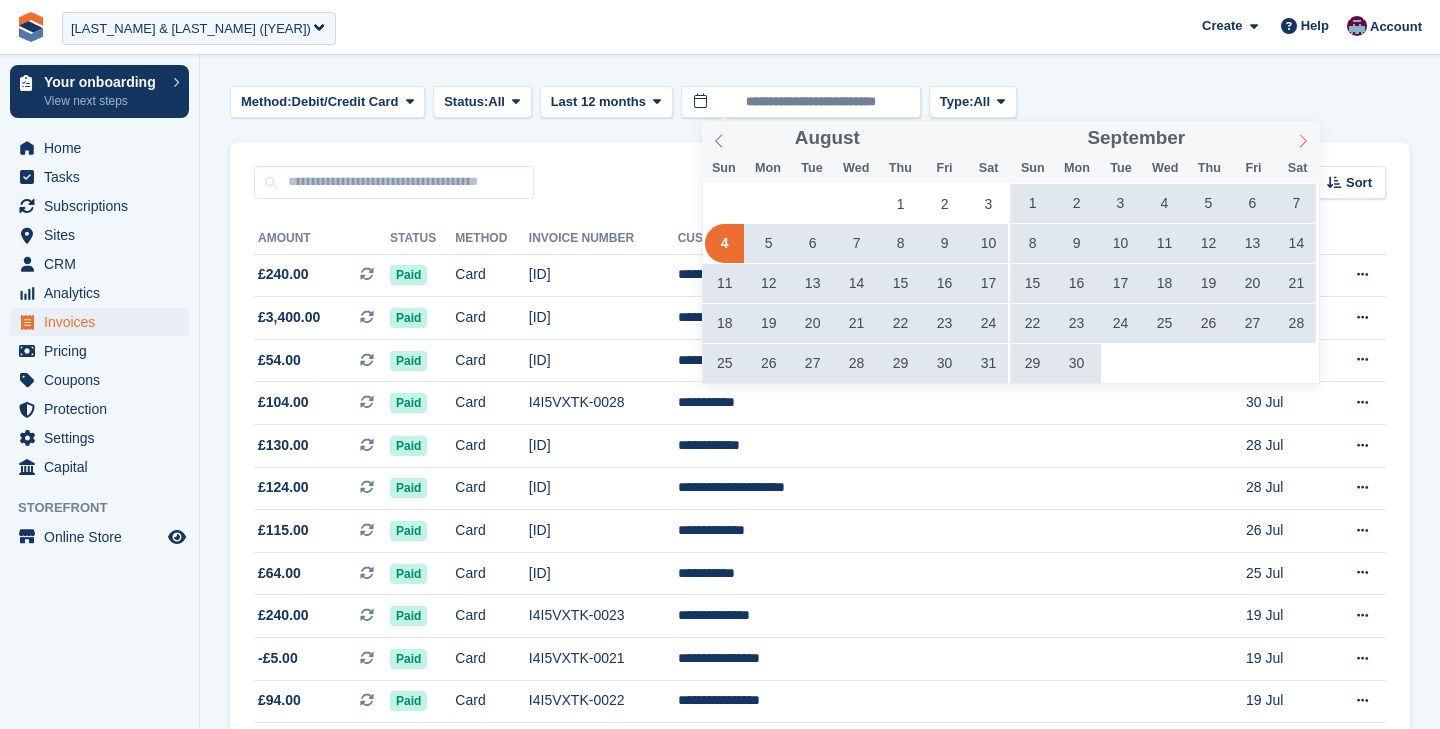 click 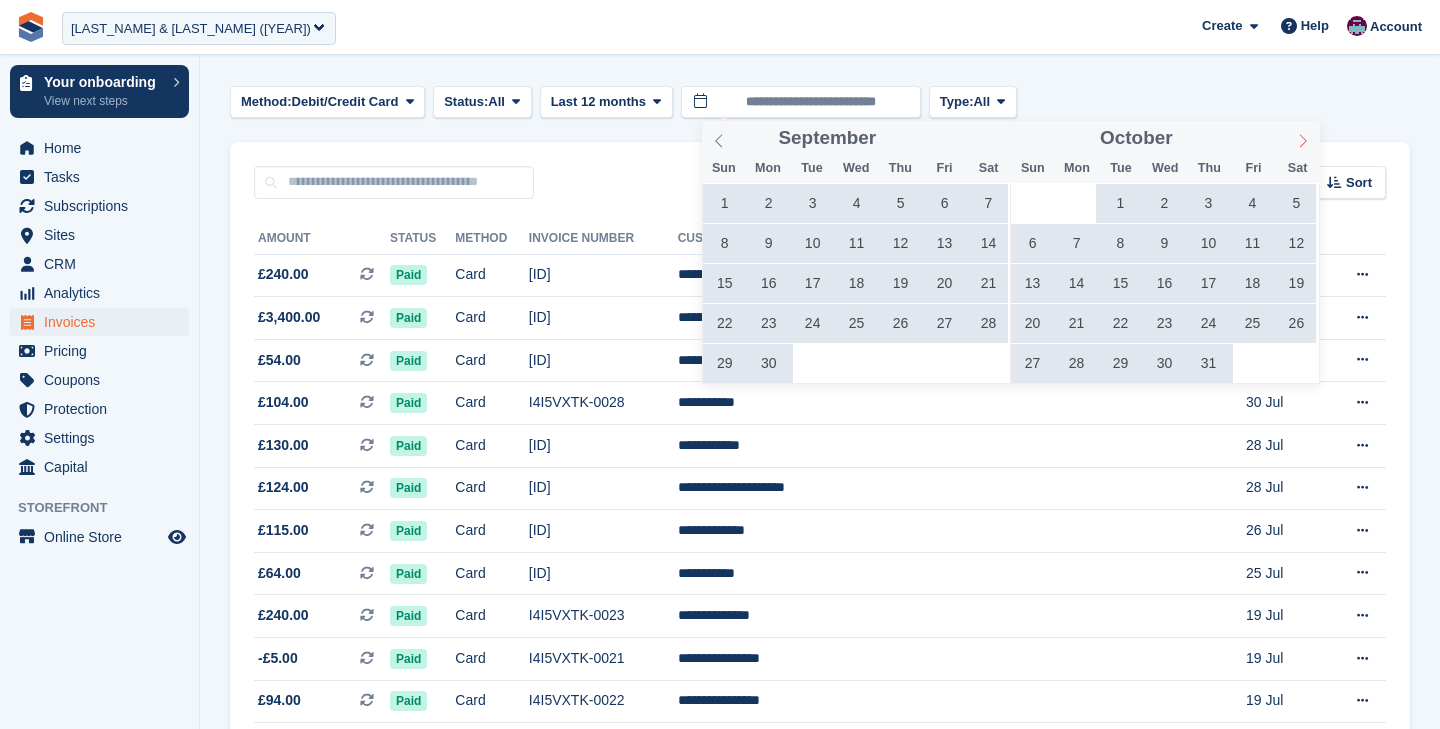click 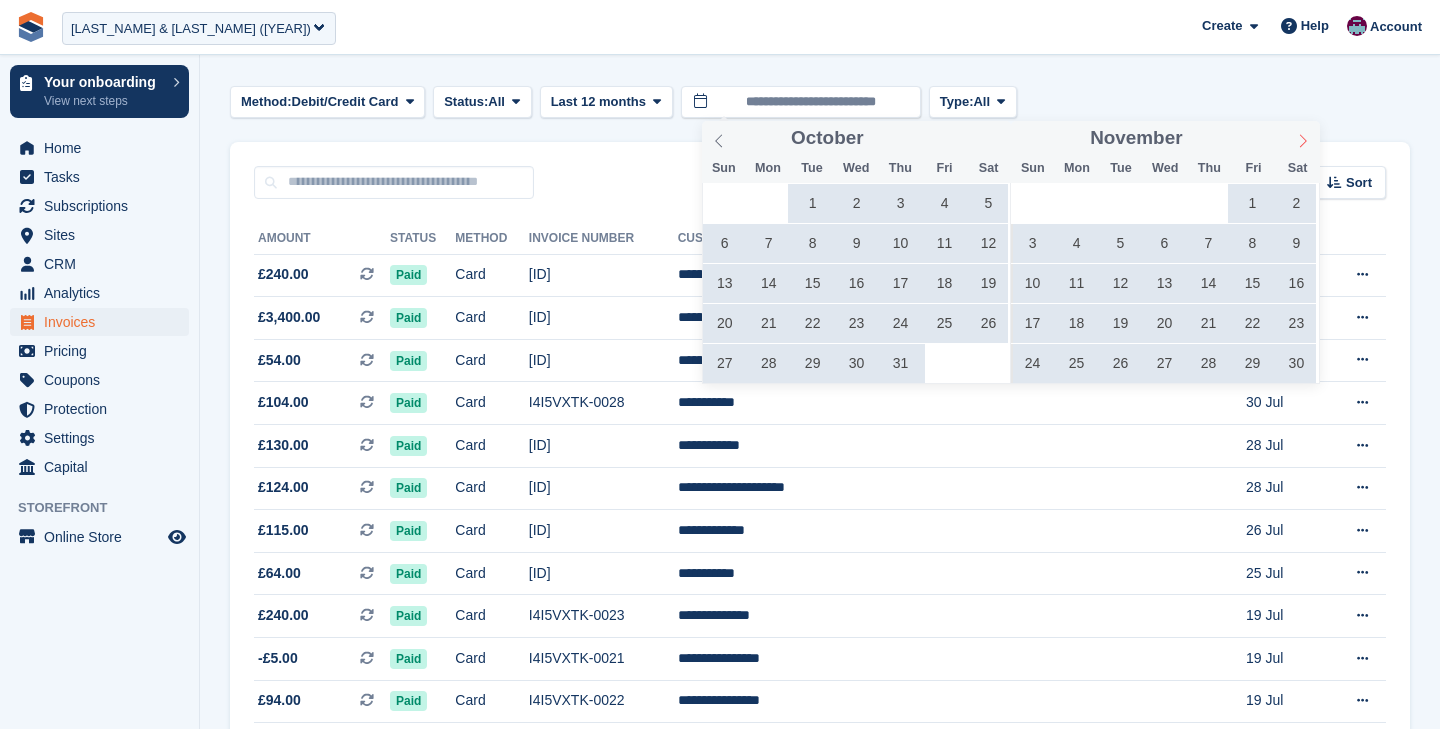 click 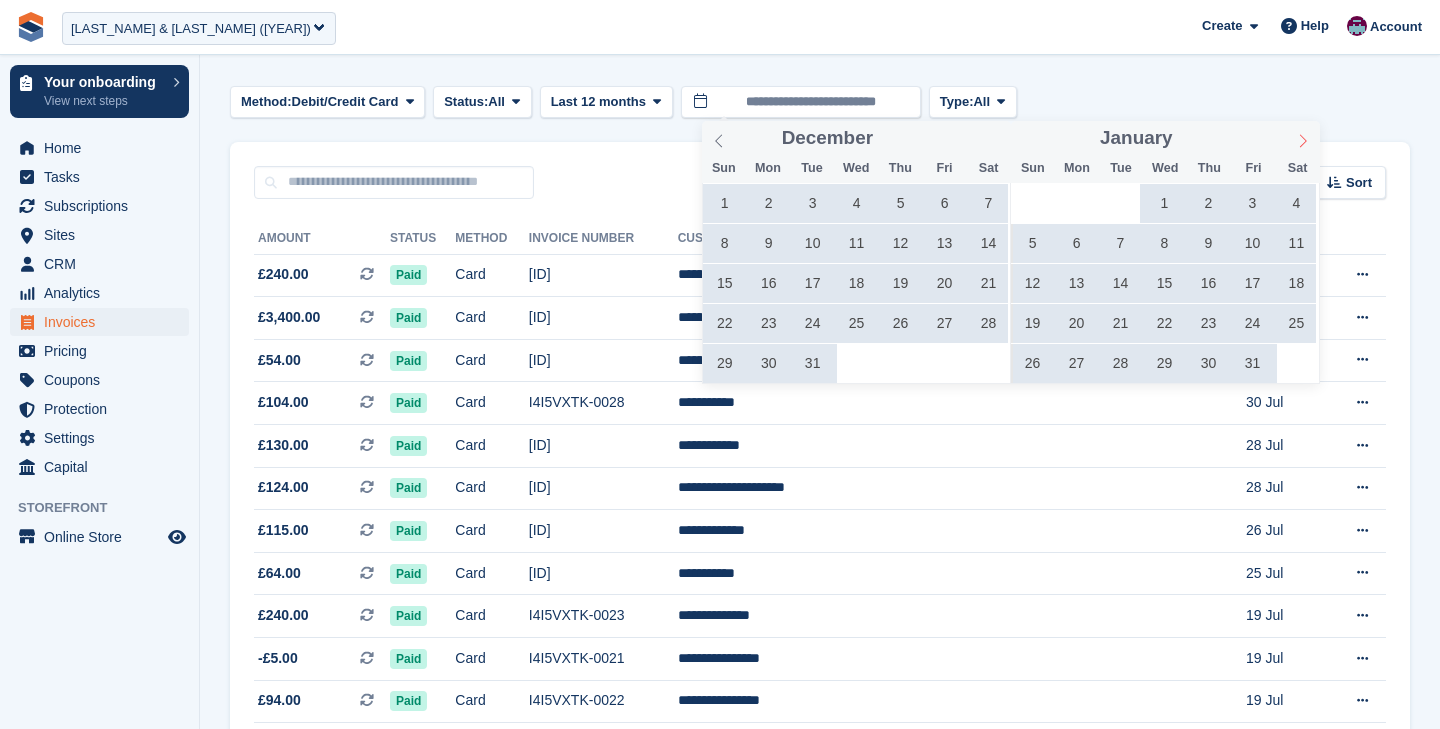 click 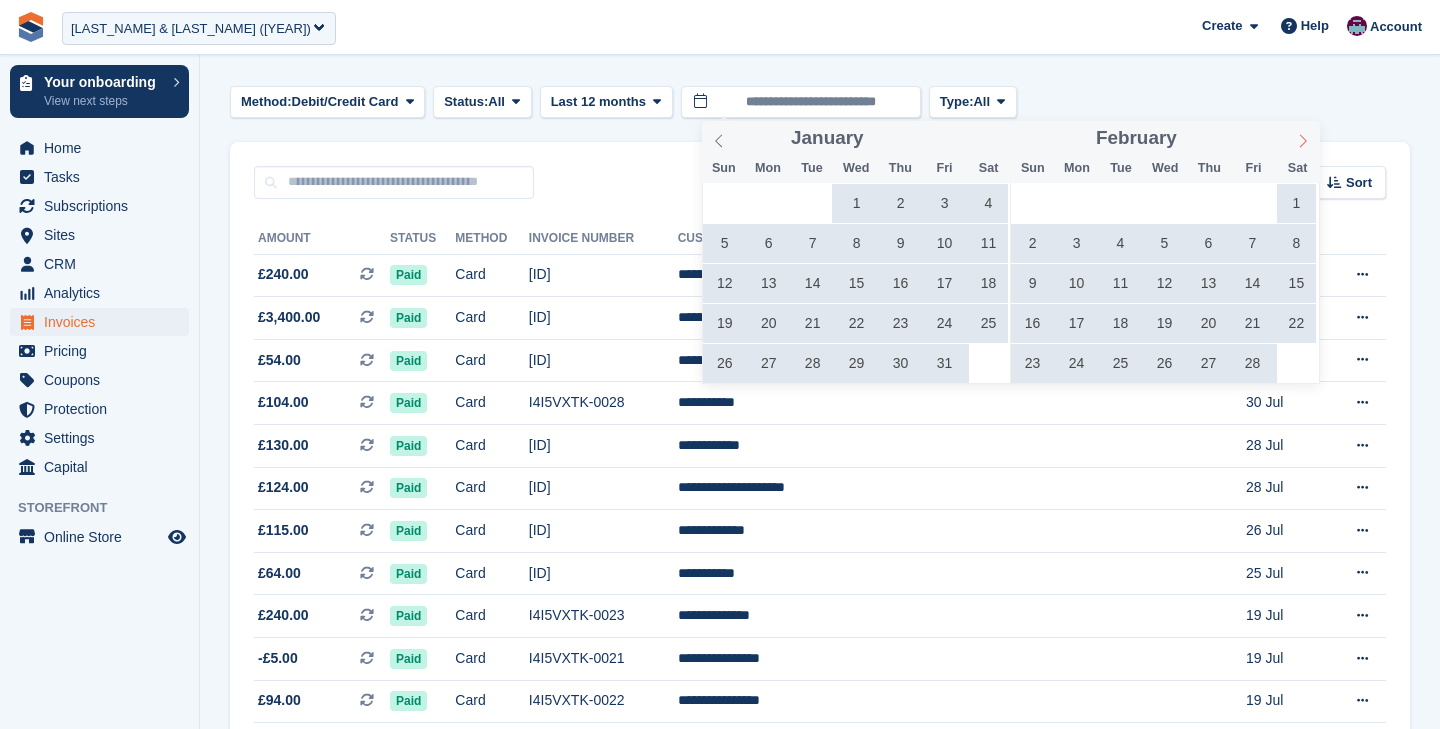 click 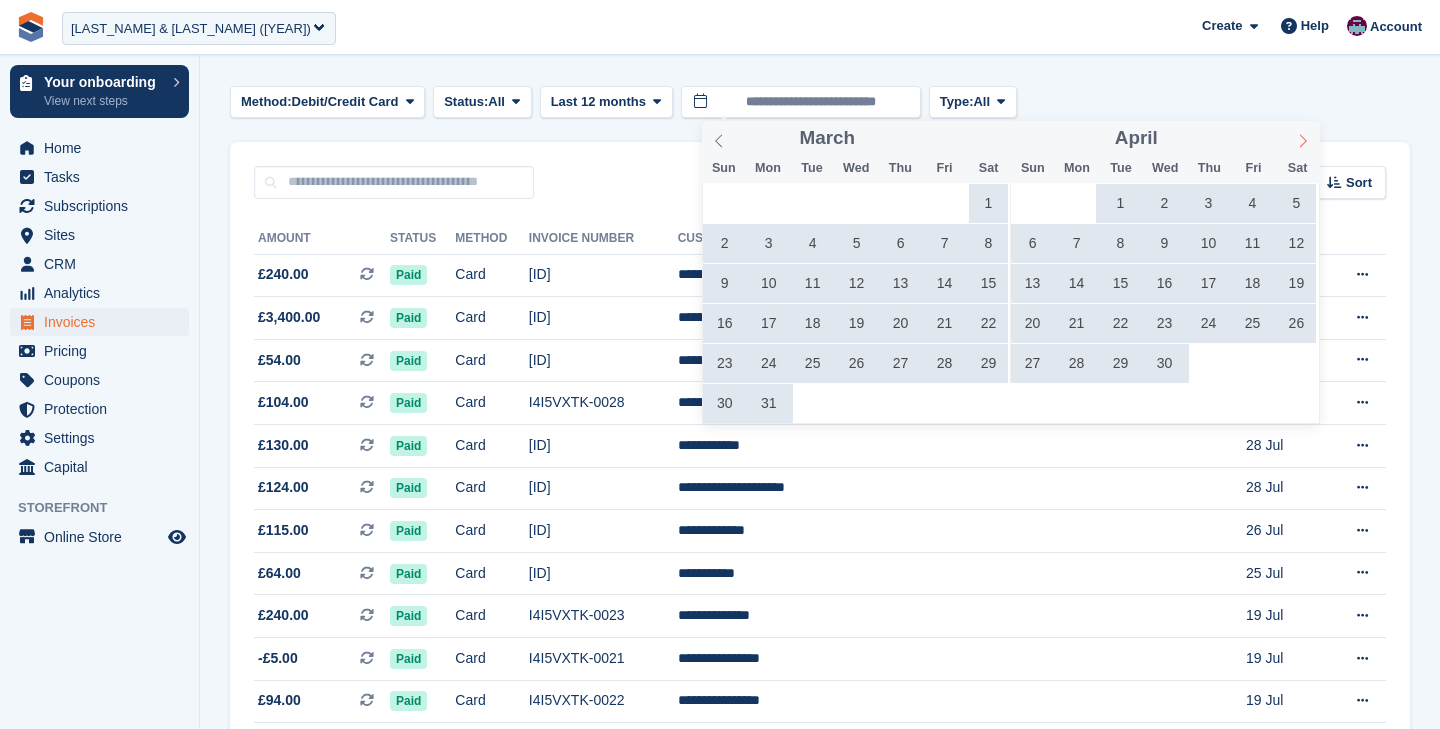click 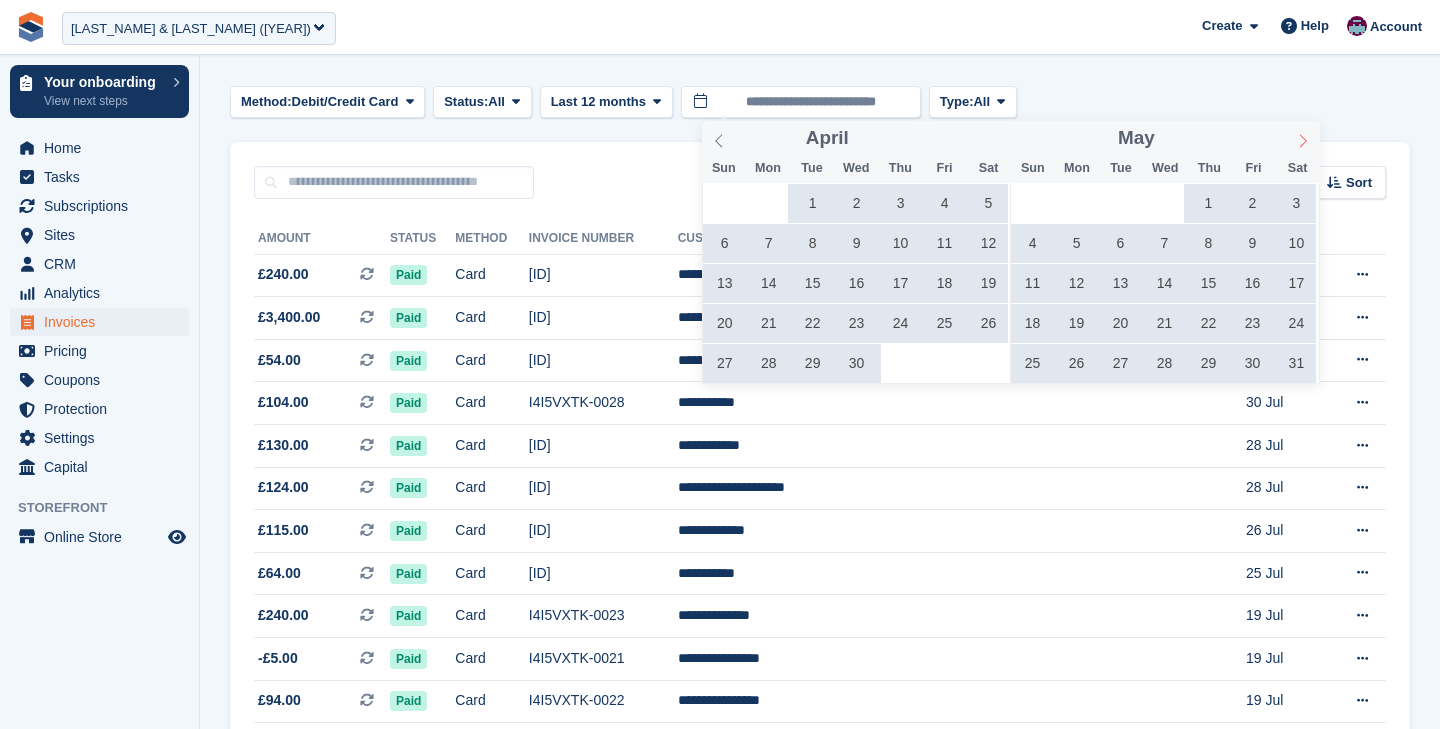click 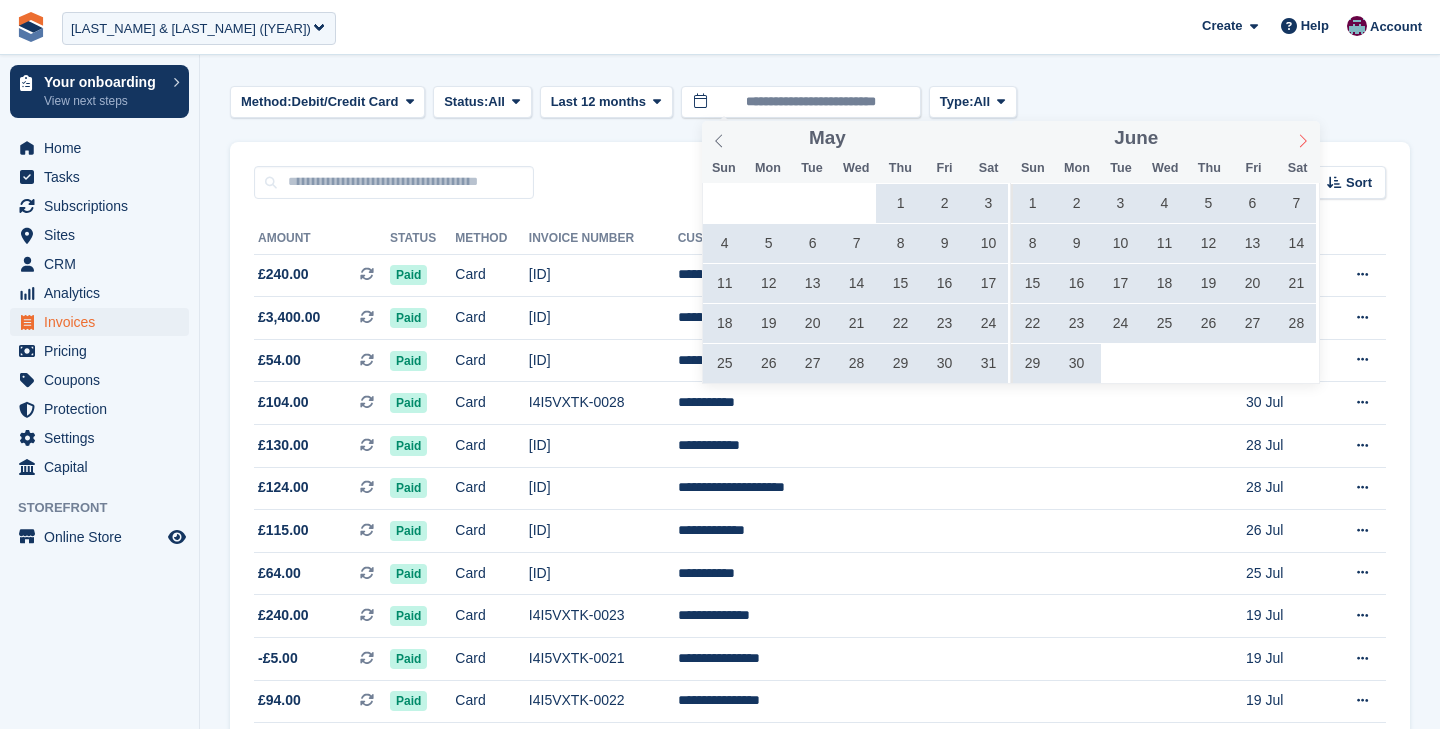 click 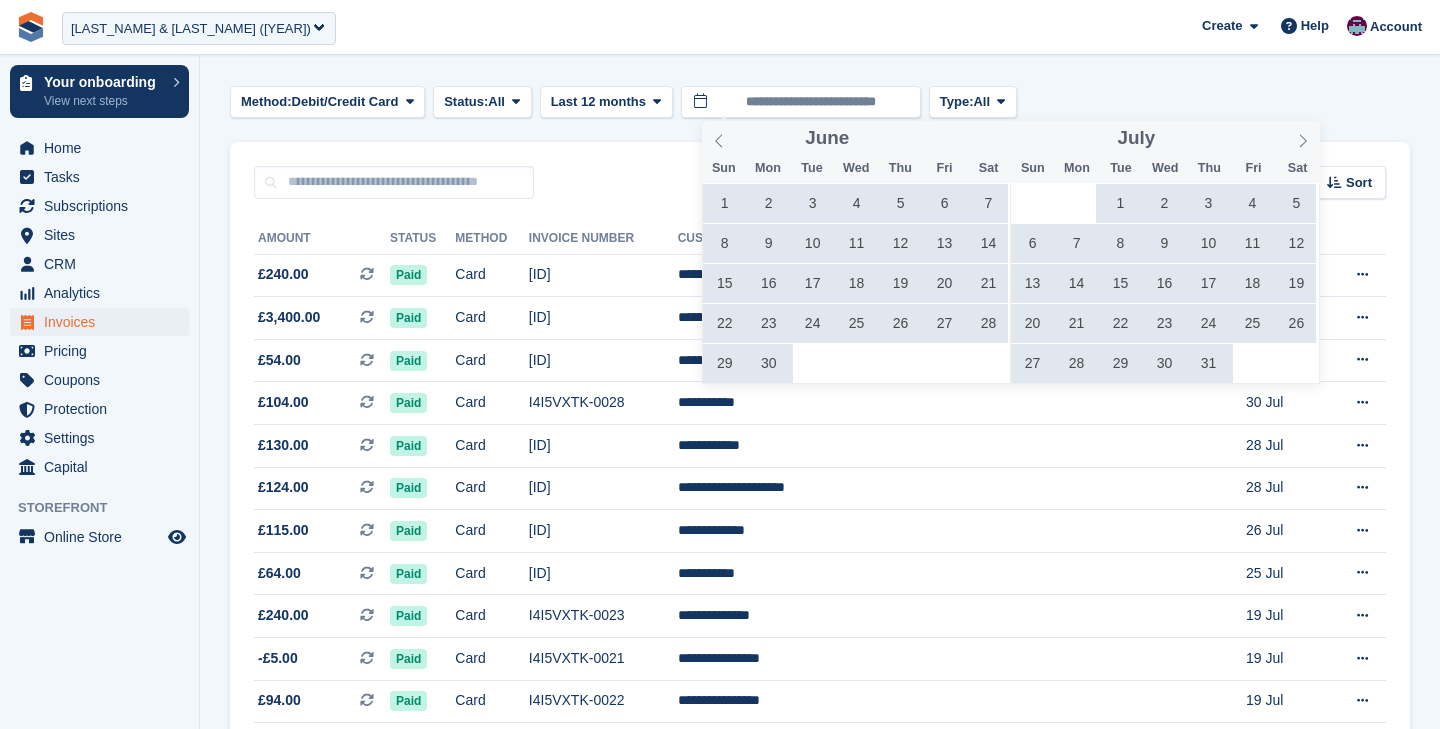 click on "1" at bounding box center [1120, 203] 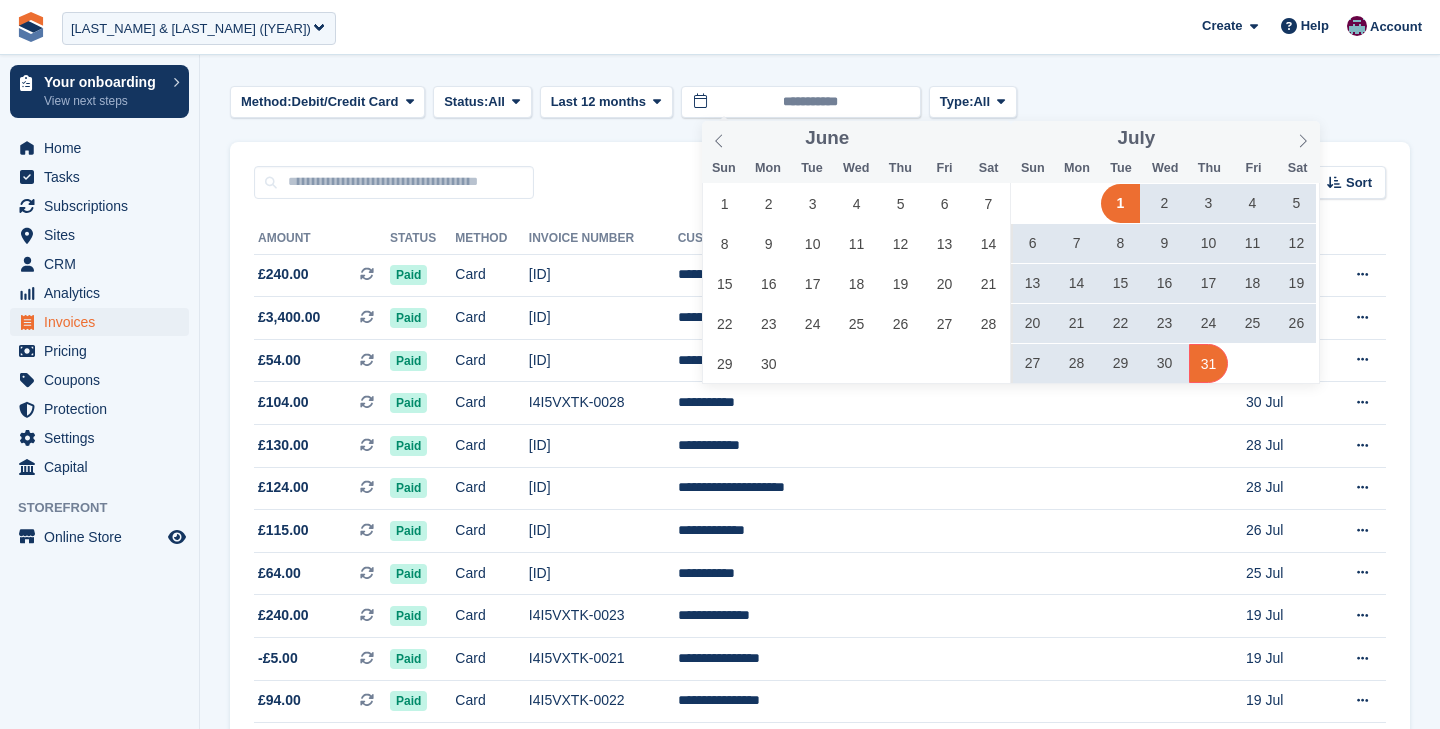 click on "31" at bounding box center [1208, 363] 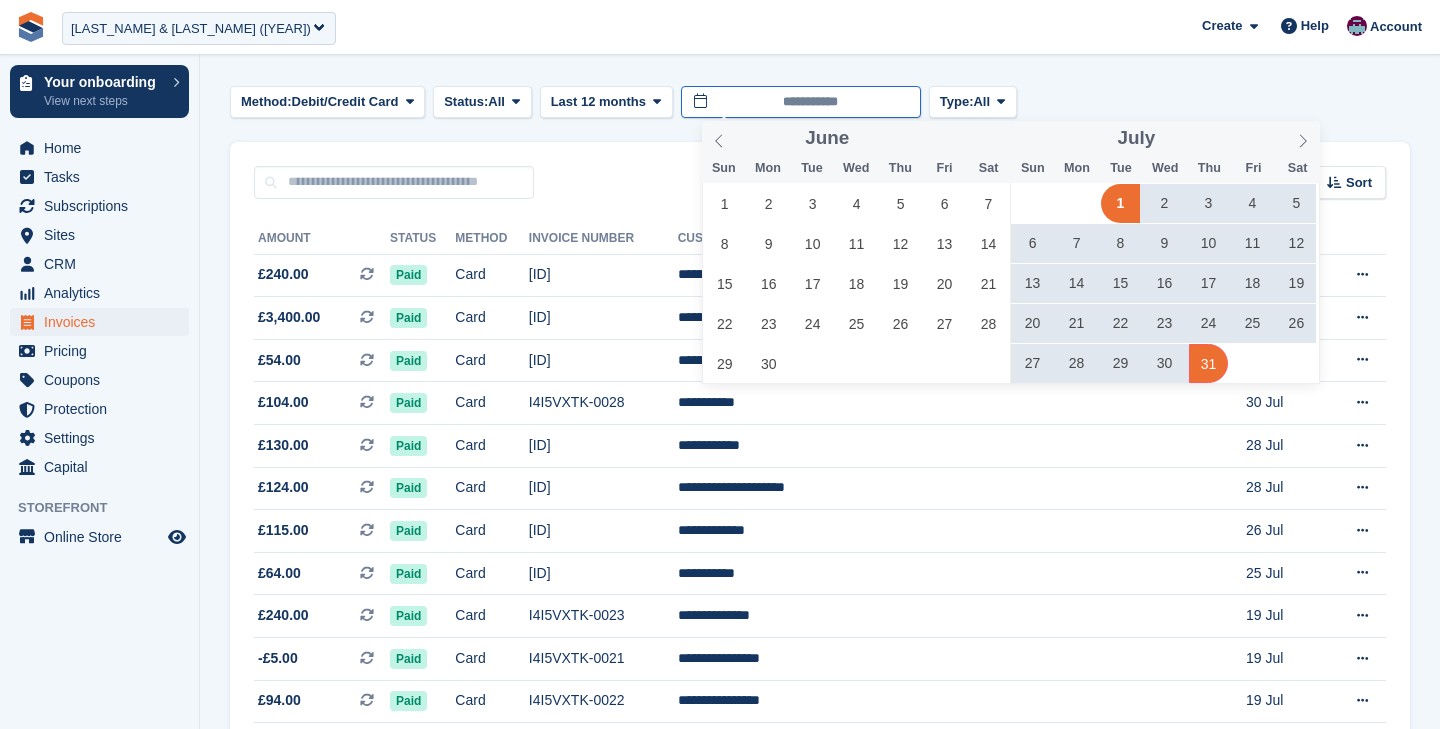 type on "**********" 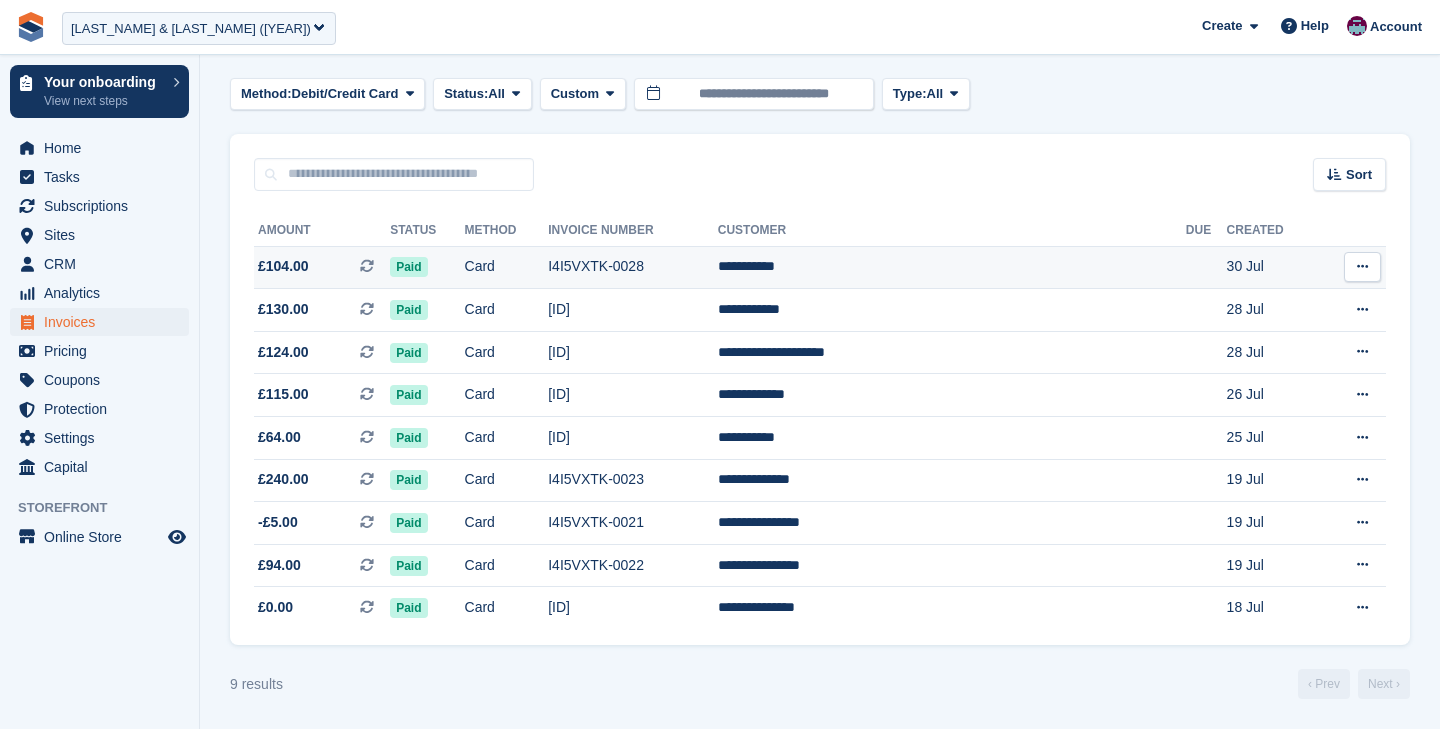 scroll, scrollTop: 0, scrollLeft: 0, axis: both 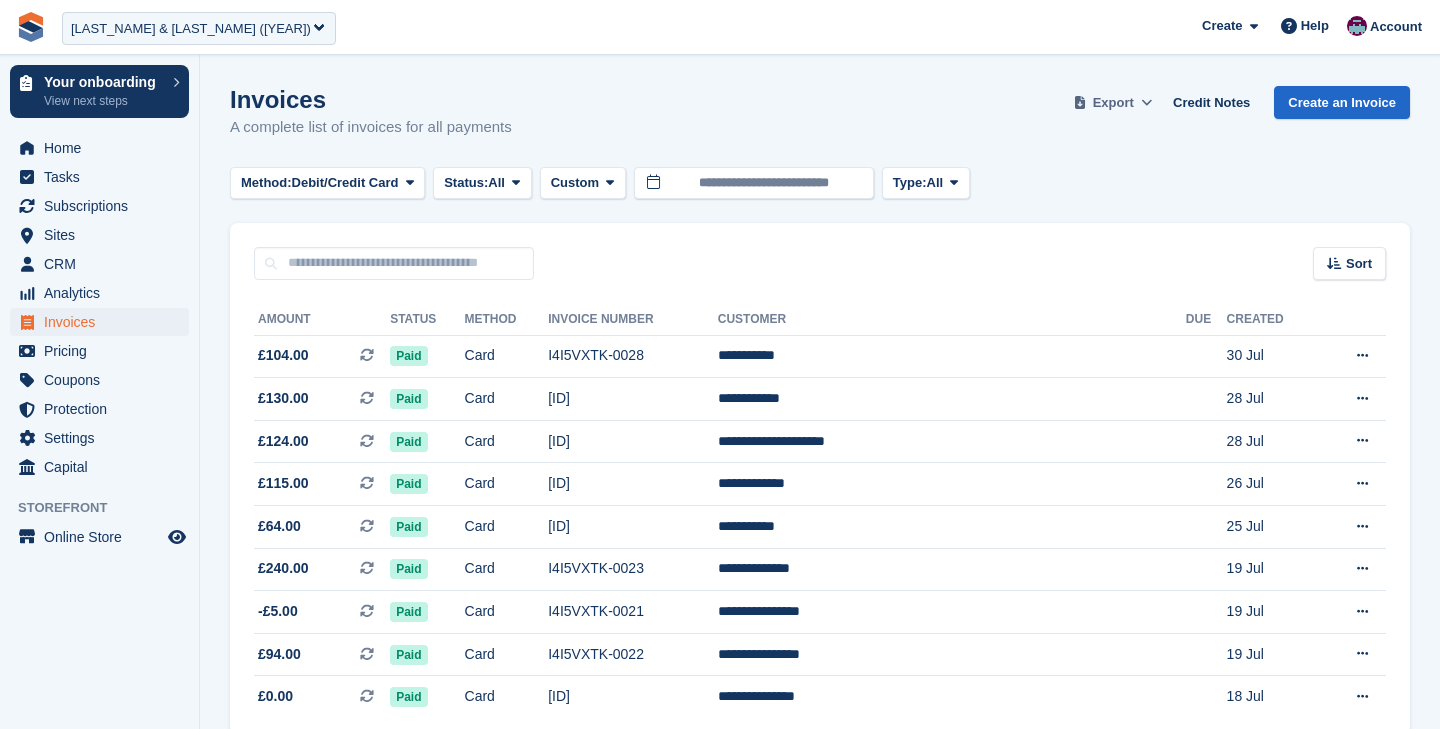 click on "Export" at bounding box center [1113, 103] 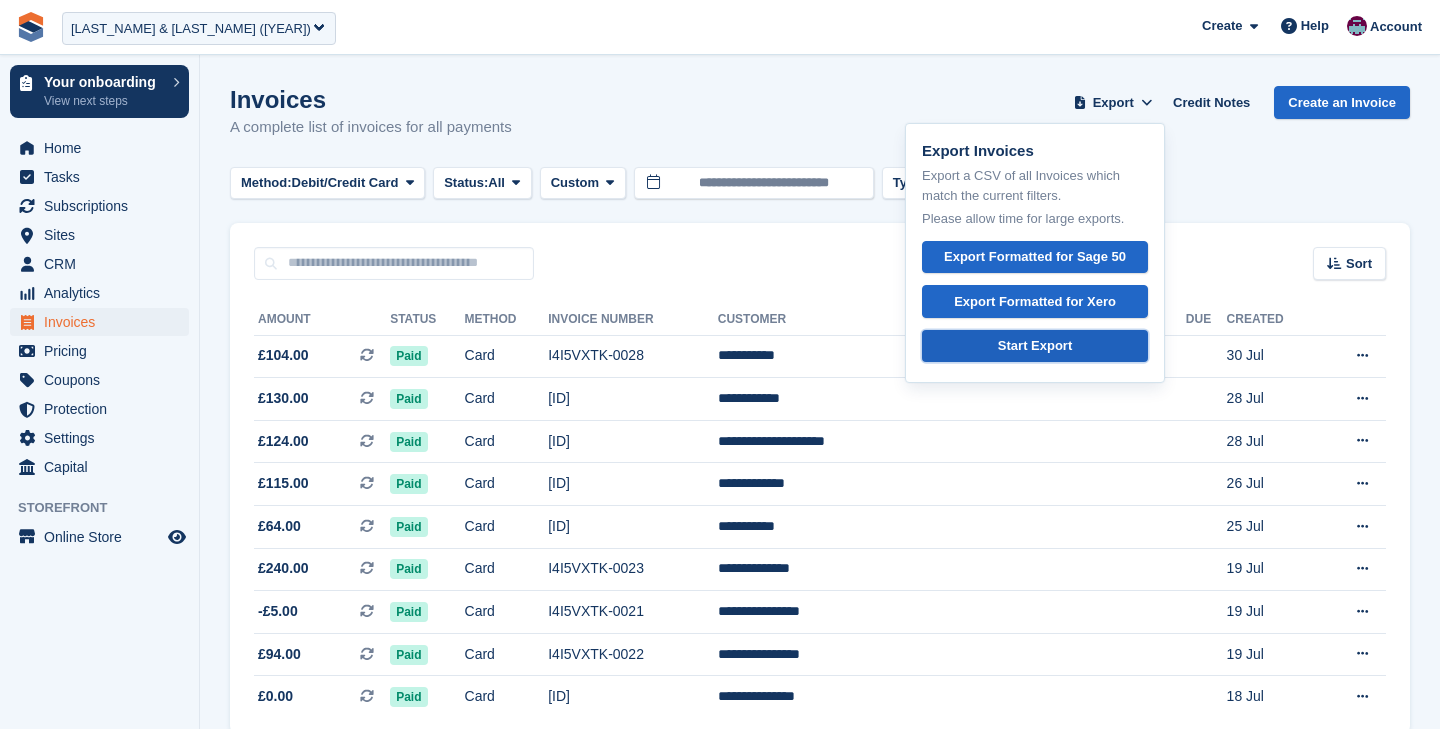 click on "Start Export" at bounding box center [1035, 346] 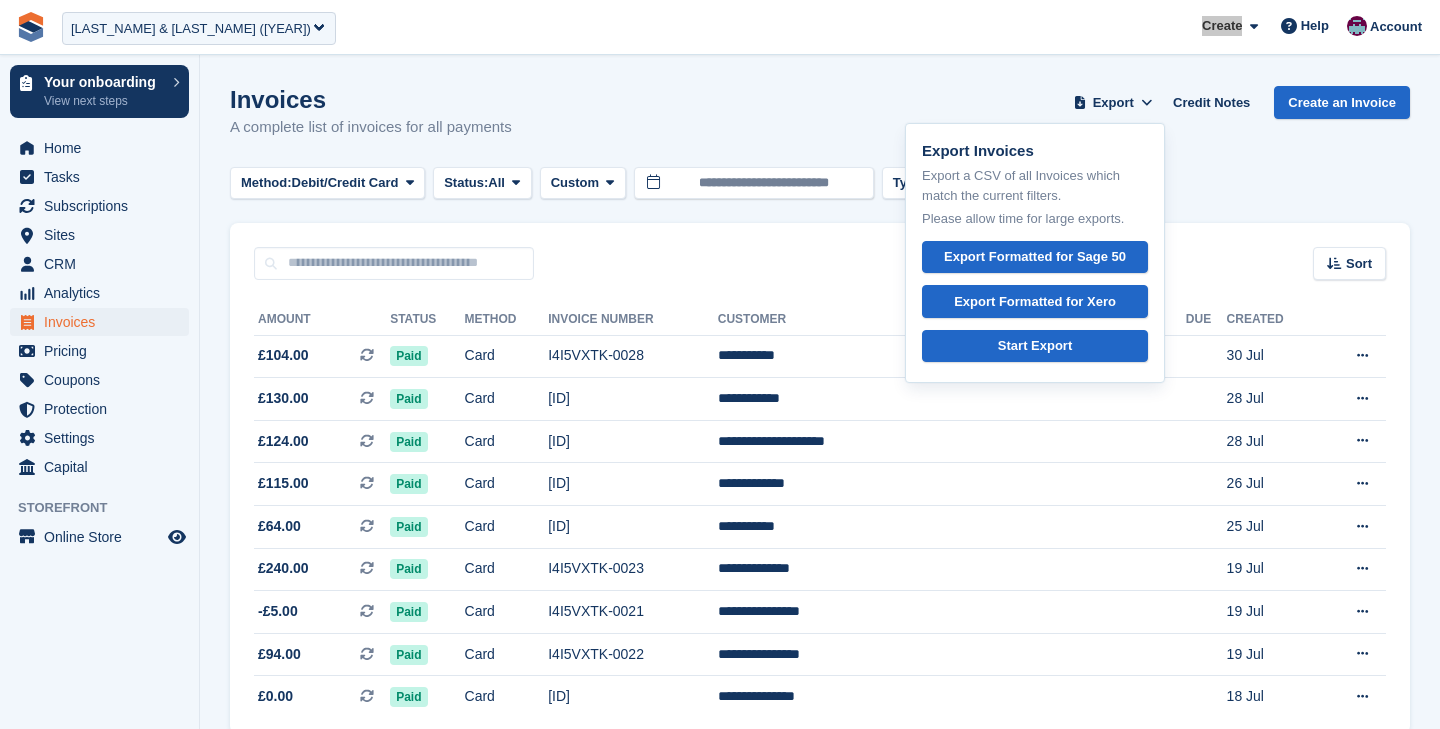 click on "**********" at bounding box center [720, 27] 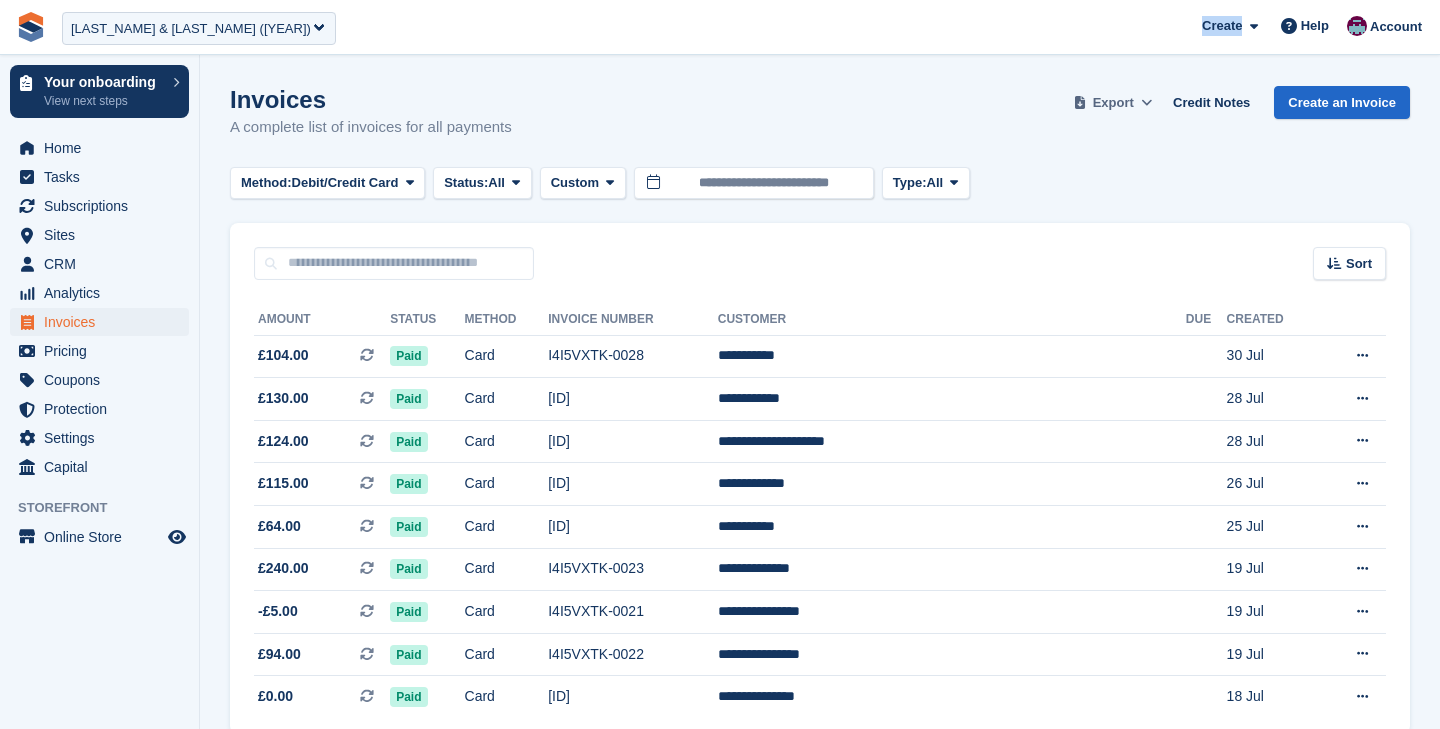 click at bounding box center (1146, 102) 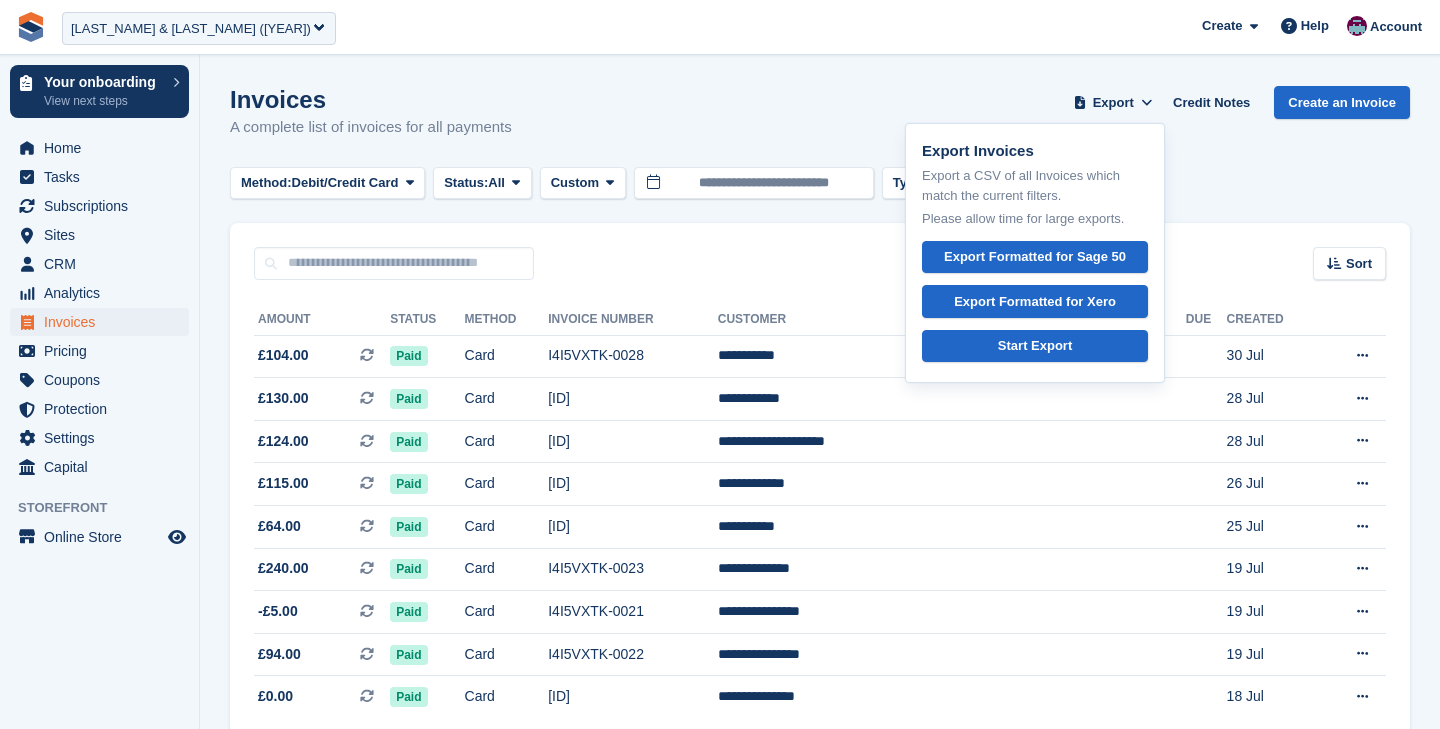 click on "Invoices
A complete list of invoices for all payments
Export
Export Invoices
Export a CSV of all Invoices which match the current filters.
Please allow time for large exports.
Export Formatted for Sage 50
Export Formatted for Xero
Start Export
Credit Notes
Create an Invoice" at bounding box center (820, 124) 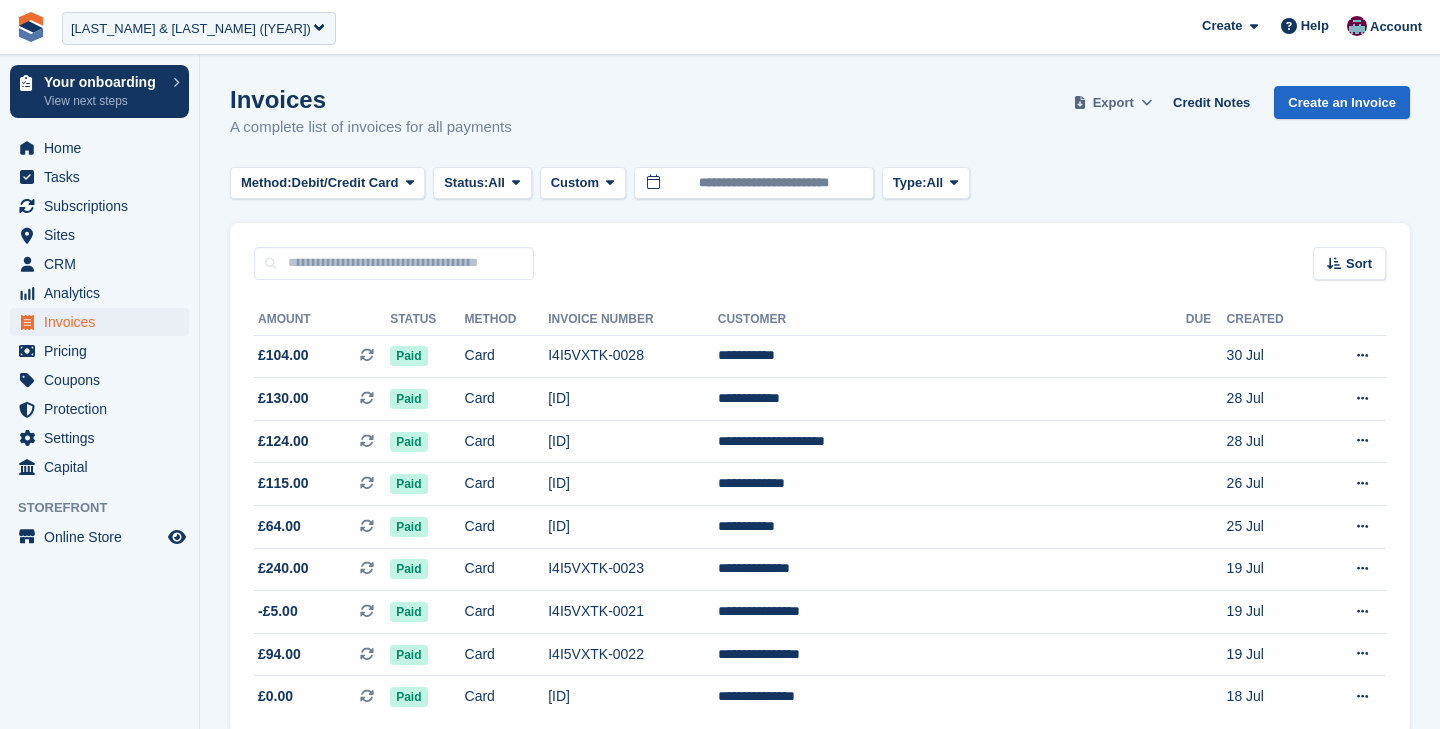 click at bounding box center (1147, 103) 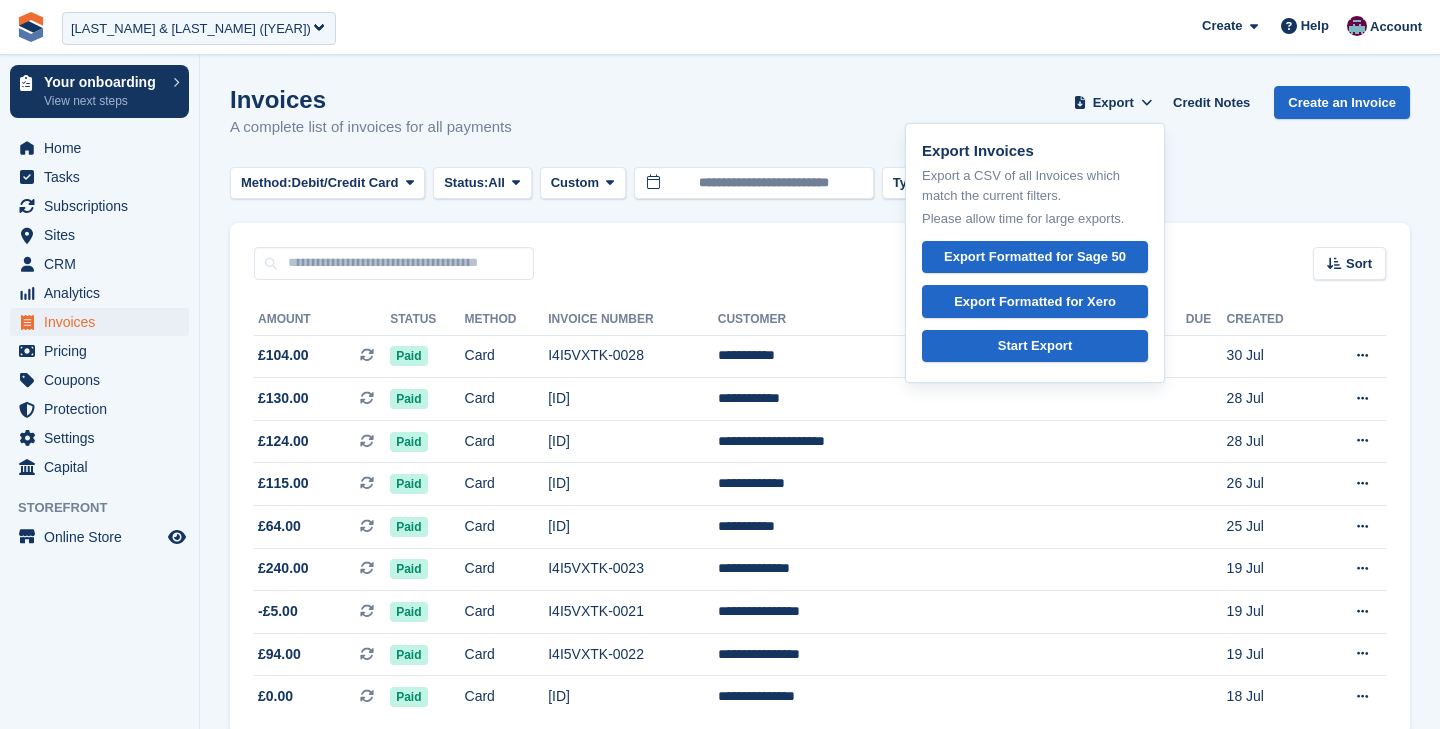 click on "Method:
Debit/Credit Card
All
Bank Transfer
Cash
Cheque
Debit/Credit Card
Direct Debit
SEPA Direct Debit
Other
Status:
All
All
Paid
Draft
Open
Void
Uncollectible
Custom
Custom
Today
Yesterday
Last 7 days
Last 2 weeks
Last 4 weeks
Last 3 months
Last 6 months
Last 9 months
Last 12 months
Last 18 months
Month to date
Quarter to date
Year to date" at bounding box center (820, 183) 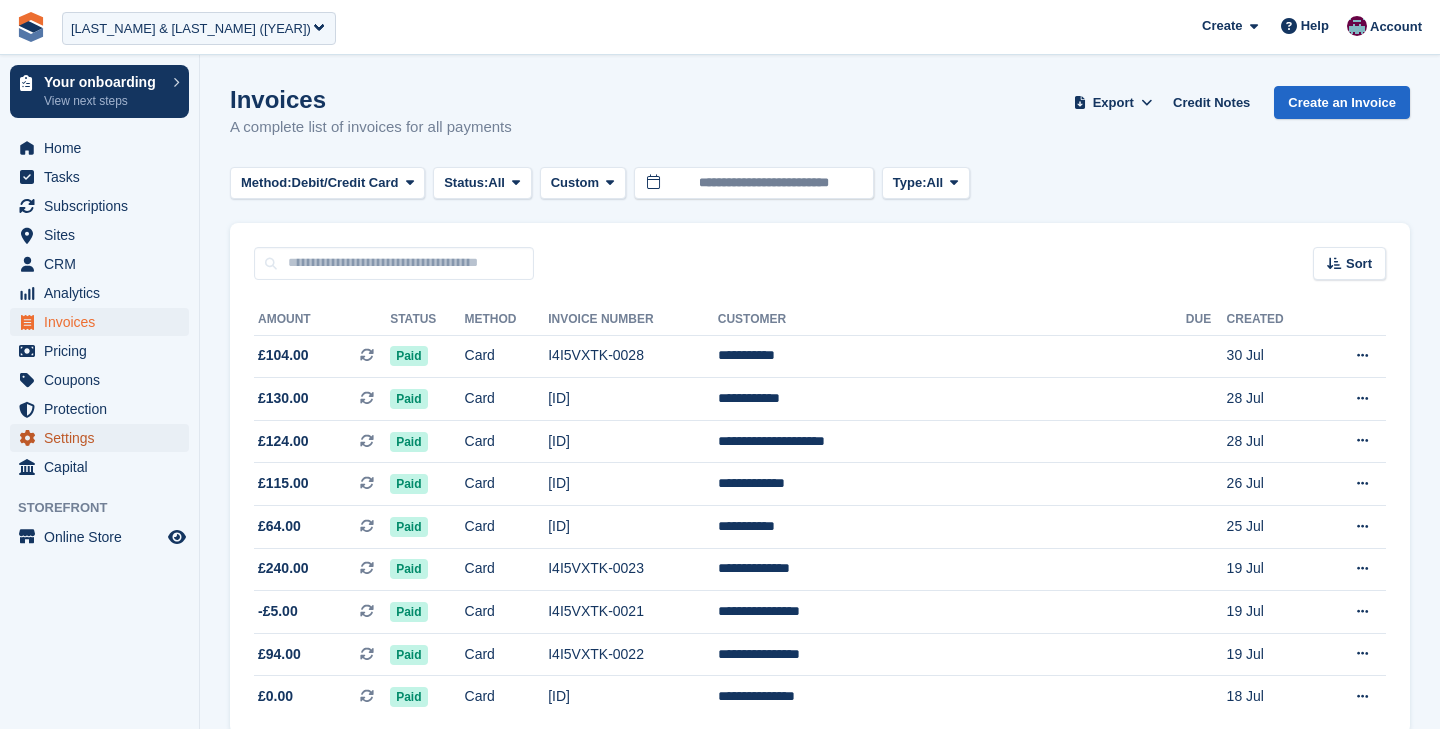 click on "Settings" at bounding box center [104, 438] 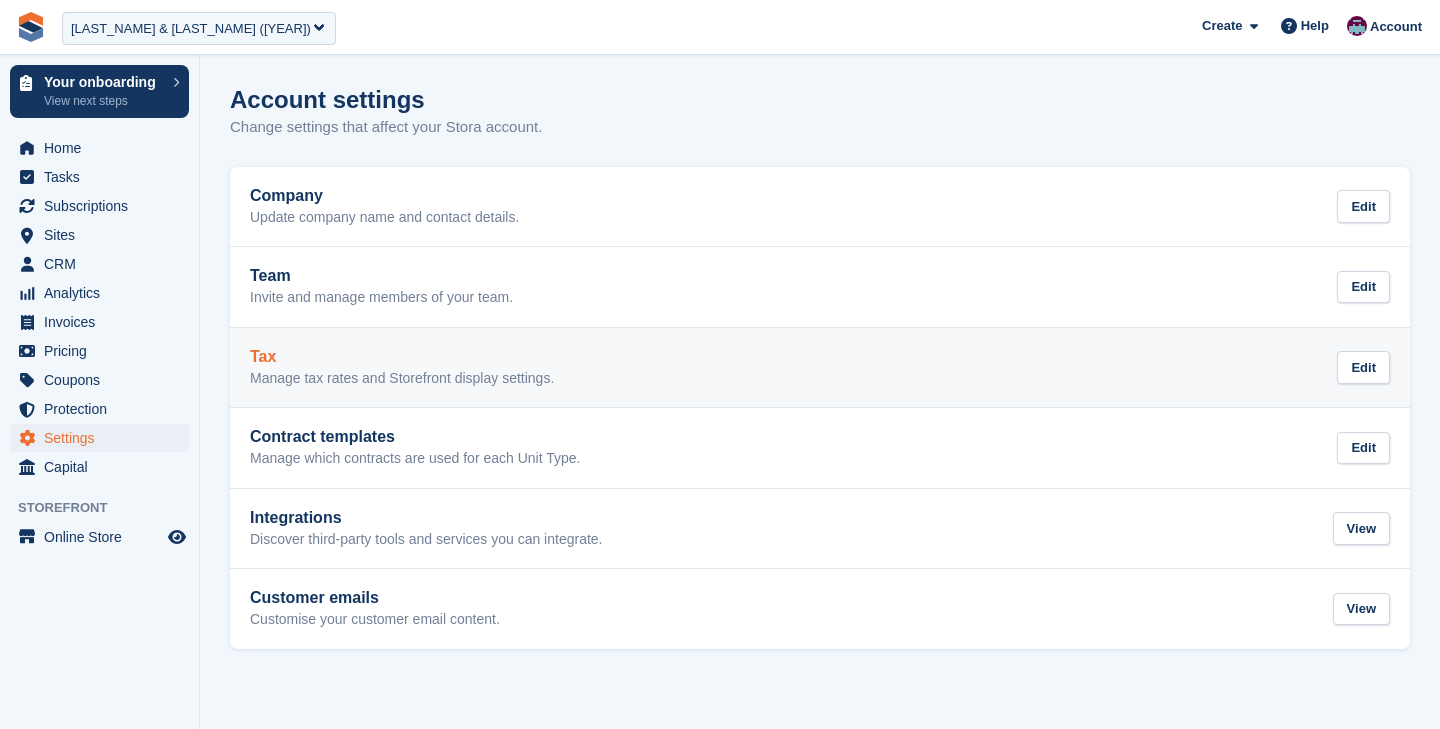 click on "Tax
Manage tax rates and Storefront display settings.
Edit" at bounding box center [820, 368] 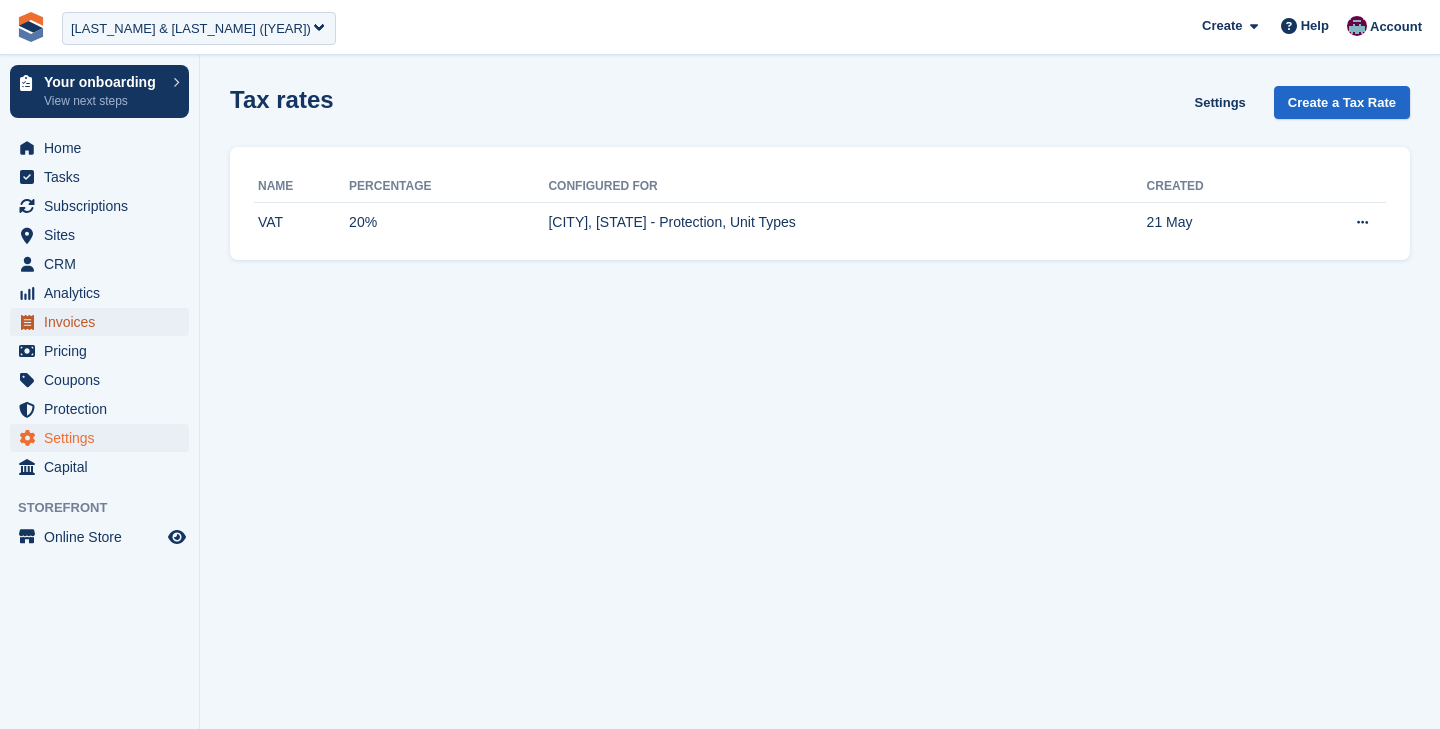 click on "Invoices" at bounding box center [104, 322] 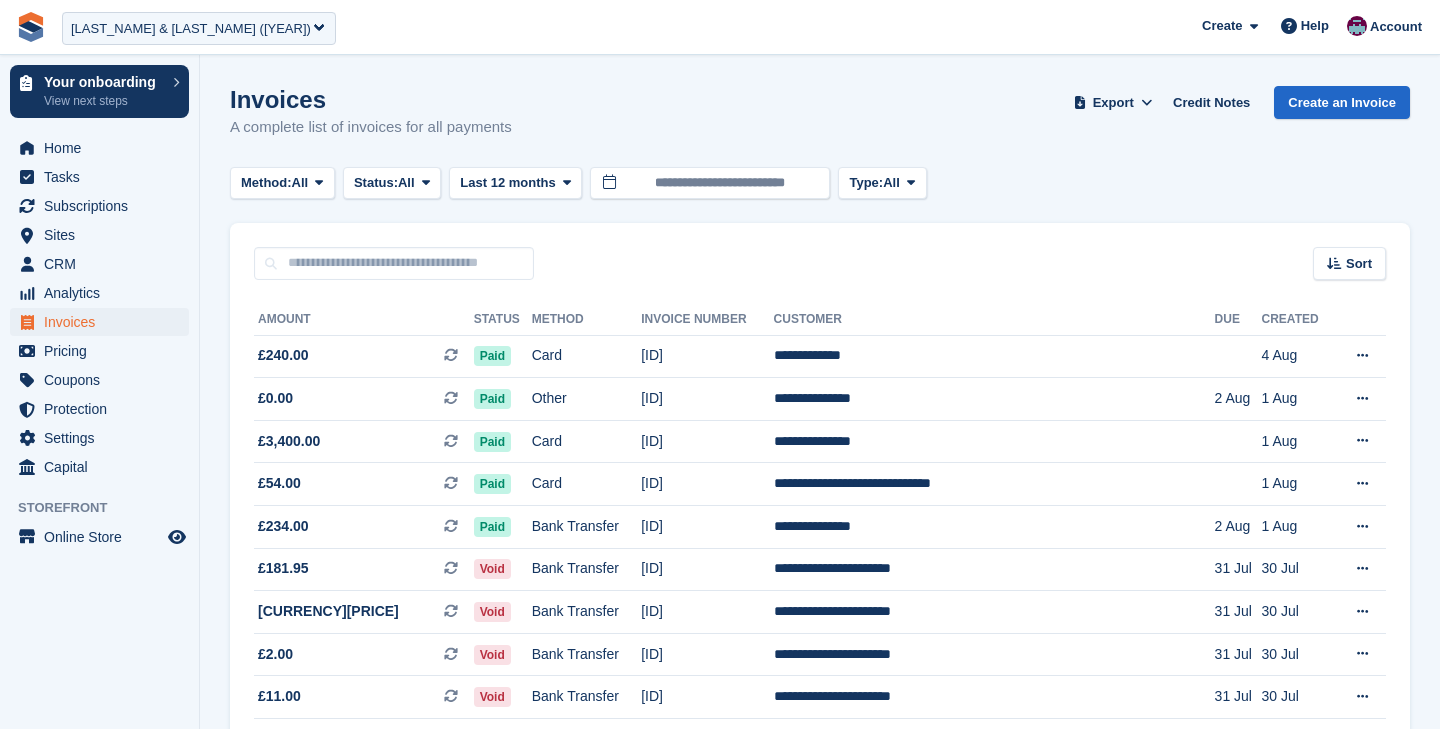 click on "Method:
All
All
Bank Transfer
Cash
Cheque
Debit/Credit Card
Direct Debit
SEPA Direct Debit
Other
Status:
All
All
Paid
Draft
Open
Void
Uncollectible
Last 12 months
Today
Yesterday
Last 7 days
Last 2 weeks
Last 4 weeks
Last 3 months
Last 6 months
Last 9 months
Last 12 months
Last 18 months
Month to date
Quarter to date
Year to date
All" at bounding box center (820, 183) 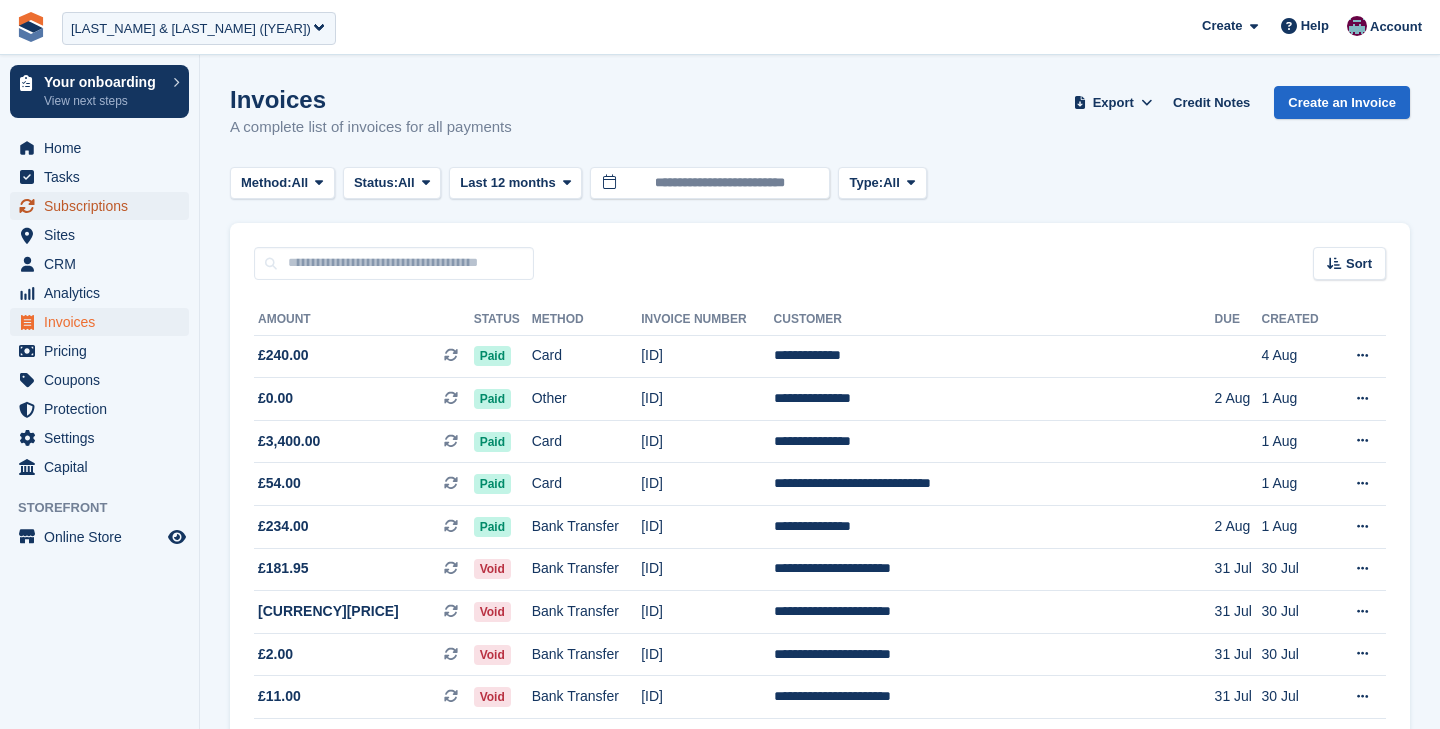 click on "Subscriptions" at bounding box center (104, 206) 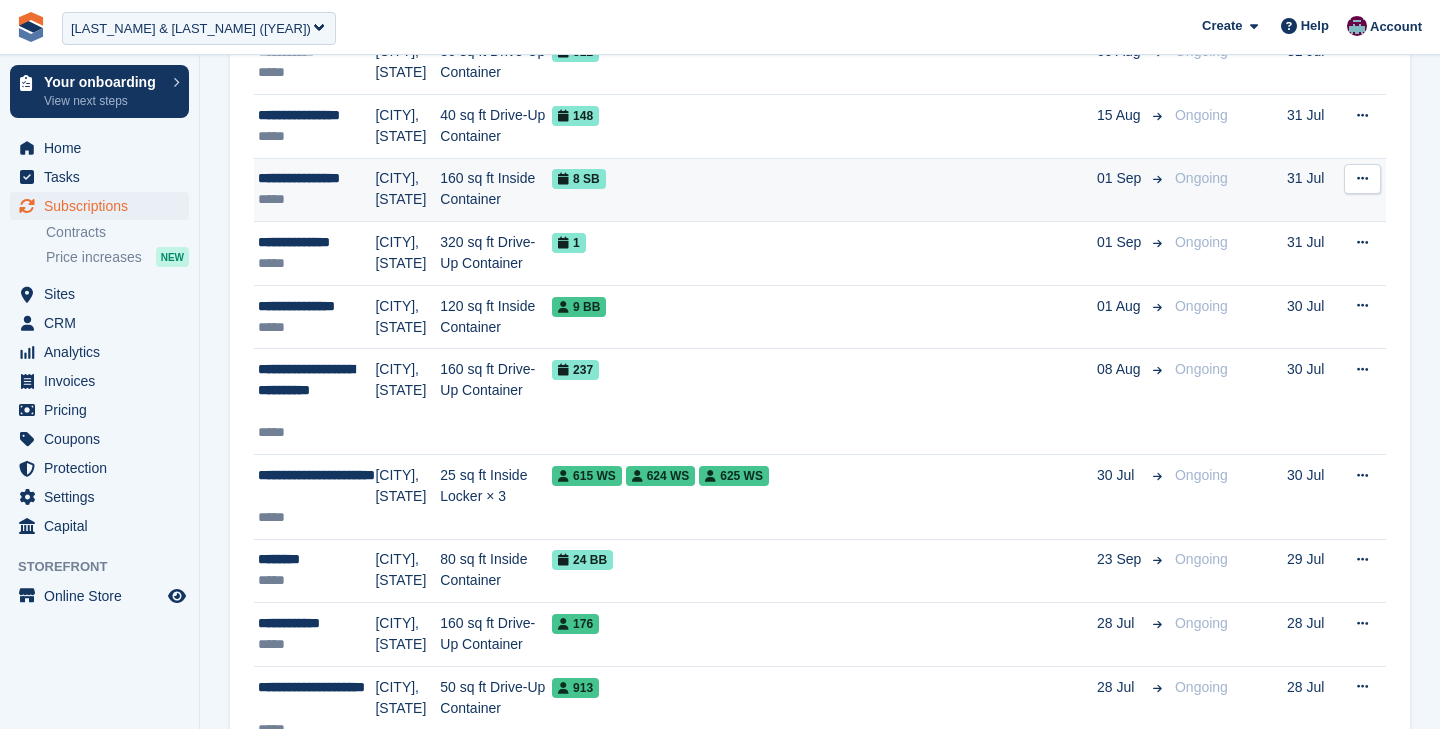 scroll, scrollTop: 530, scrollLeft: 0, axis: vertical 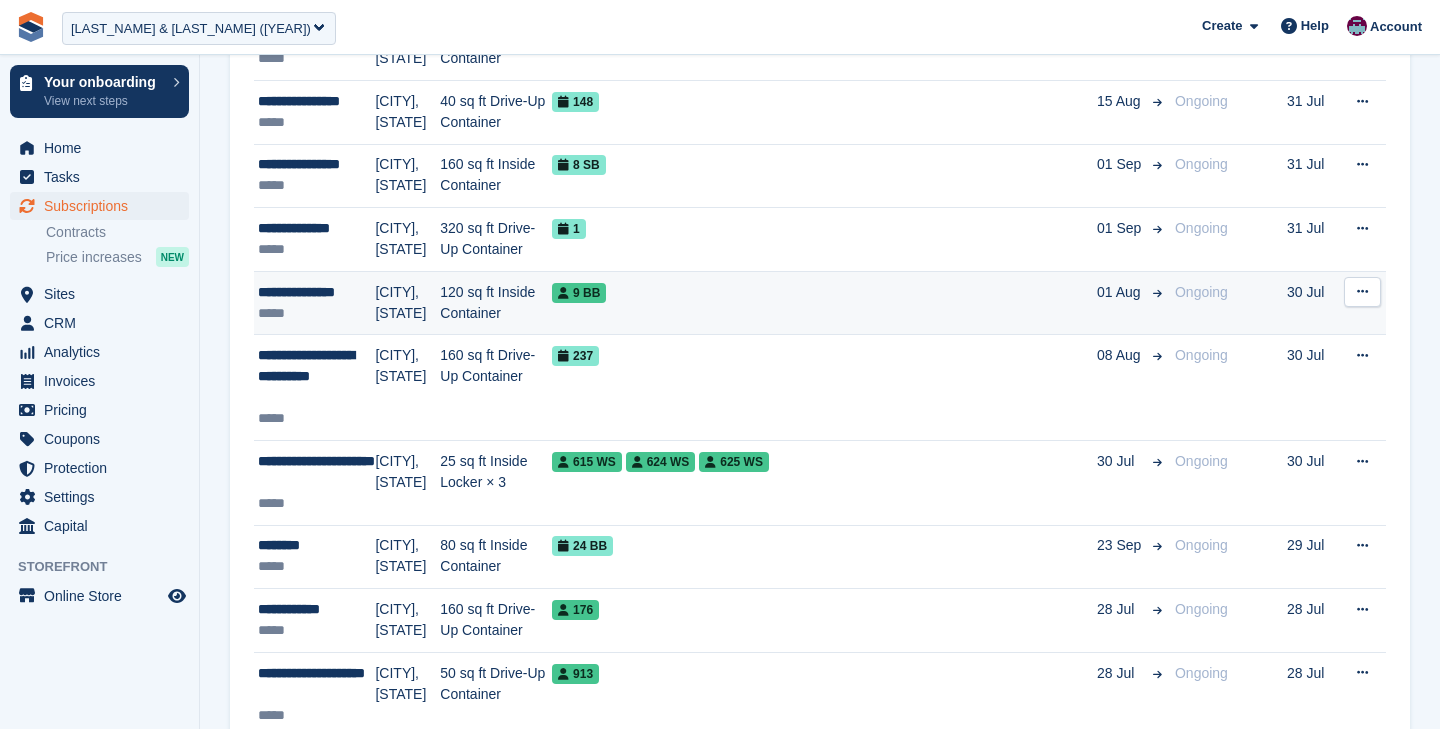 click on "*****" at bounding box center [316, 313] 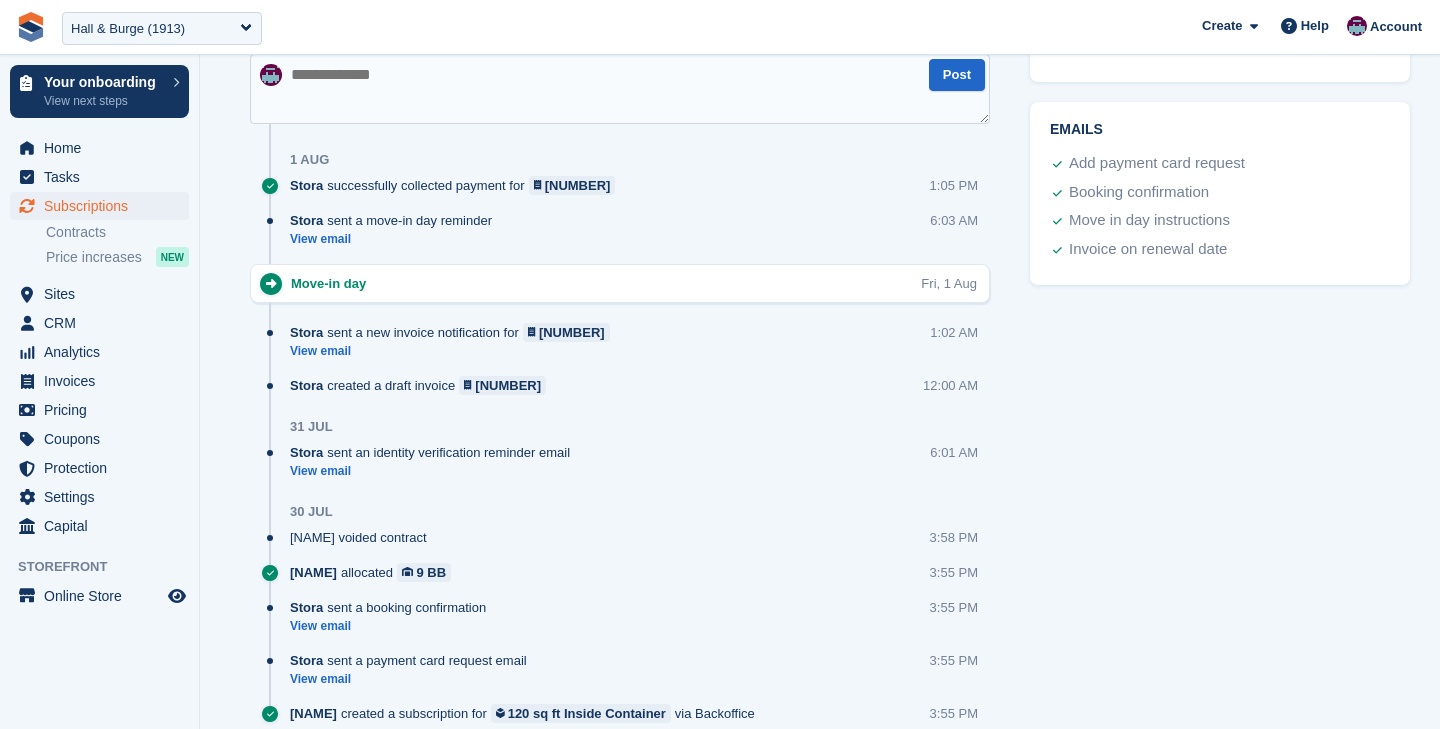 scroll, scrollTop: 0, scrollLeft: 0, axis: both 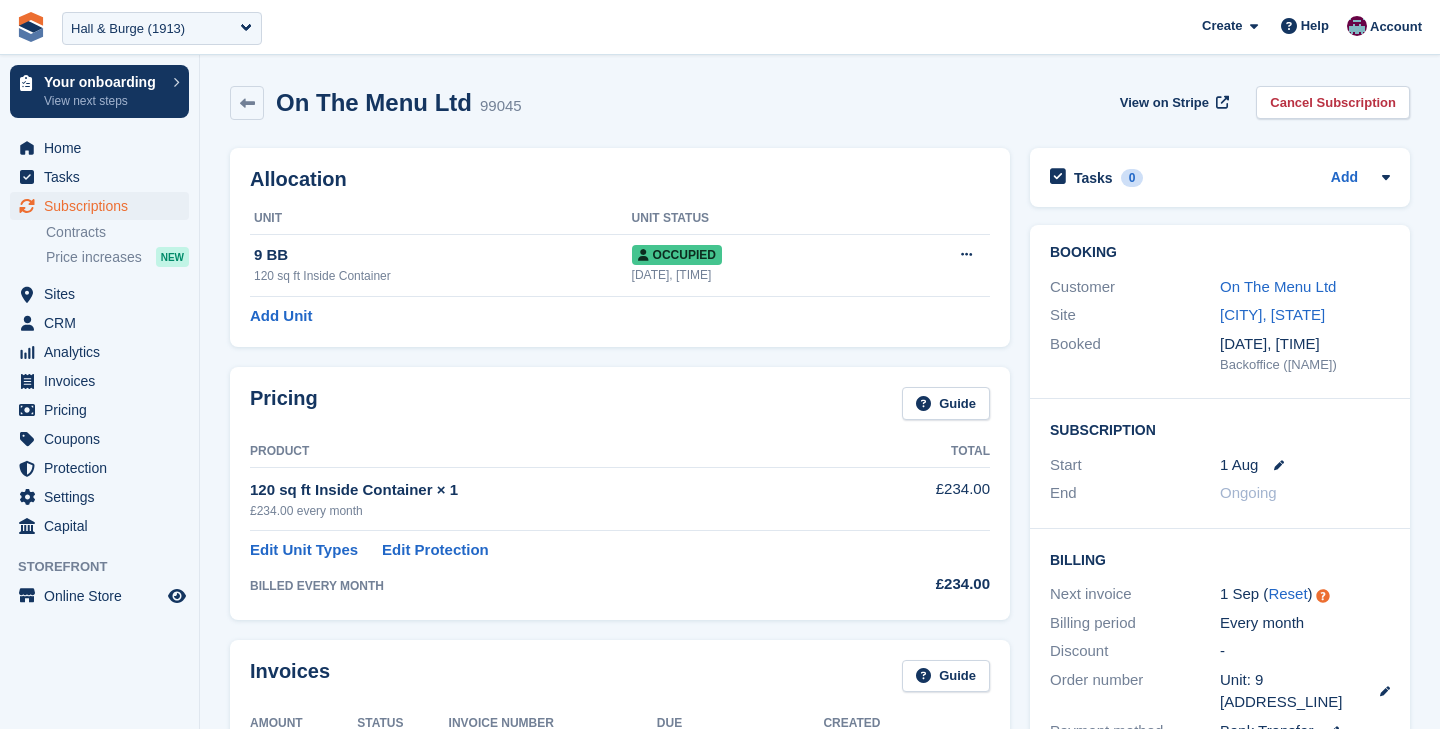 click on "Booking
Customer
On The Menu Ltd
Site
[CITY], [STATE]
Booked
[DATE], [TIME]
Backoffice ([NAME])
Subscription
Start
[DATE]
End
Ongoing
Billing
Next invoice
[DATE]
( Reset )
Billing period
Every month
Discount
-
Order number" at bounding box center (1220, 613) 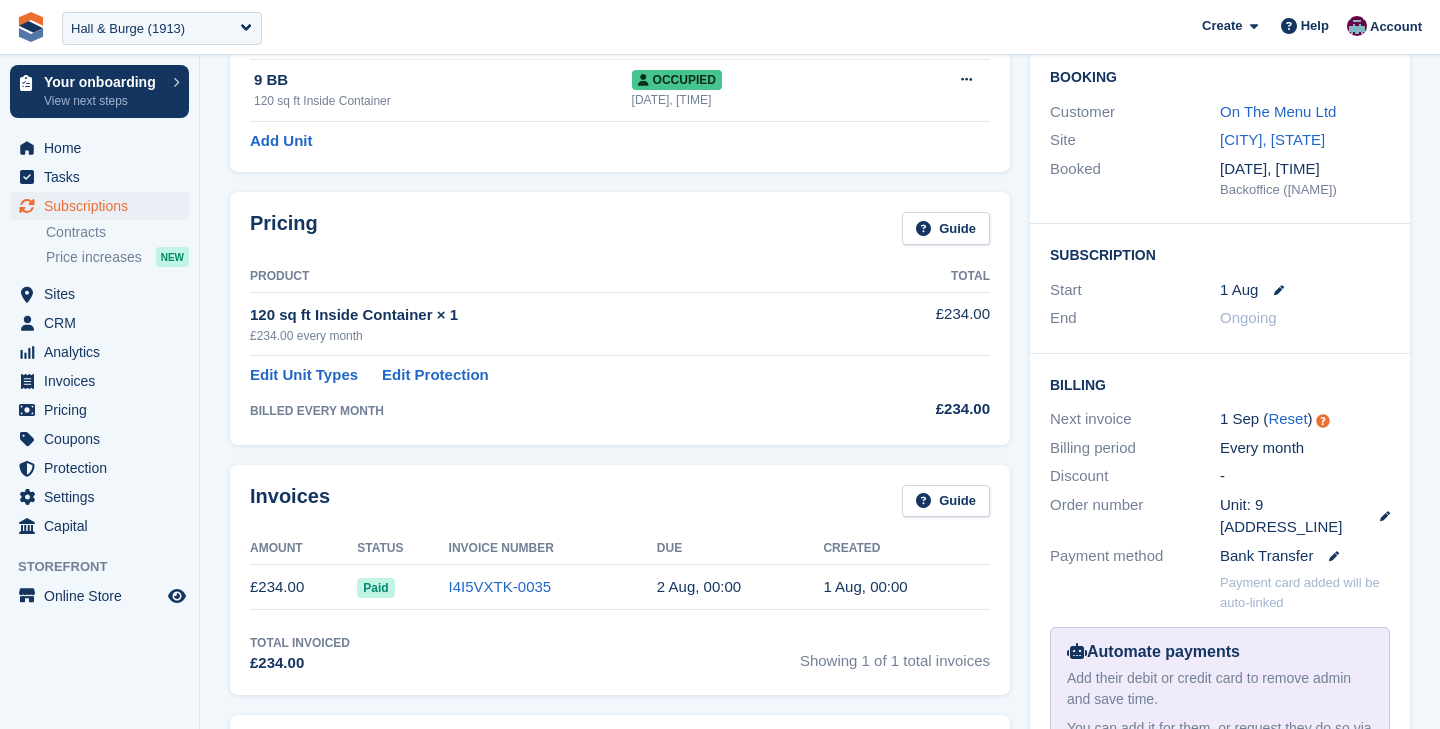 scroll, scrollTop: 174, scrollLeft: 0, axis: vertical 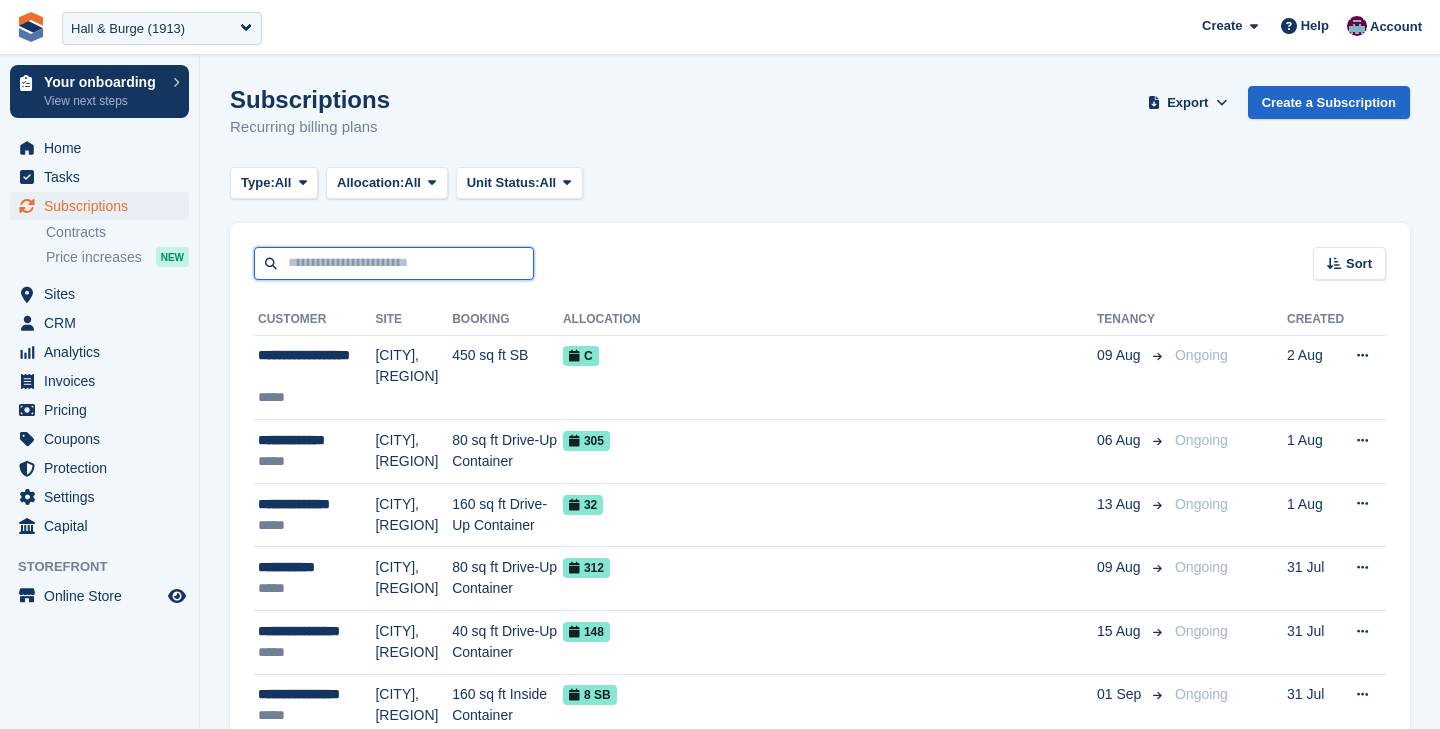click at bounding box center (394, 263) 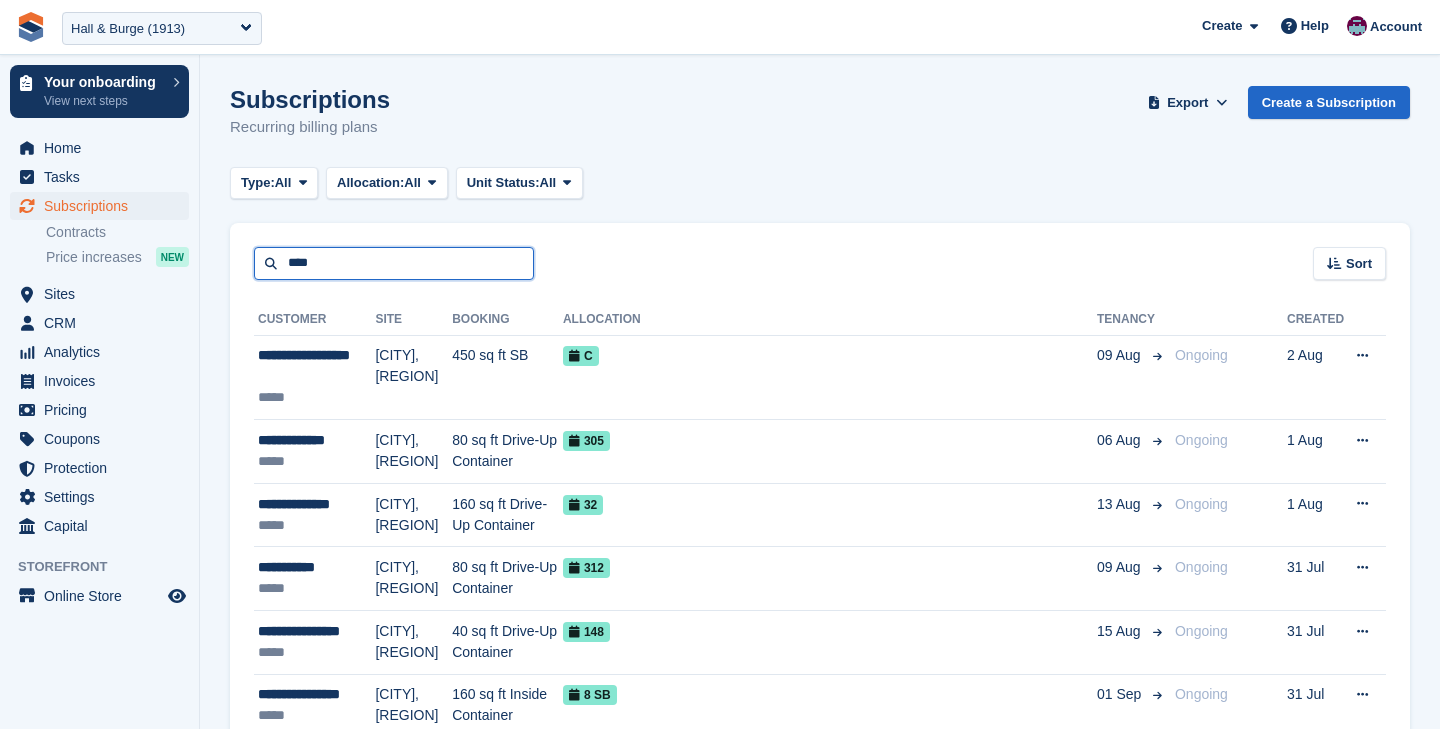 type on "****" 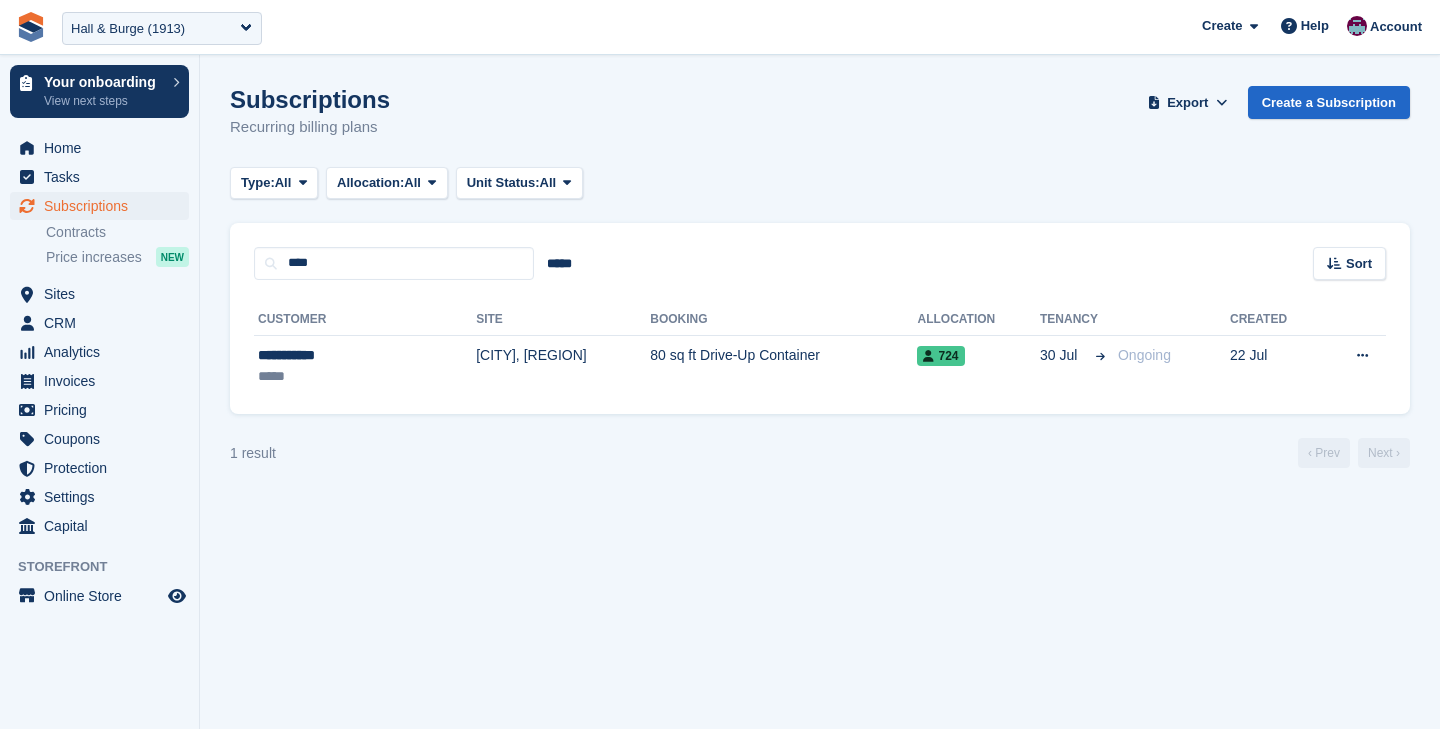 click on "Customer" at bounding box center (365, 320) 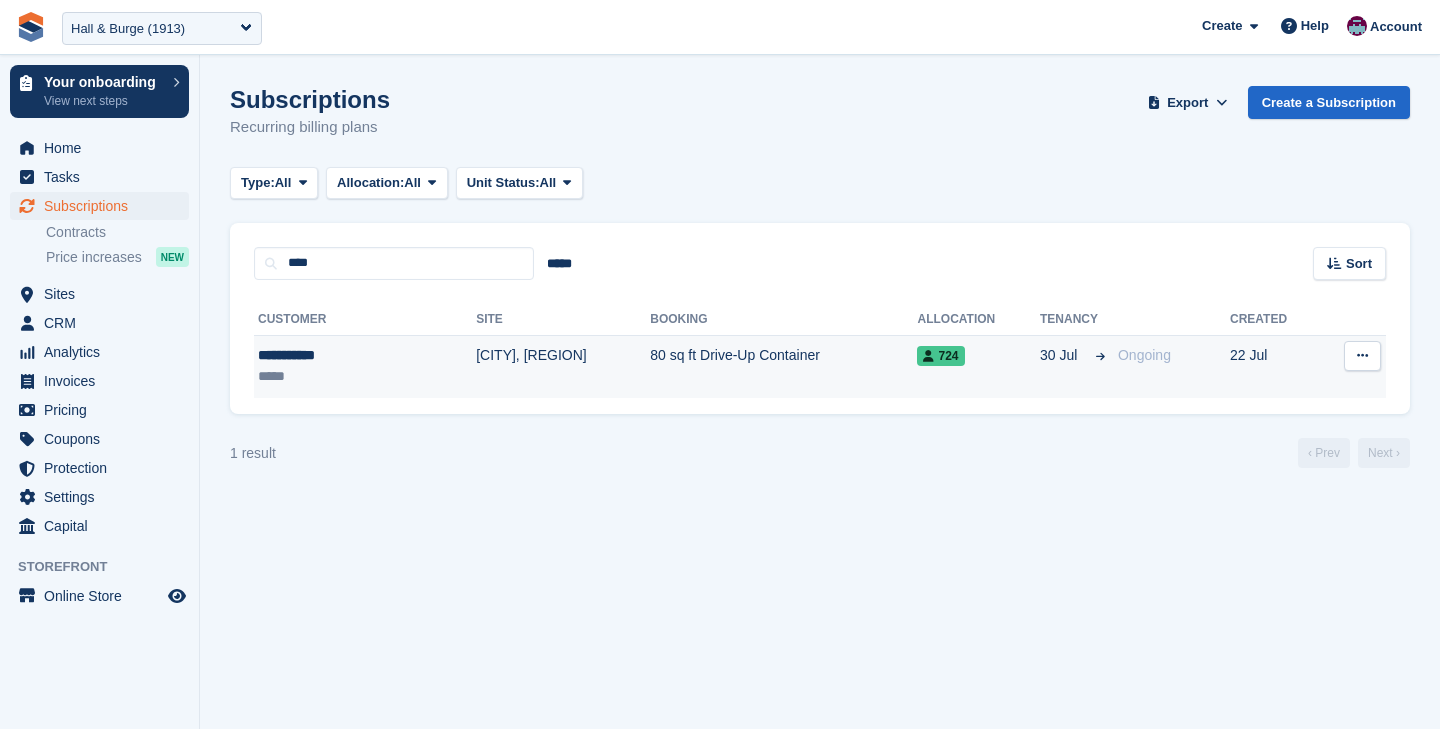 click on "*****" at bounding box center (326, 376) 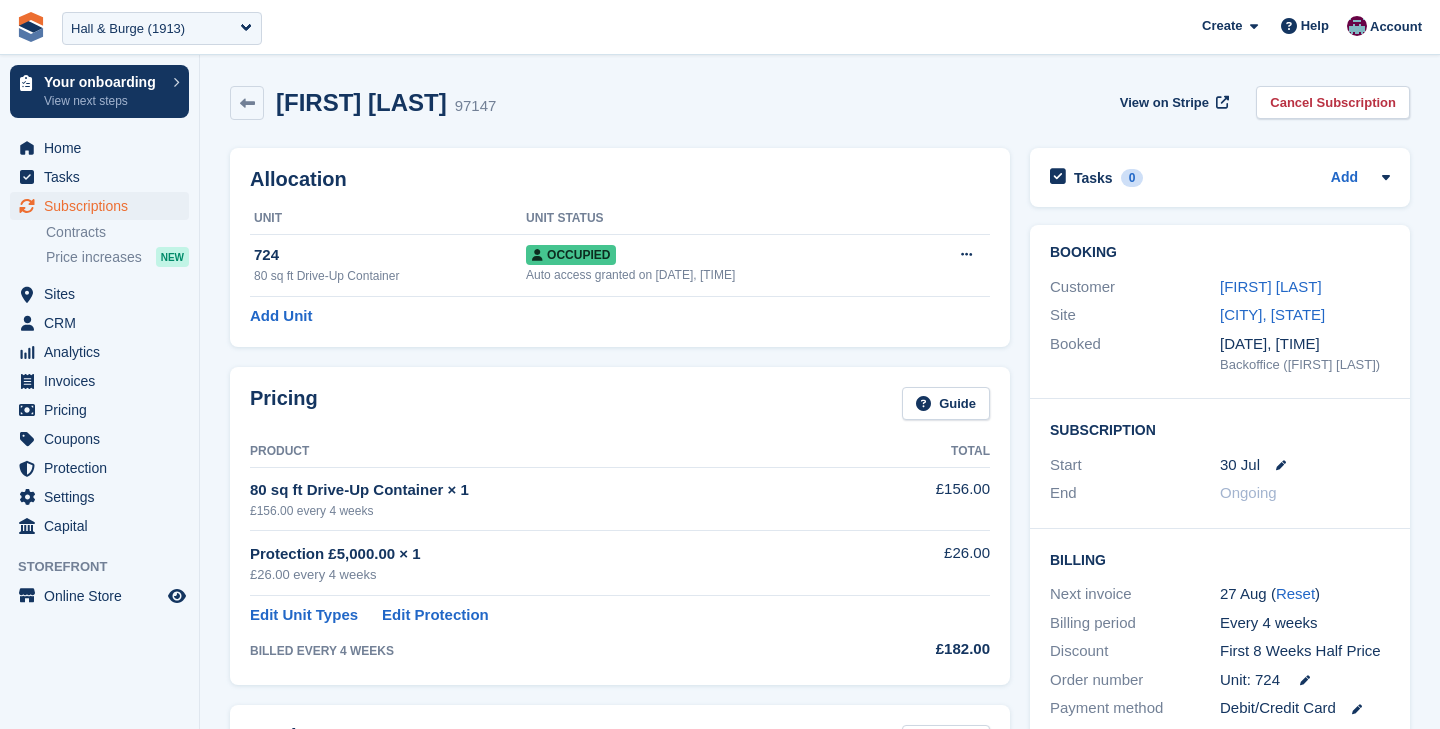 scroll, scrollTop: 0, scrollLeft: 0, axis: both 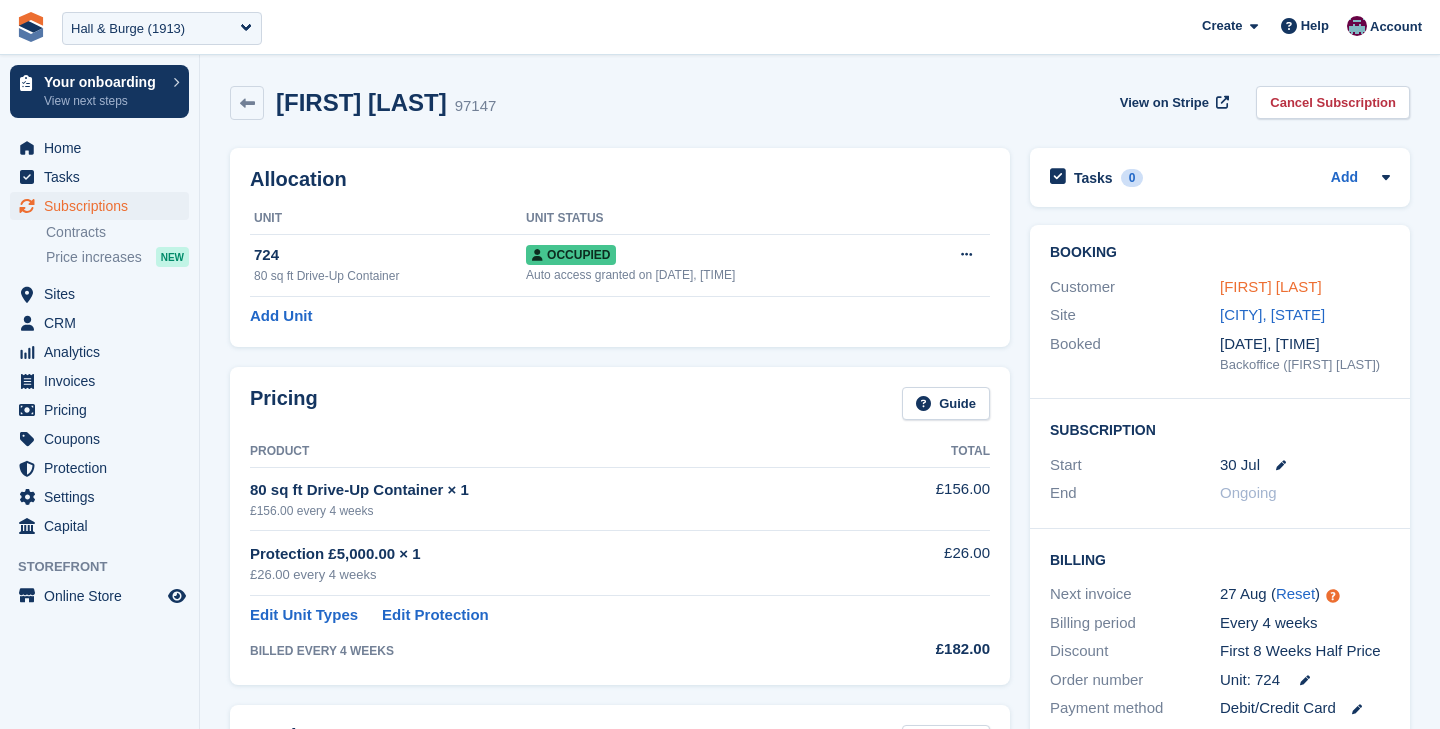 click on "Rachel Moss" at bounding box center (1271, 286) 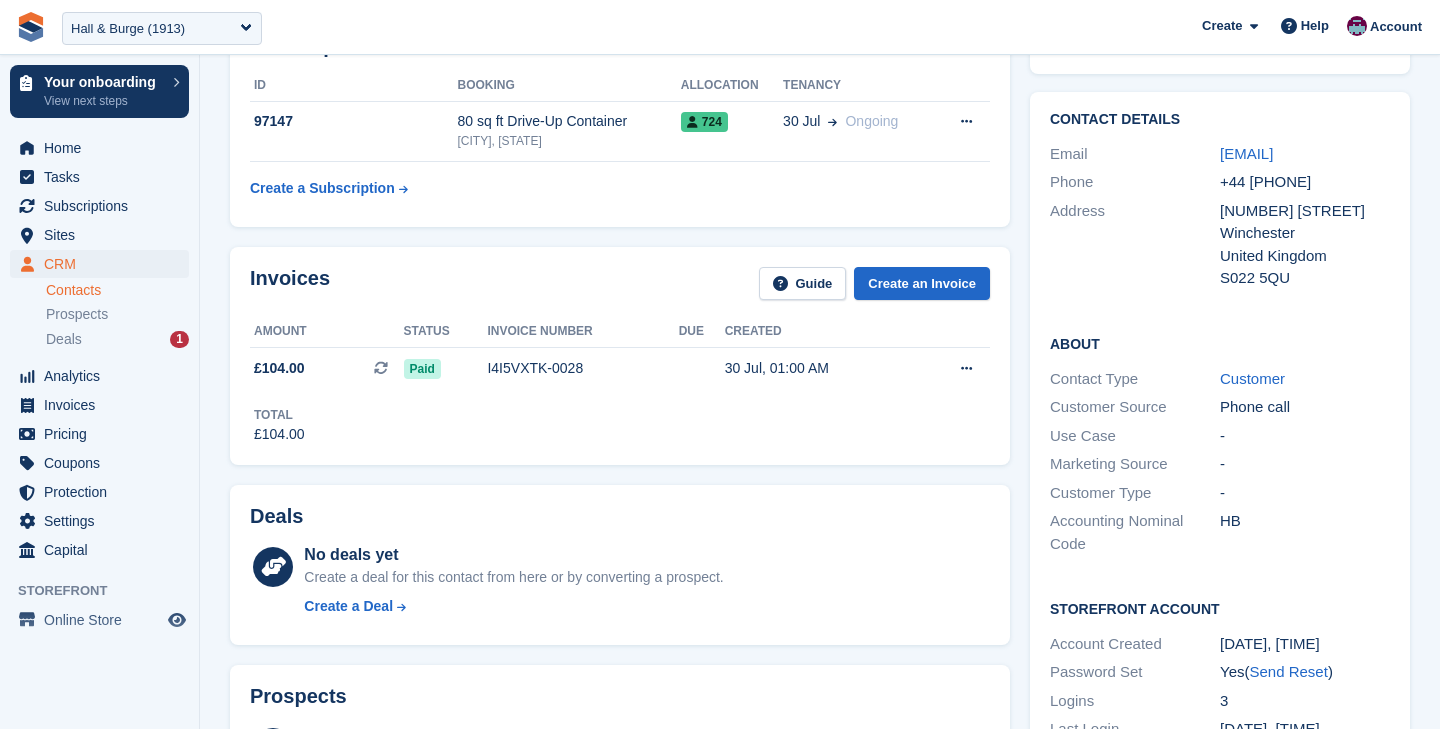 scroll, scrollTop: 0, scrollLeft: 0, axis: both 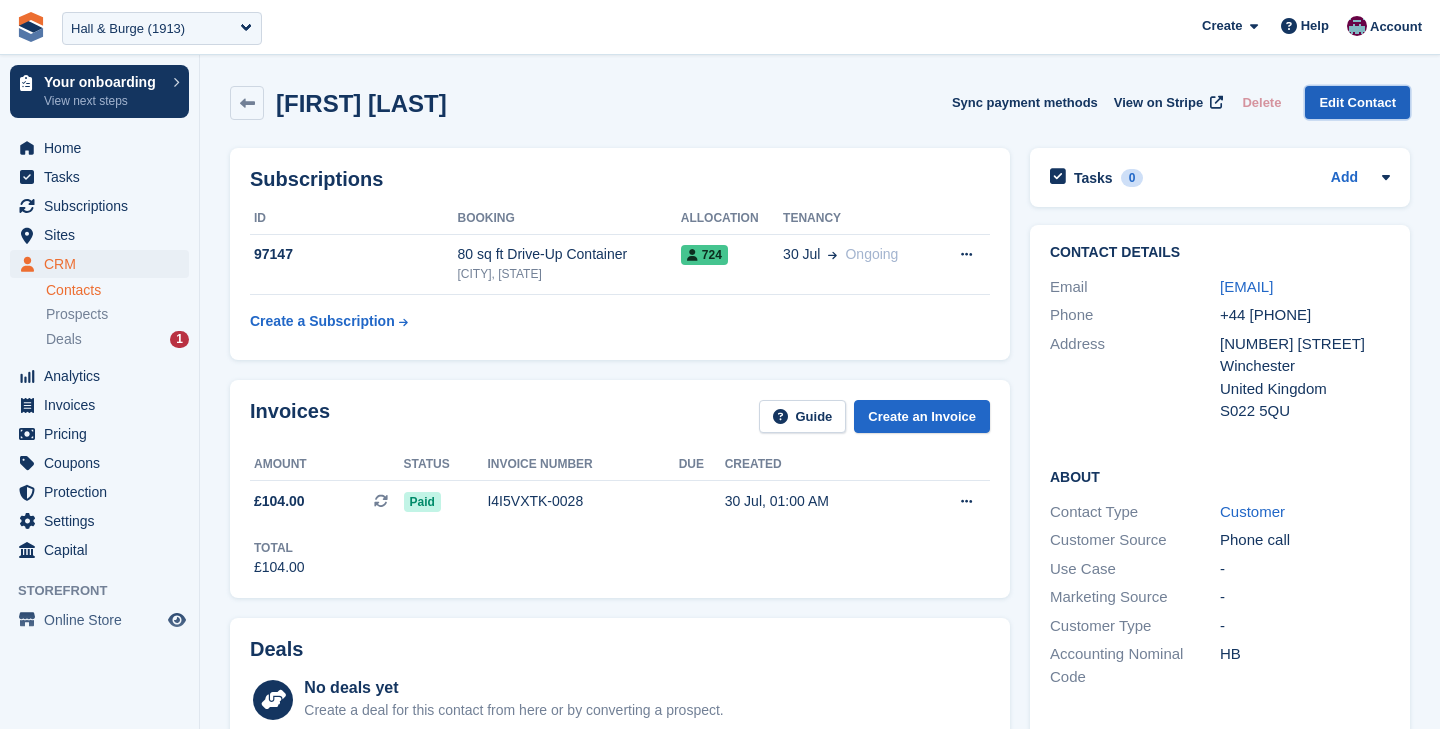 click on "Edit Contact" at bounding box center (1357, 102) 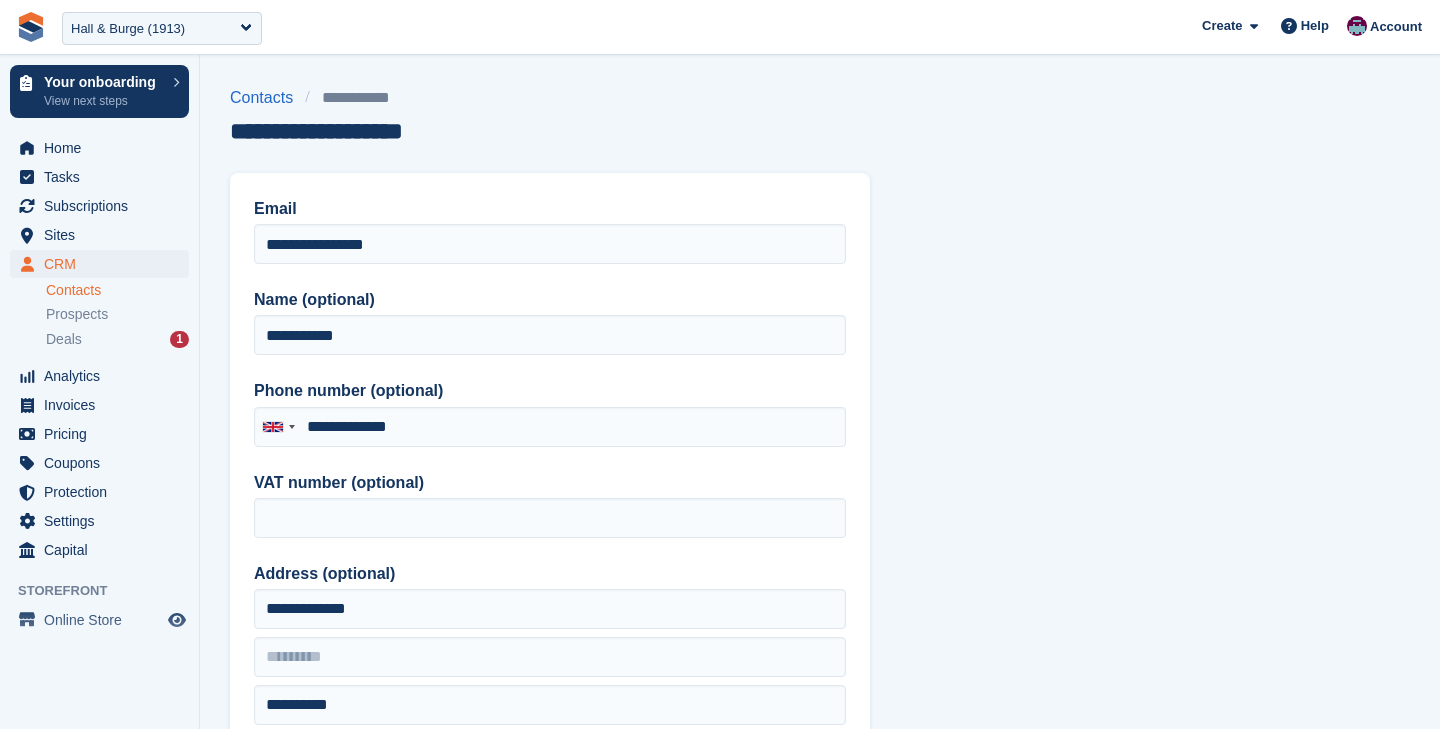 type on "**********" 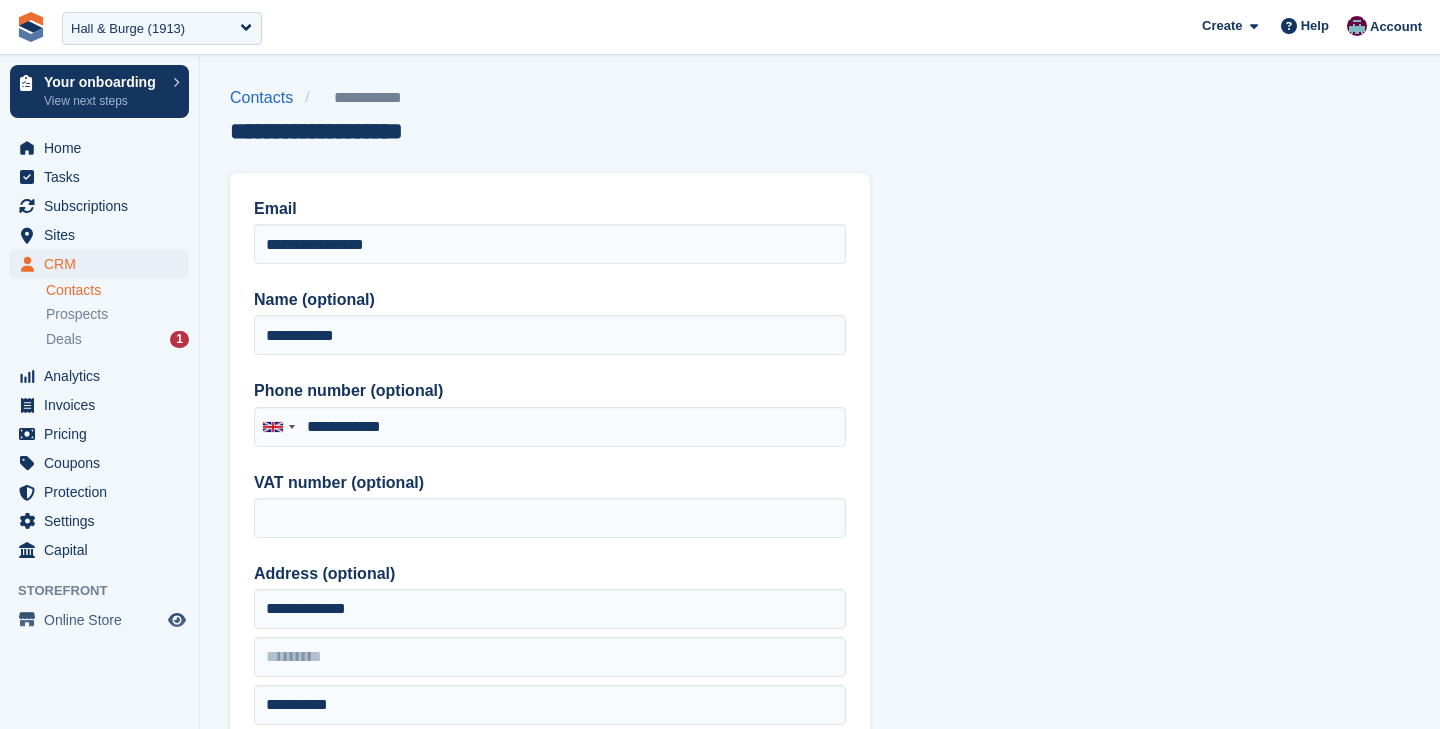 scroll, scrollTop: 974, scrollLeft: 0, axis: vertical 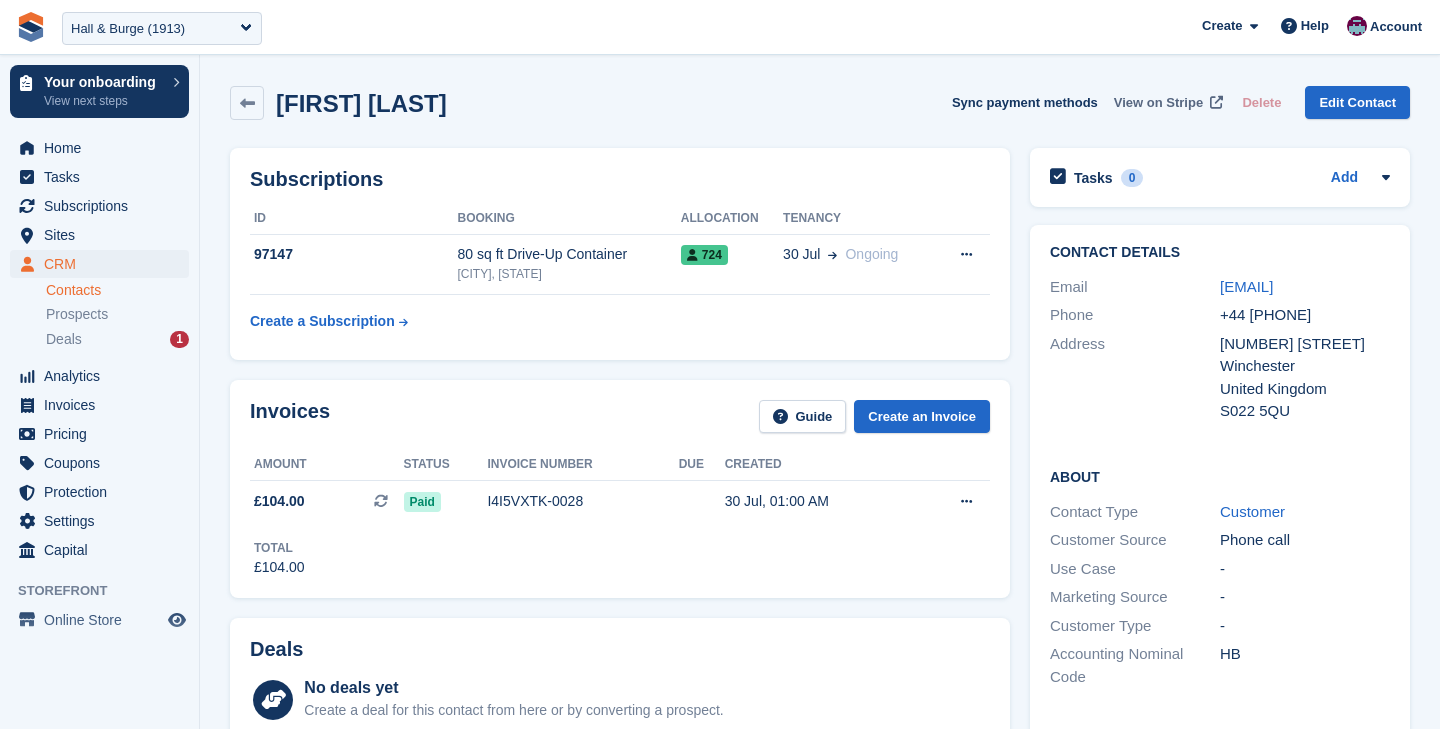 click on "View on Stripe" at bounding box center [1158, 103] 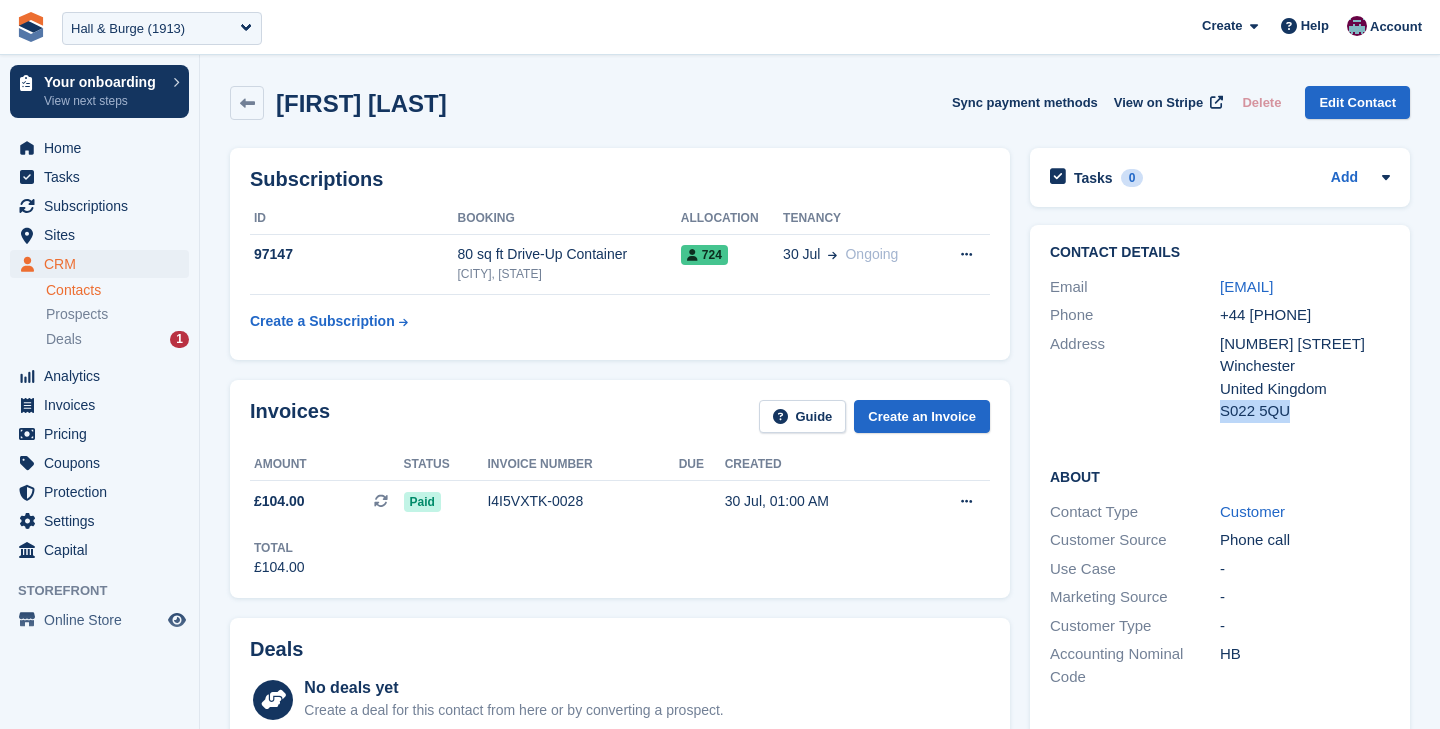 drag, startPoint x: 1289, startPoint y: 412, endPoint x: 1222, endPoint y: 418, distance: 67.26812 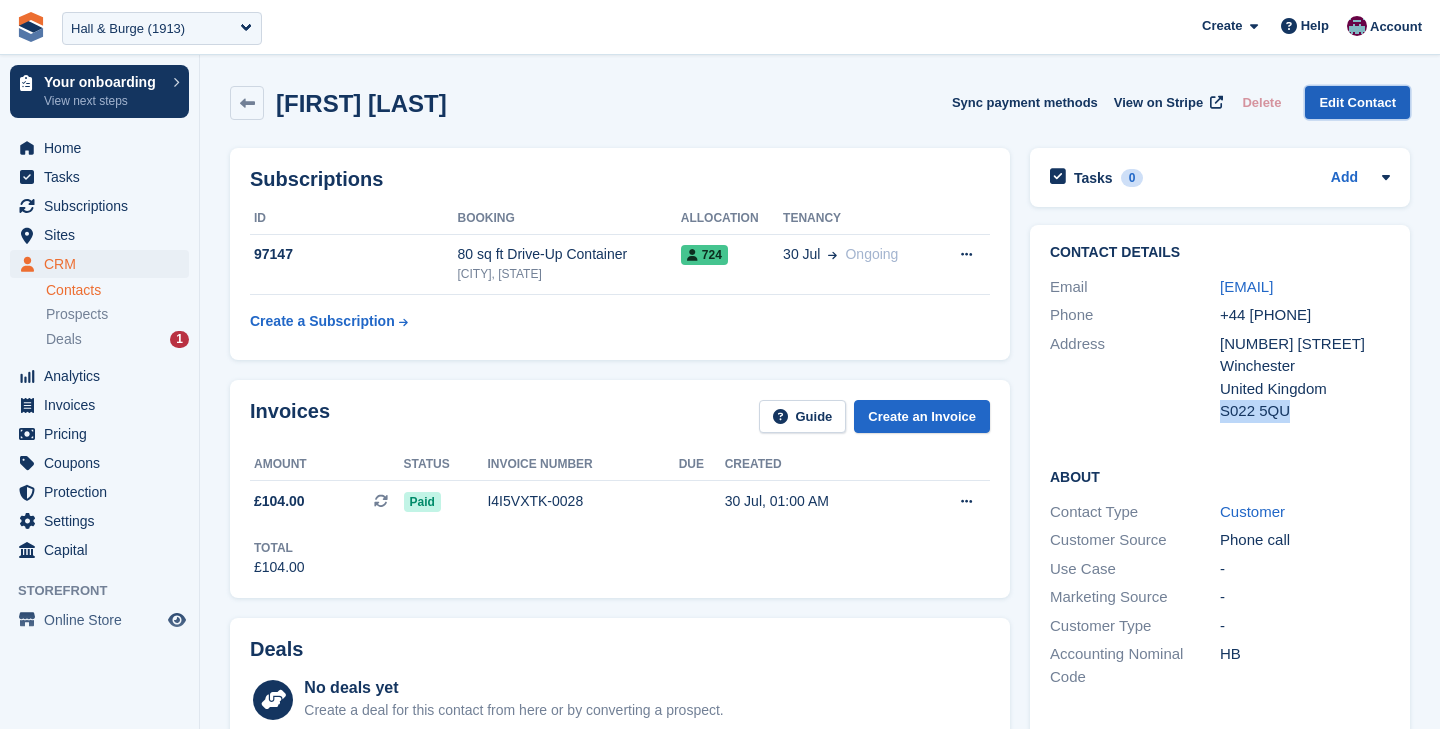 click on "Edit Contact" at bounding box center [1357, 102] 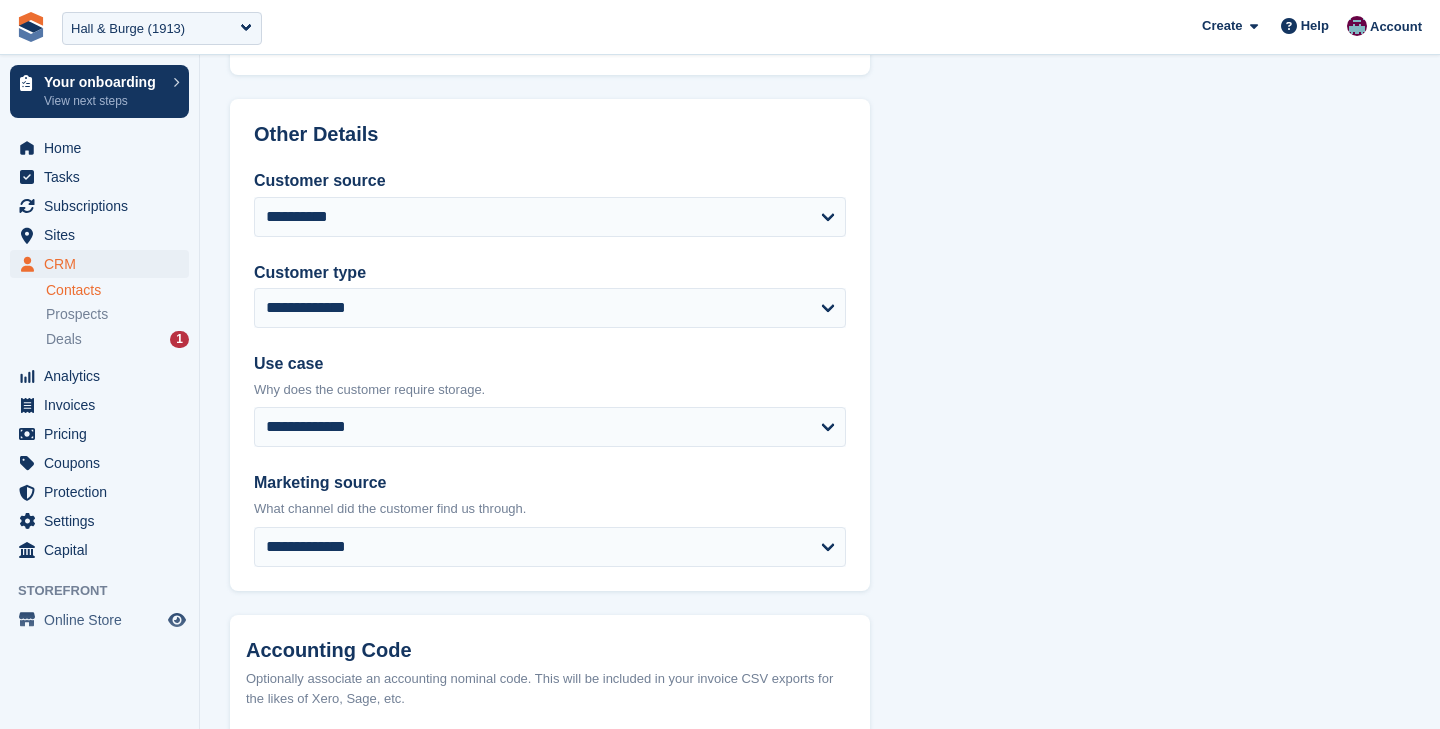 scroll, scrollTop: 974, scrollLeft: 0, axis: vertical 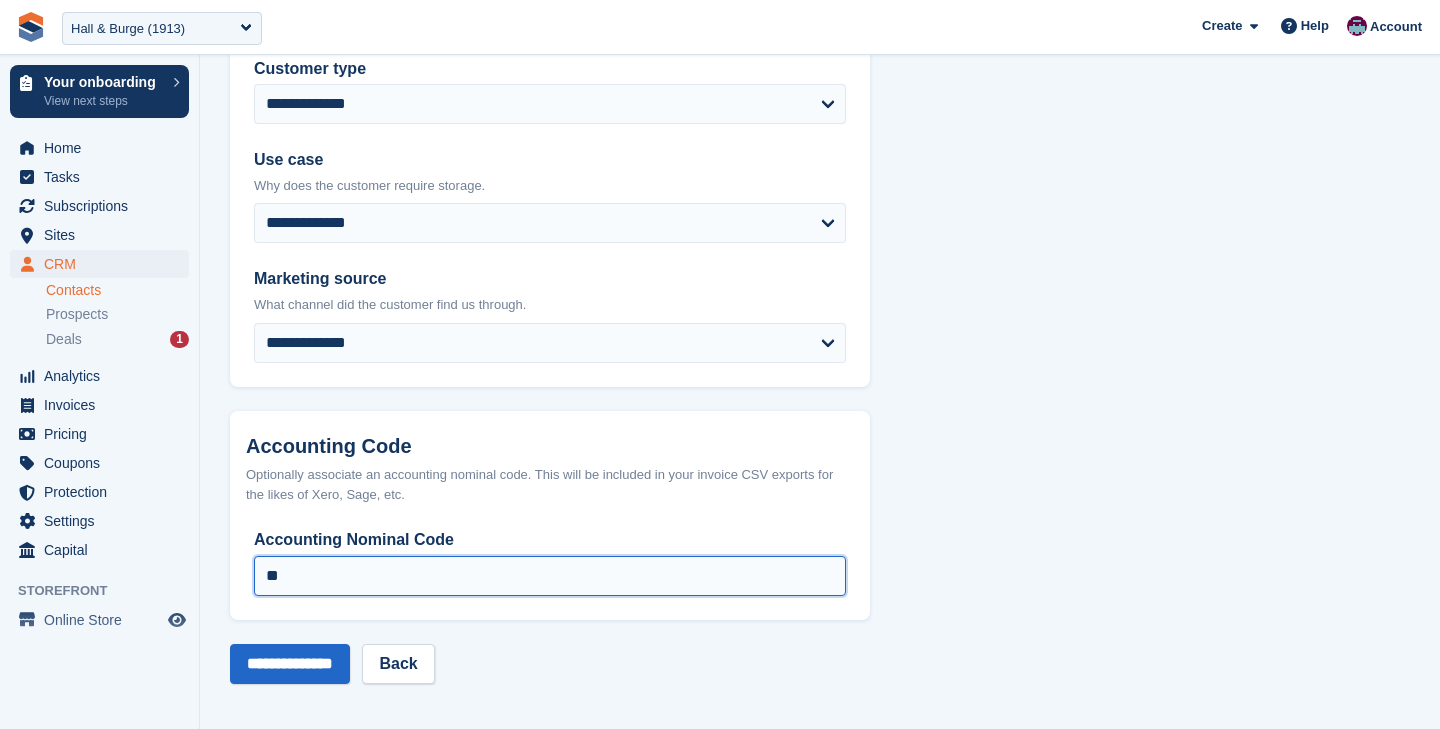 click on "**" at bounding box center (550, 576) 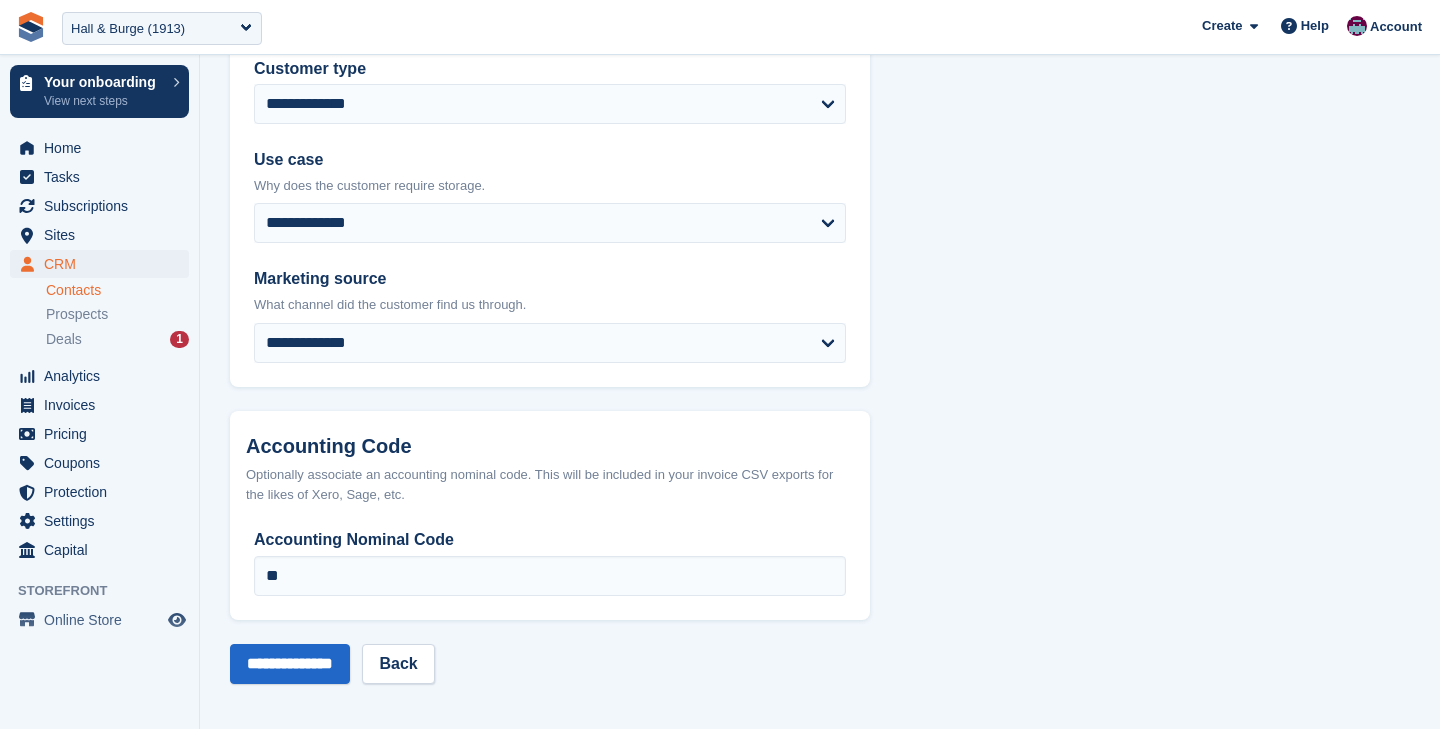 click on "**********" at bounding box center [820, -122] 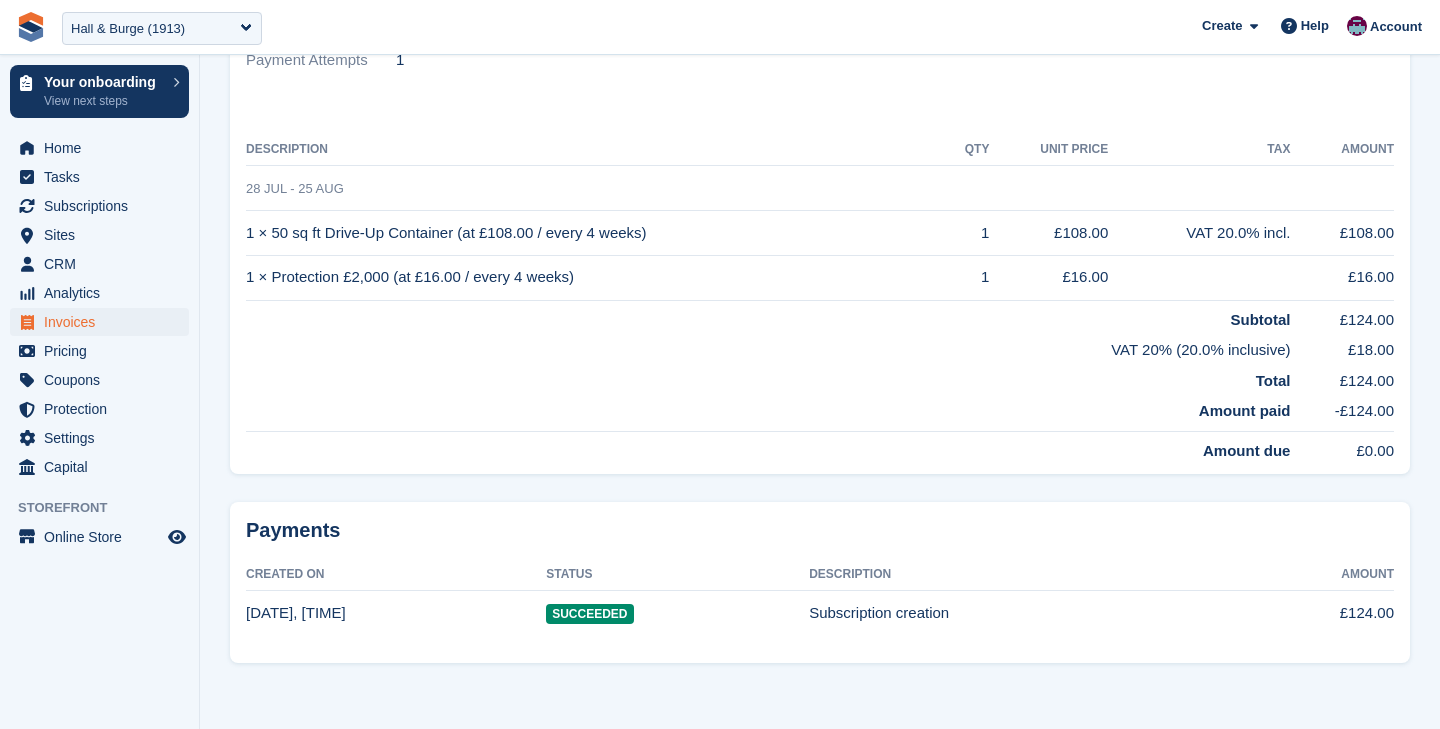 scroll, scrollTop: 445, scrollLeft: 0, axis: vertical 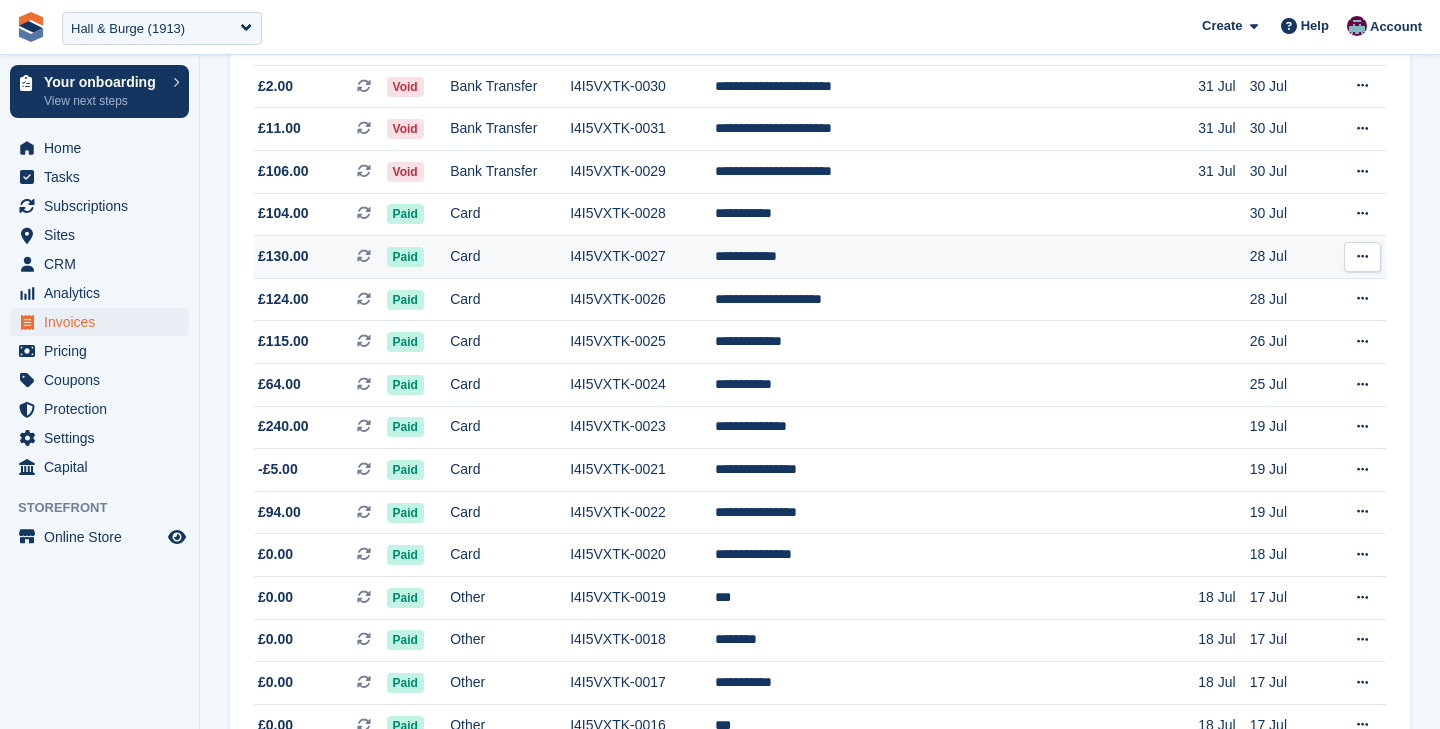 click on "Card" at bounding box center [510, 257] 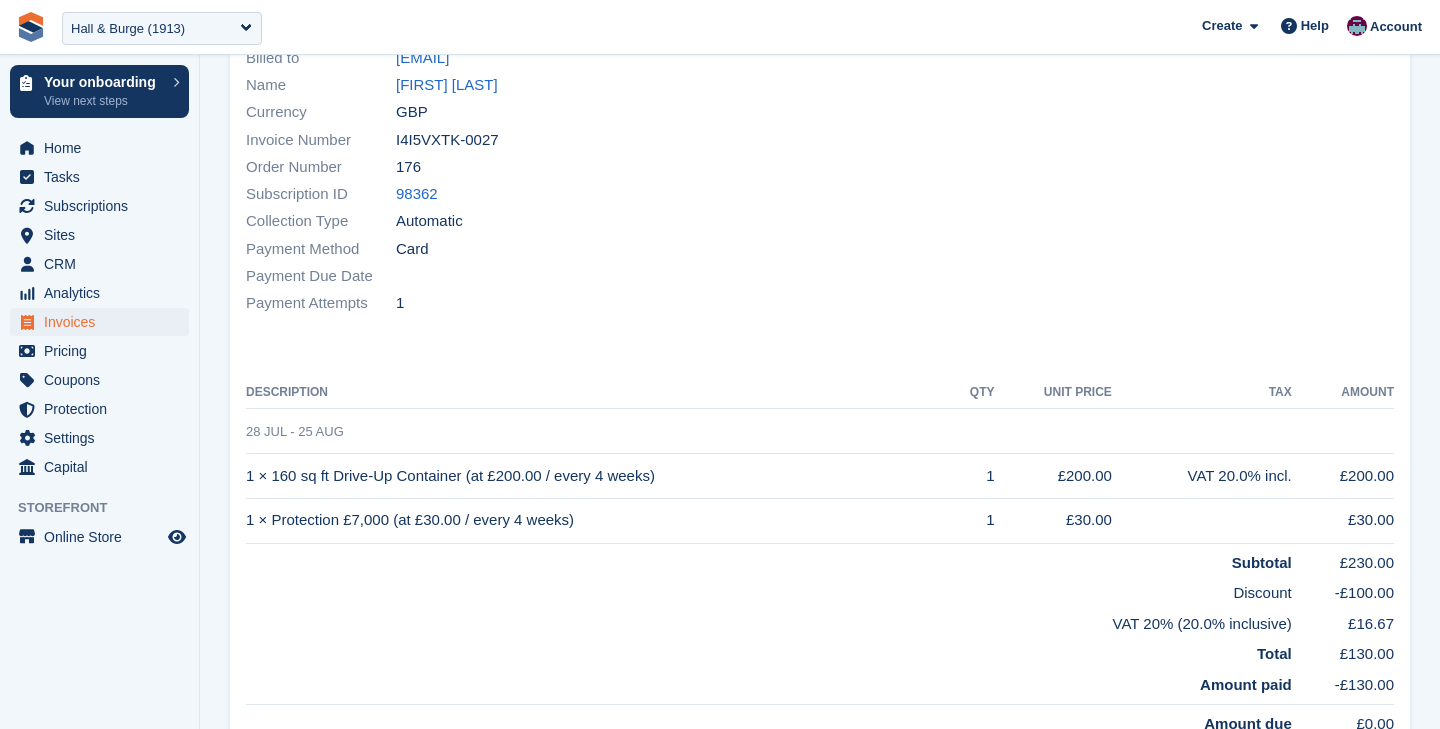 scroll, scrollTop: 200, scrollLeft: 0, axis: vertical 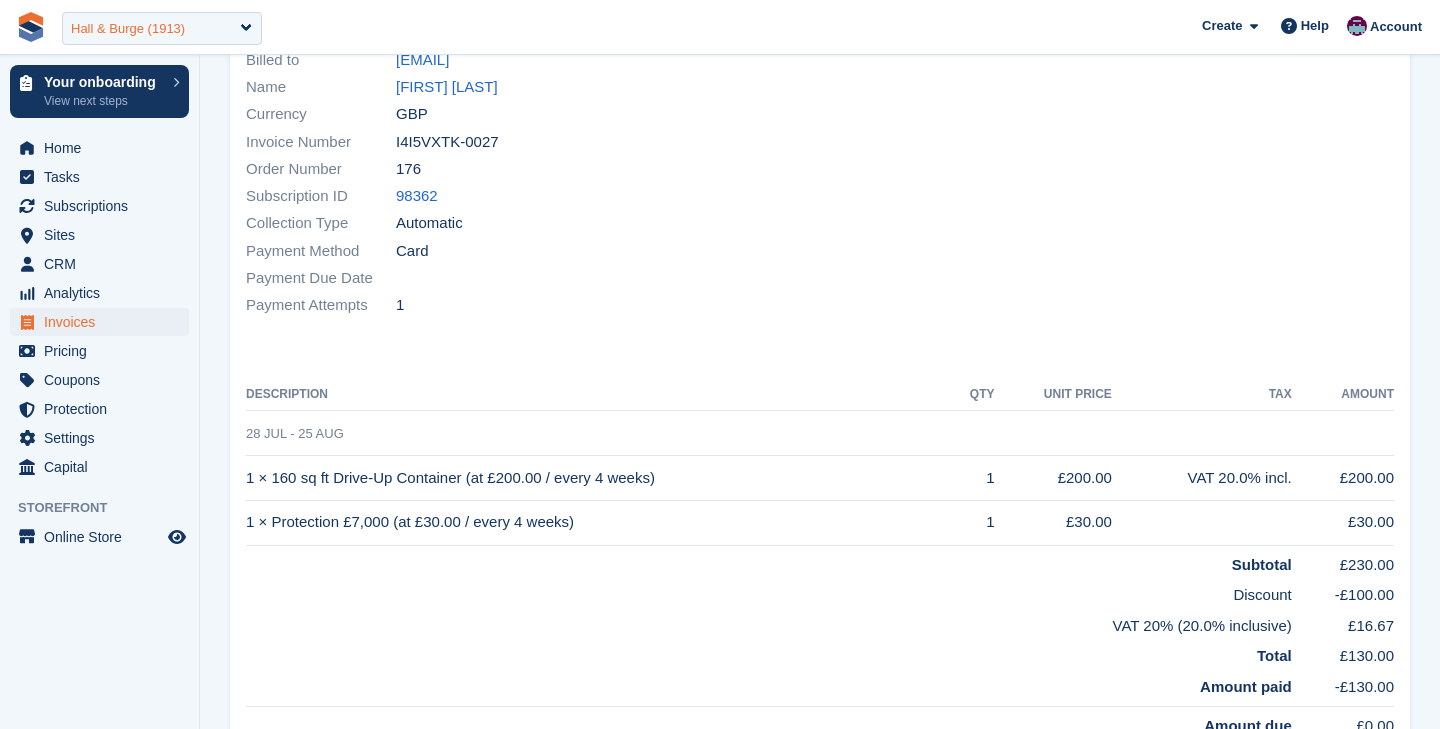 click on "Hall & Burge (1913)" at bounding box center [128, 29] 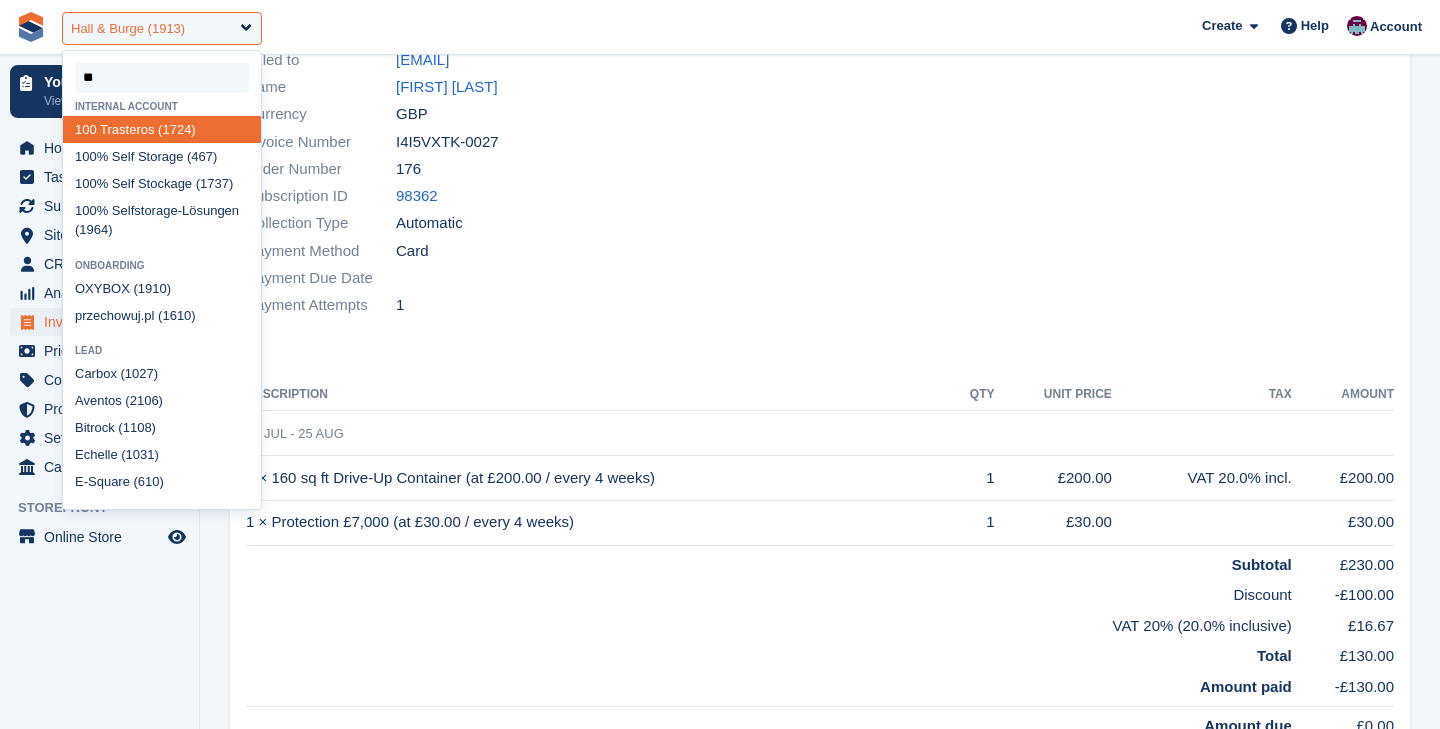type on "***" 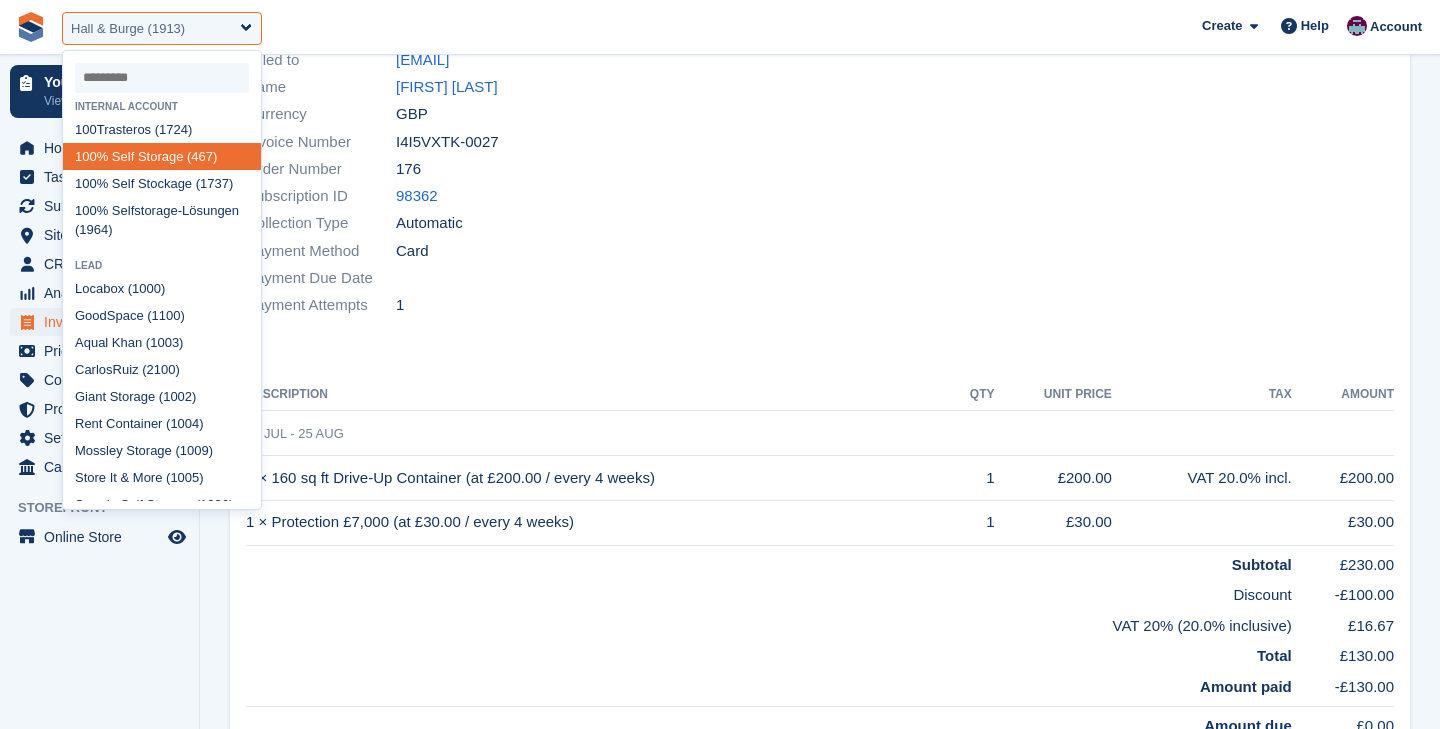 select on "***" 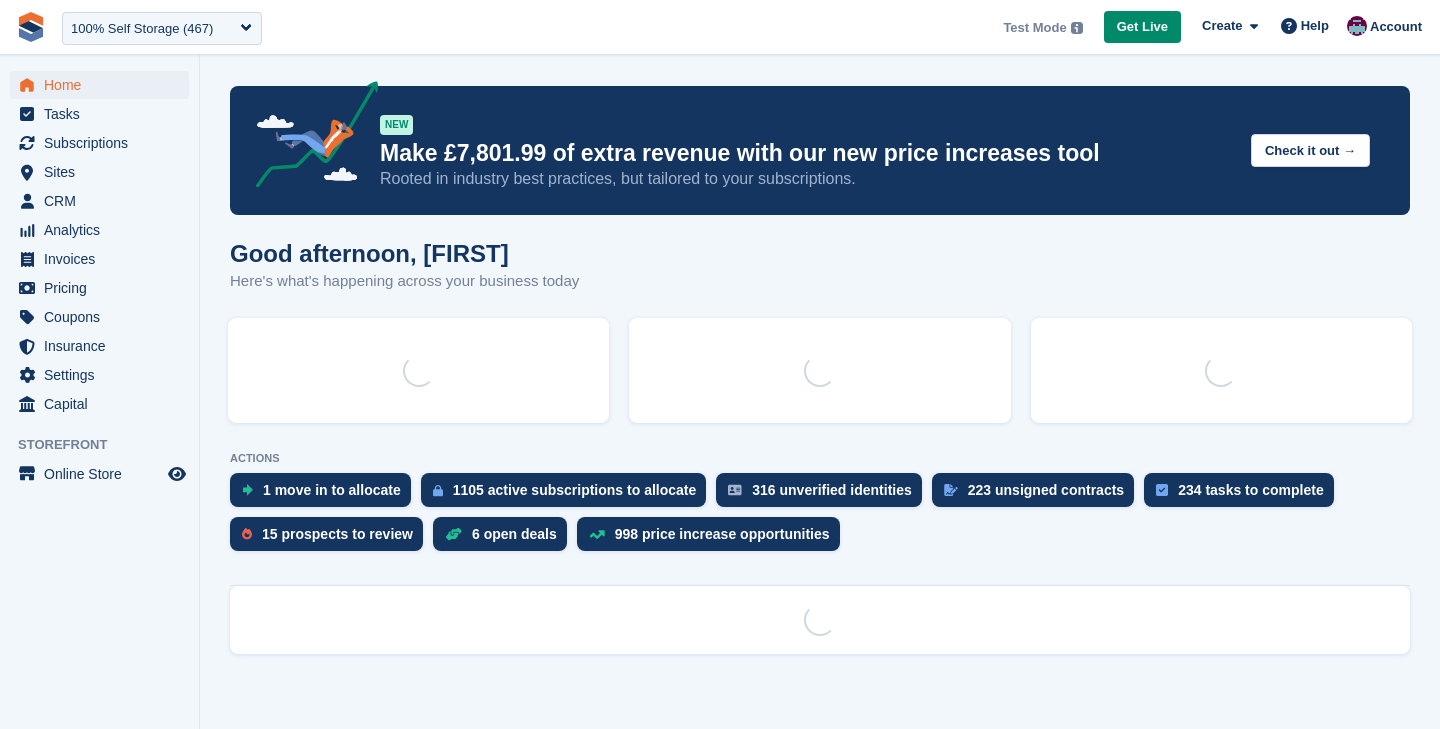 scroll, scrollTop: 0, scrollLeft: 0, axis: both 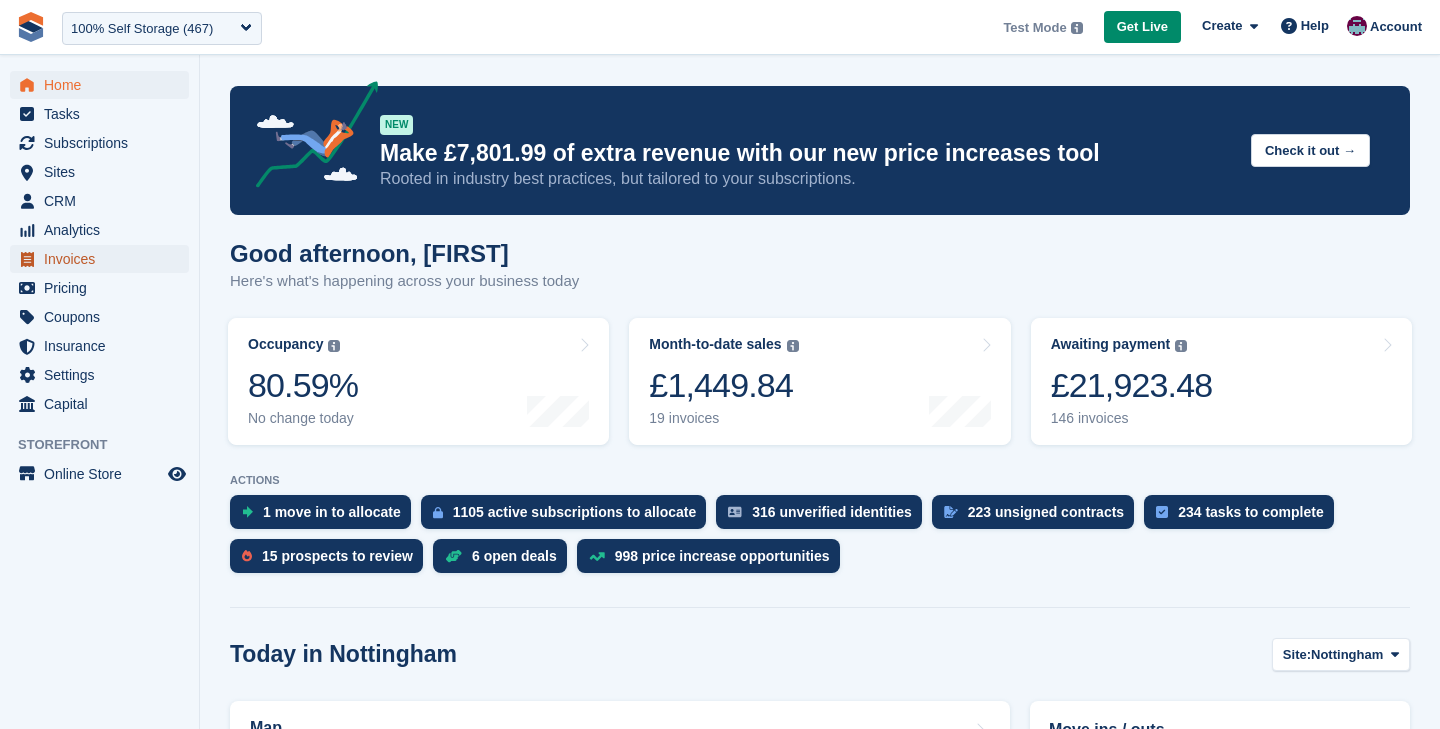 click on "Invoices" at bounding box center [104, 259] 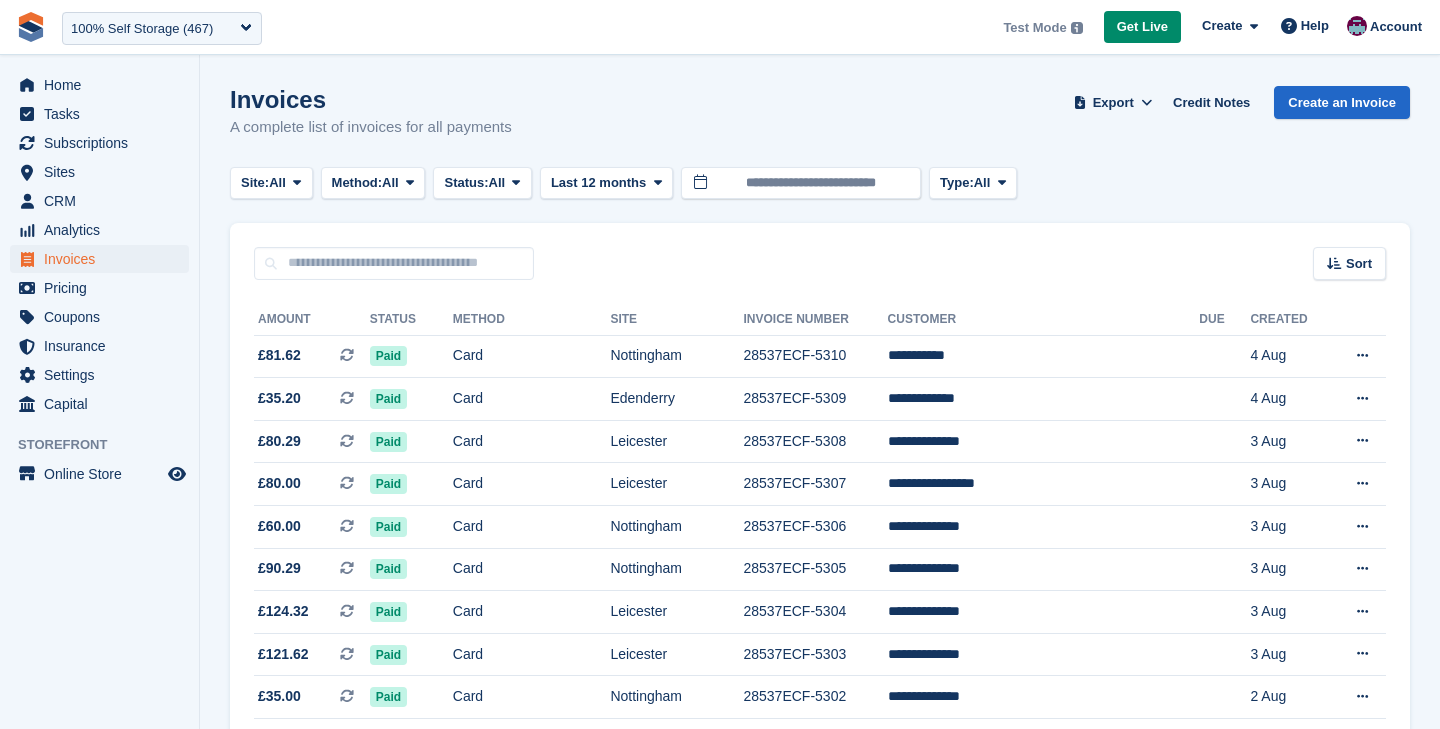 scroll, scrollTop: 0, scrollLeft: 0, axis: both 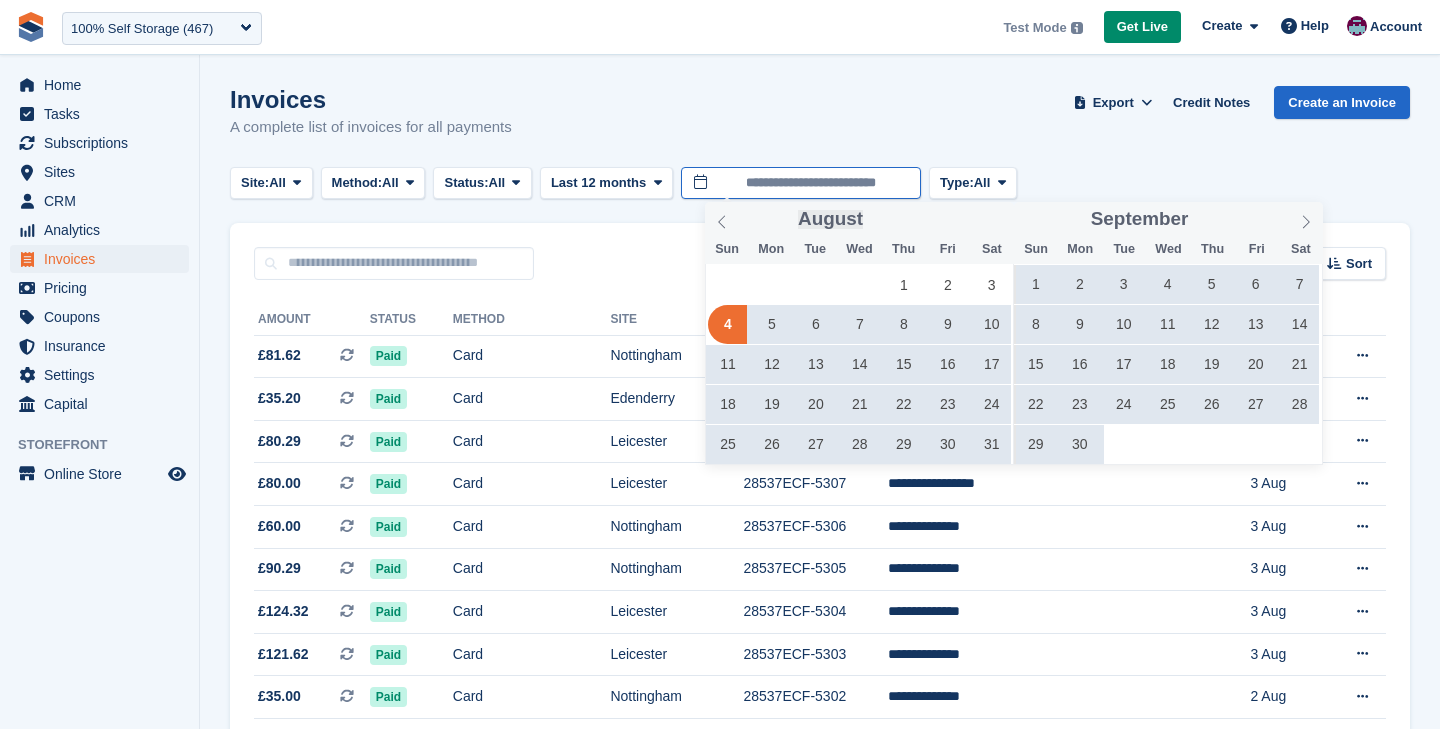 click on "**********" at bounding box center [801, 183] 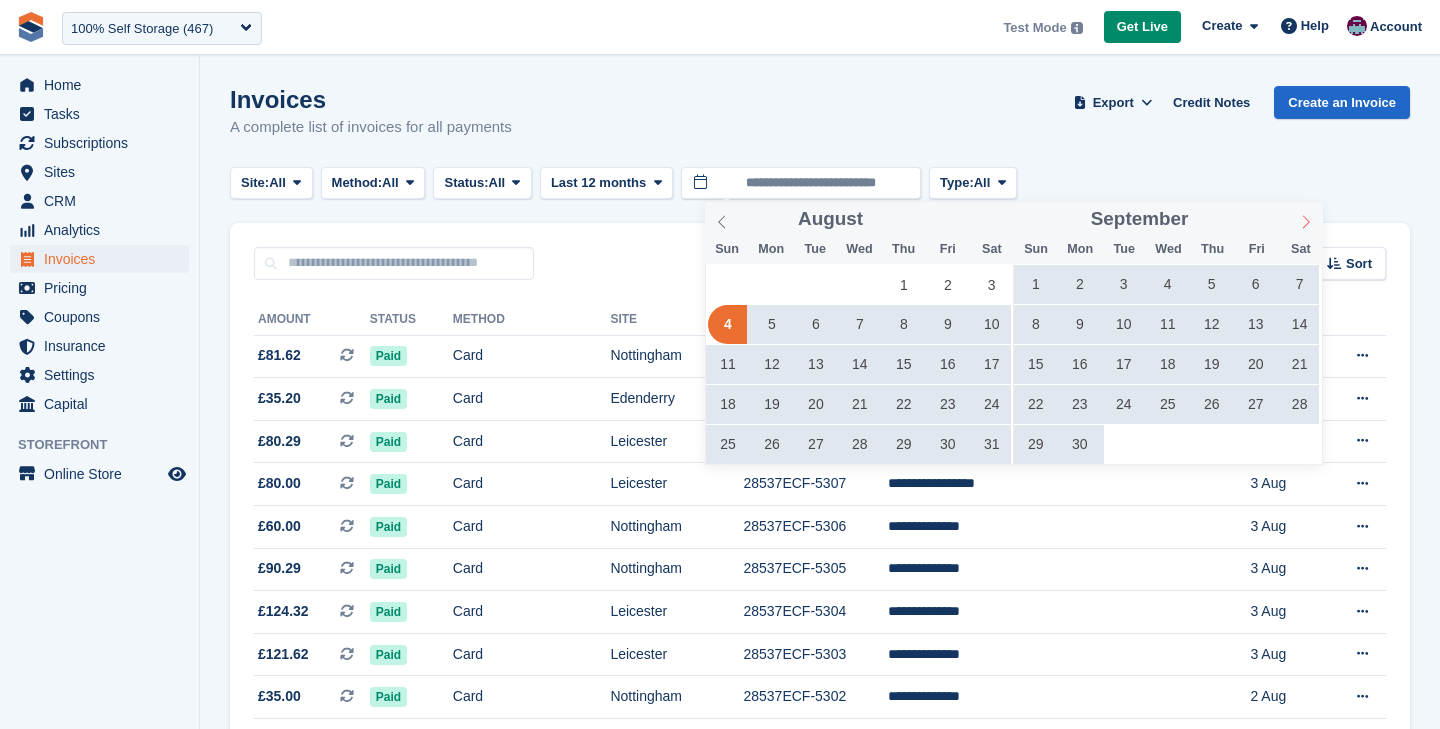 click 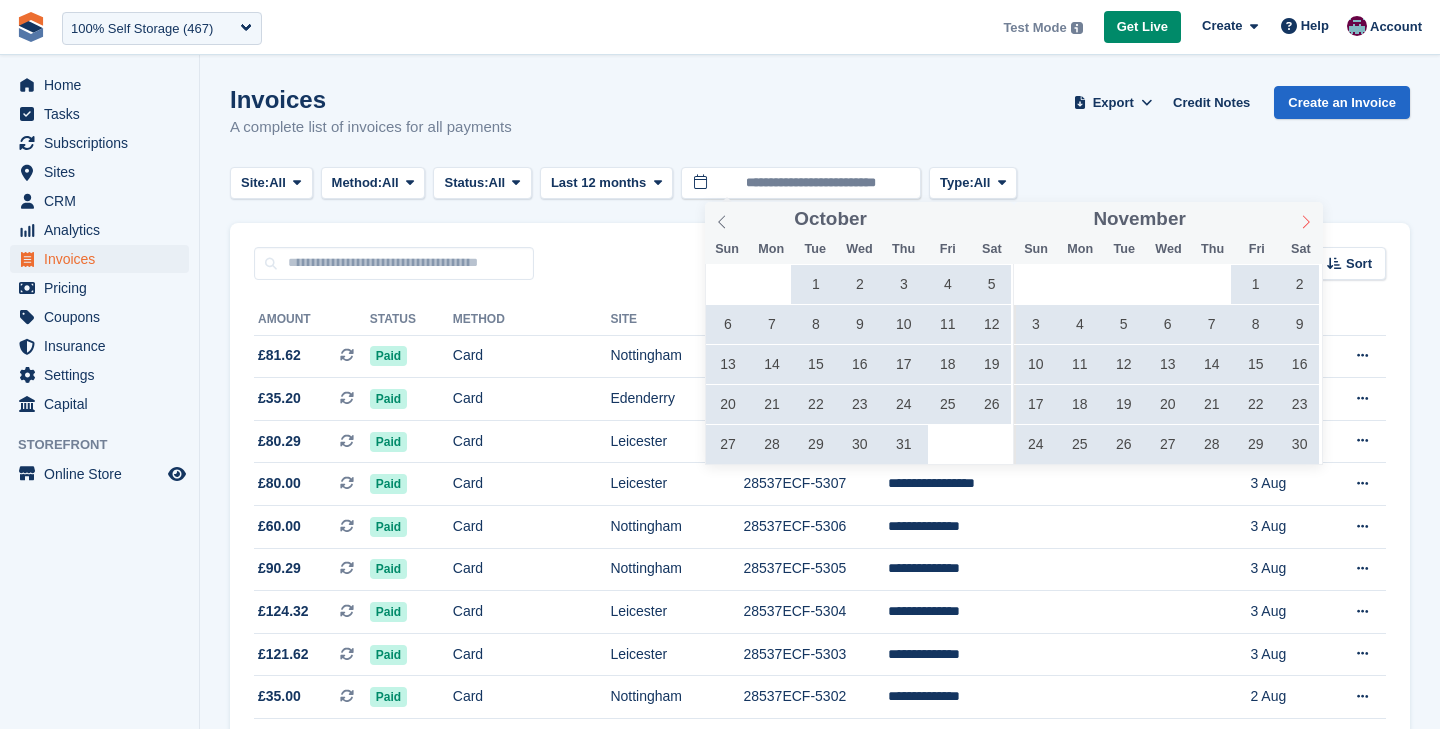 click 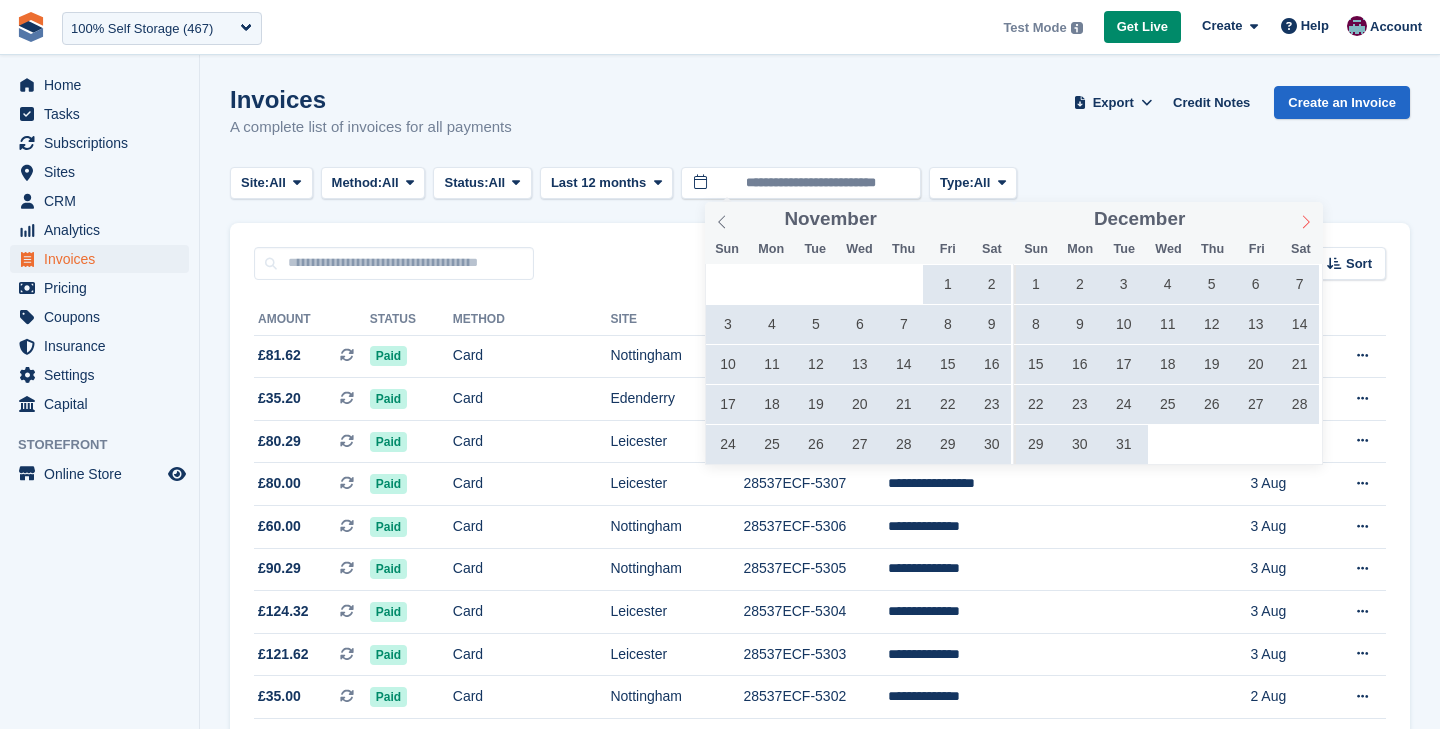 click 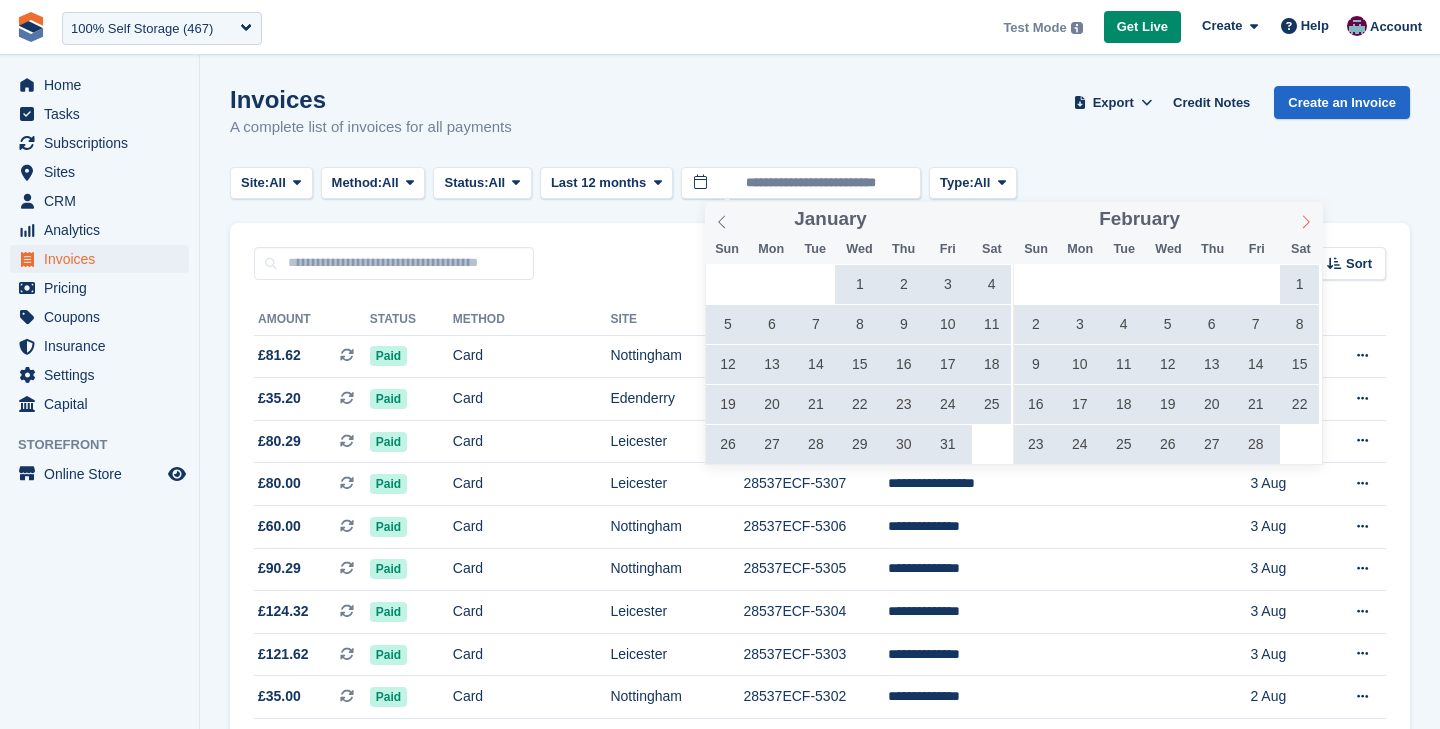 click 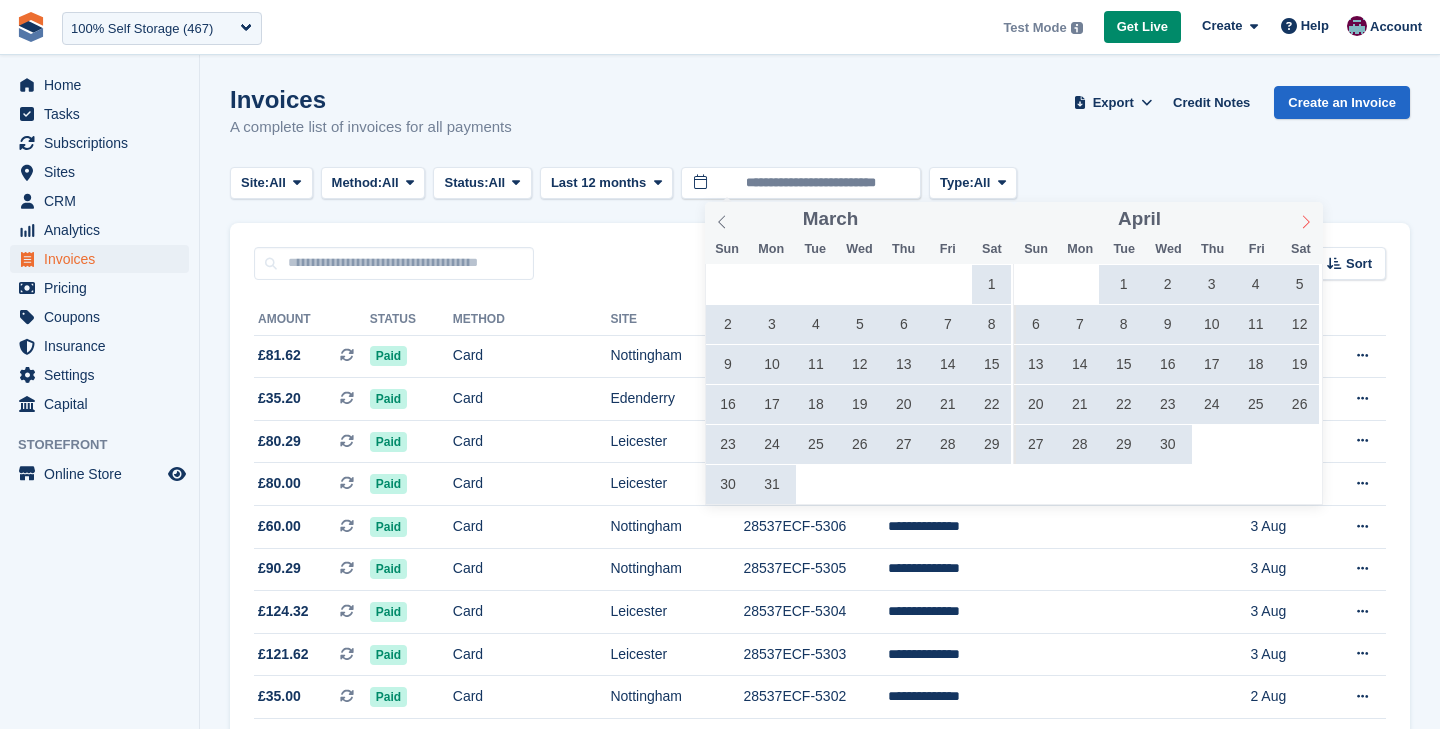 click 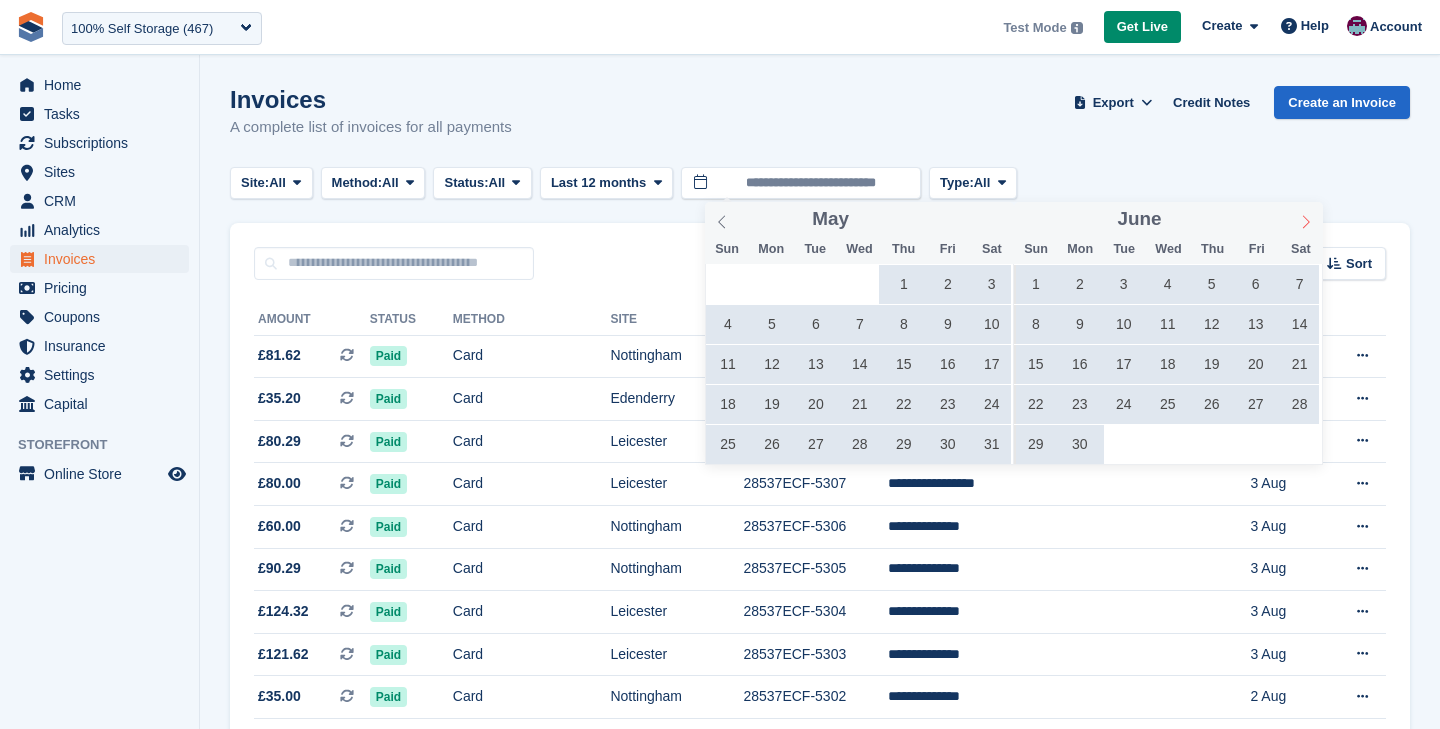 click 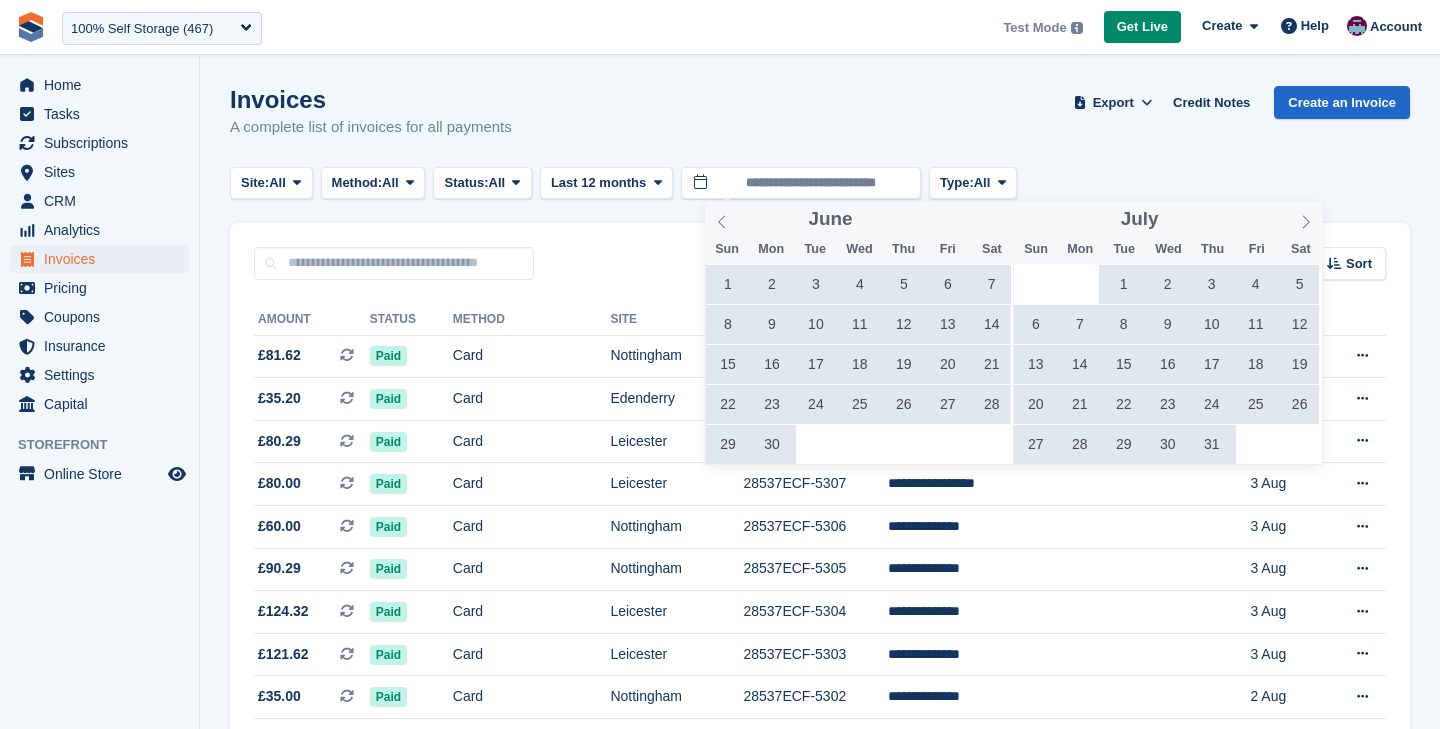 click on "29 30 1 2 3 4 5 6 7 8 9 10 11 12 13 14 15 16 17 18 19 20 21 22 23 24 25 26 27 28 29 30 31 1 2" at bounding box center [1168, 364] 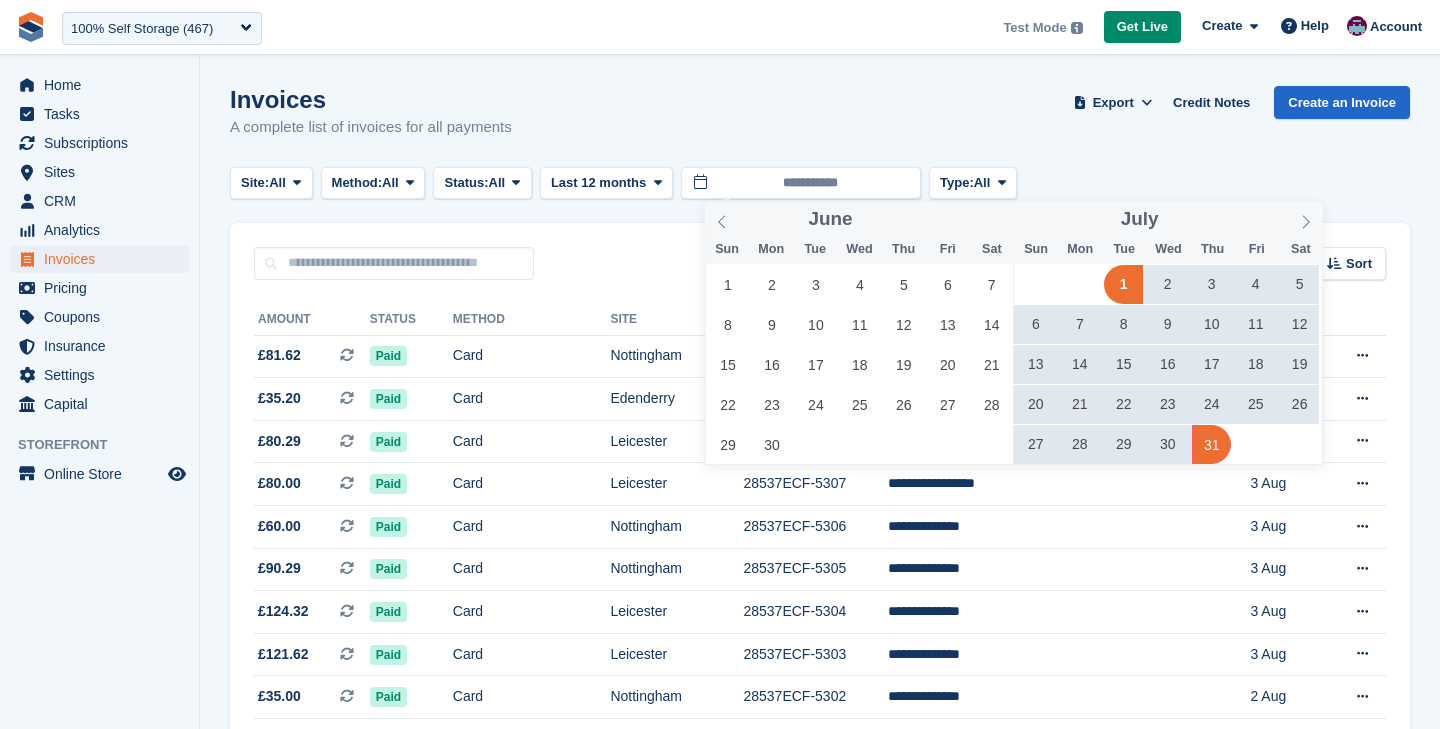 click on "31" at bounding box center [1211, 444] 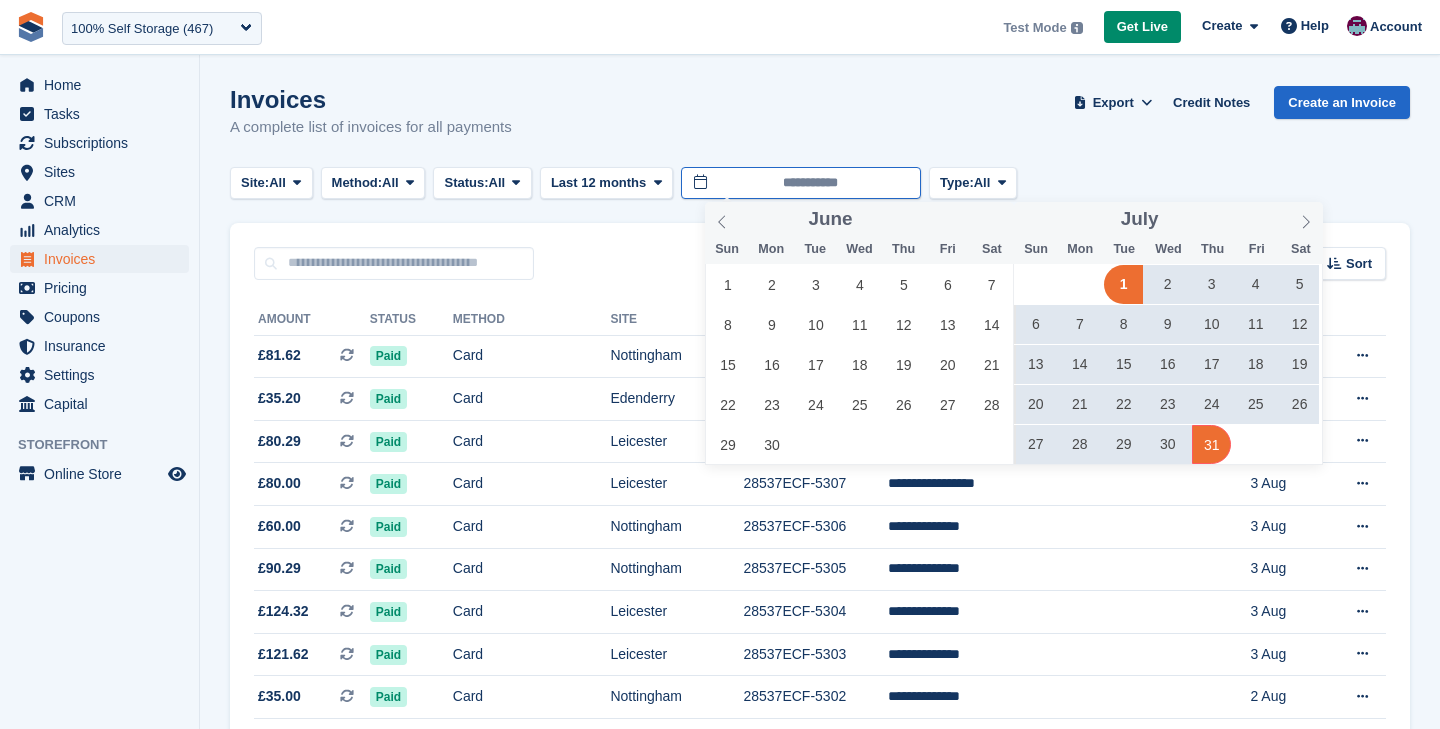 type on "**********" 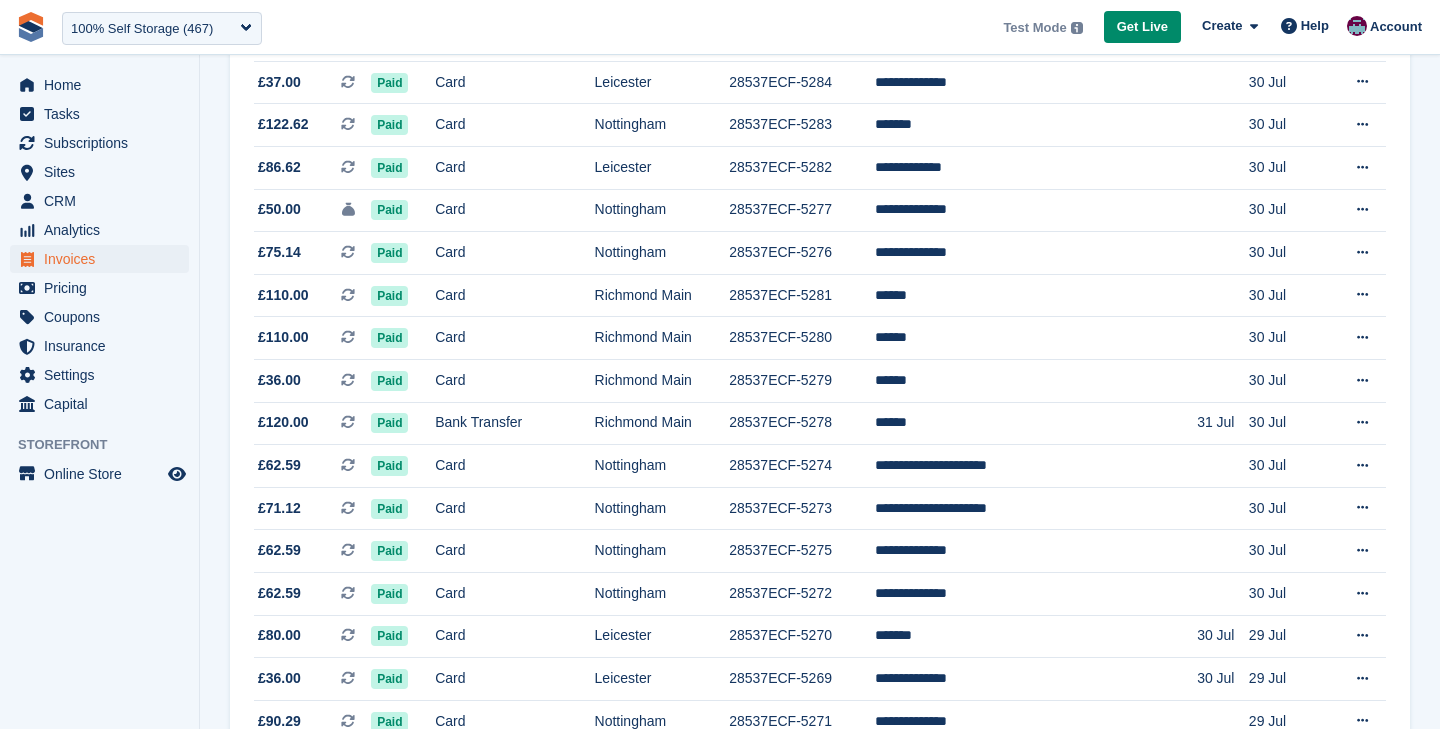scroll, scrollTop: 0, scrollLeft: 0, axis: both 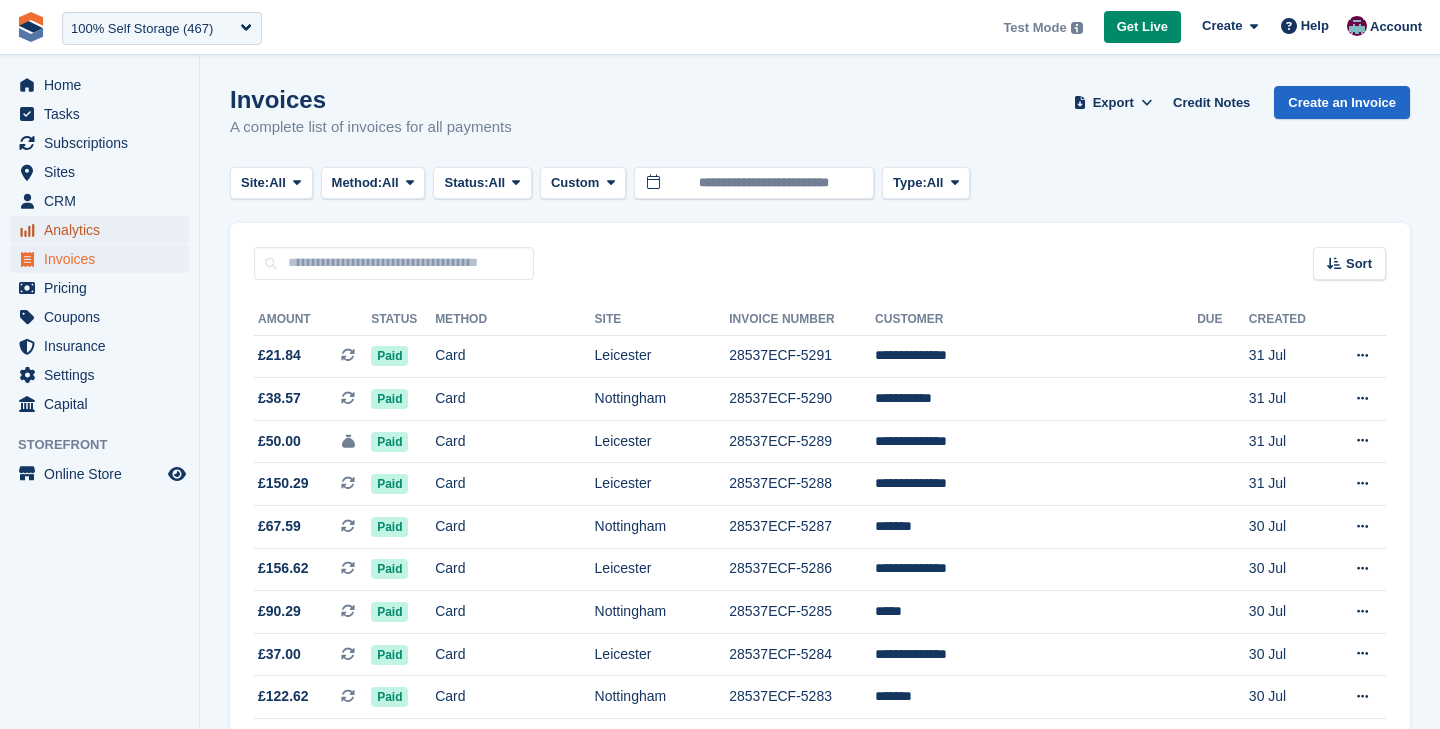 click on "Analytics" at bounding box center [104, 230] 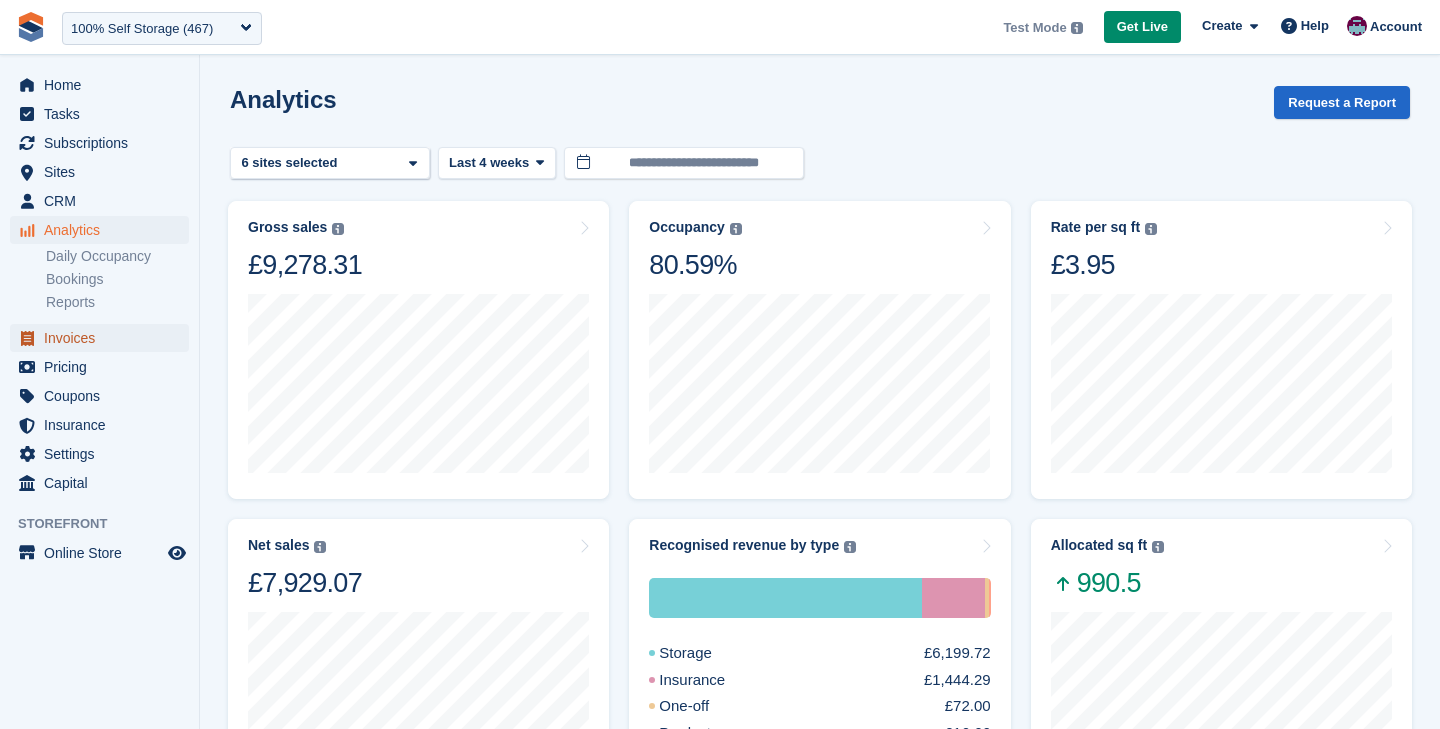click on "Invoices" at bounding box center (104, 338) 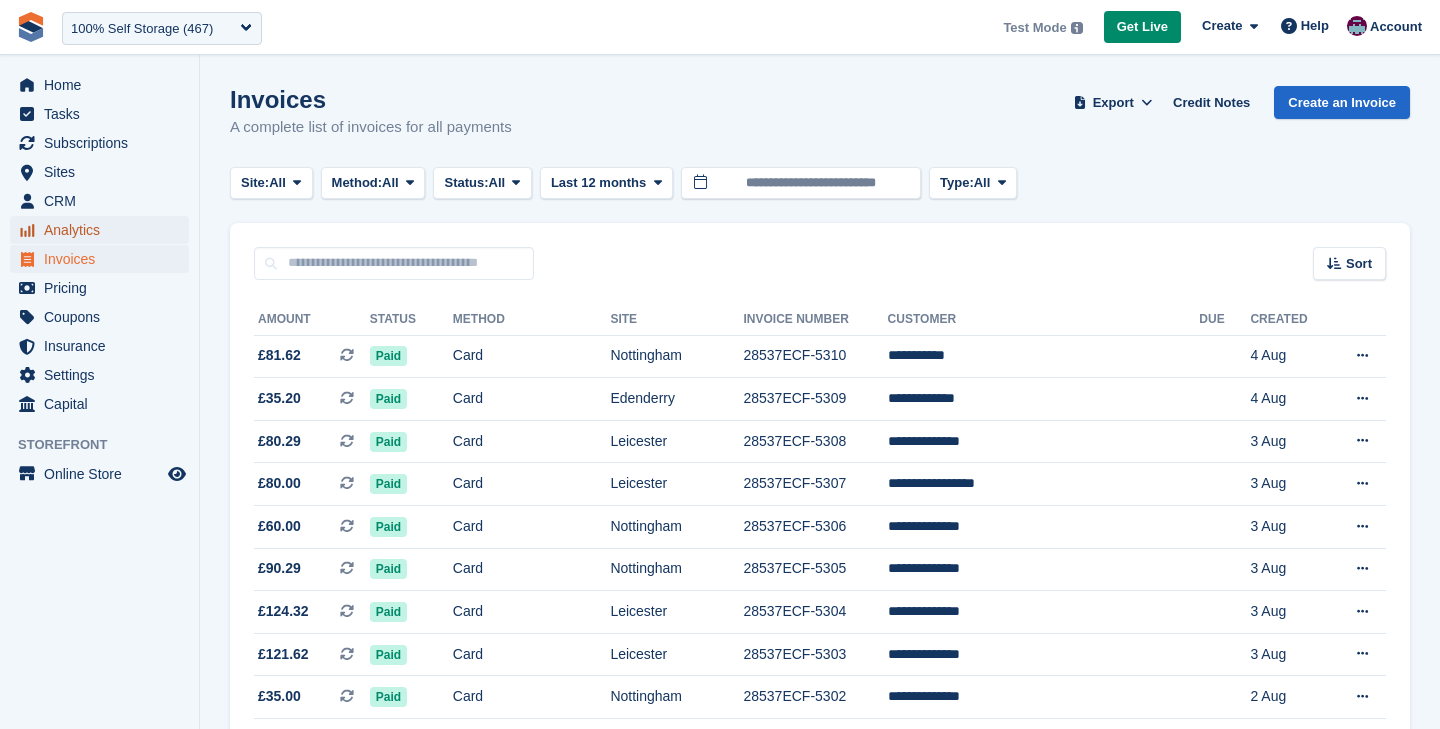click on "Analytics" at bounding box center [104, 230] 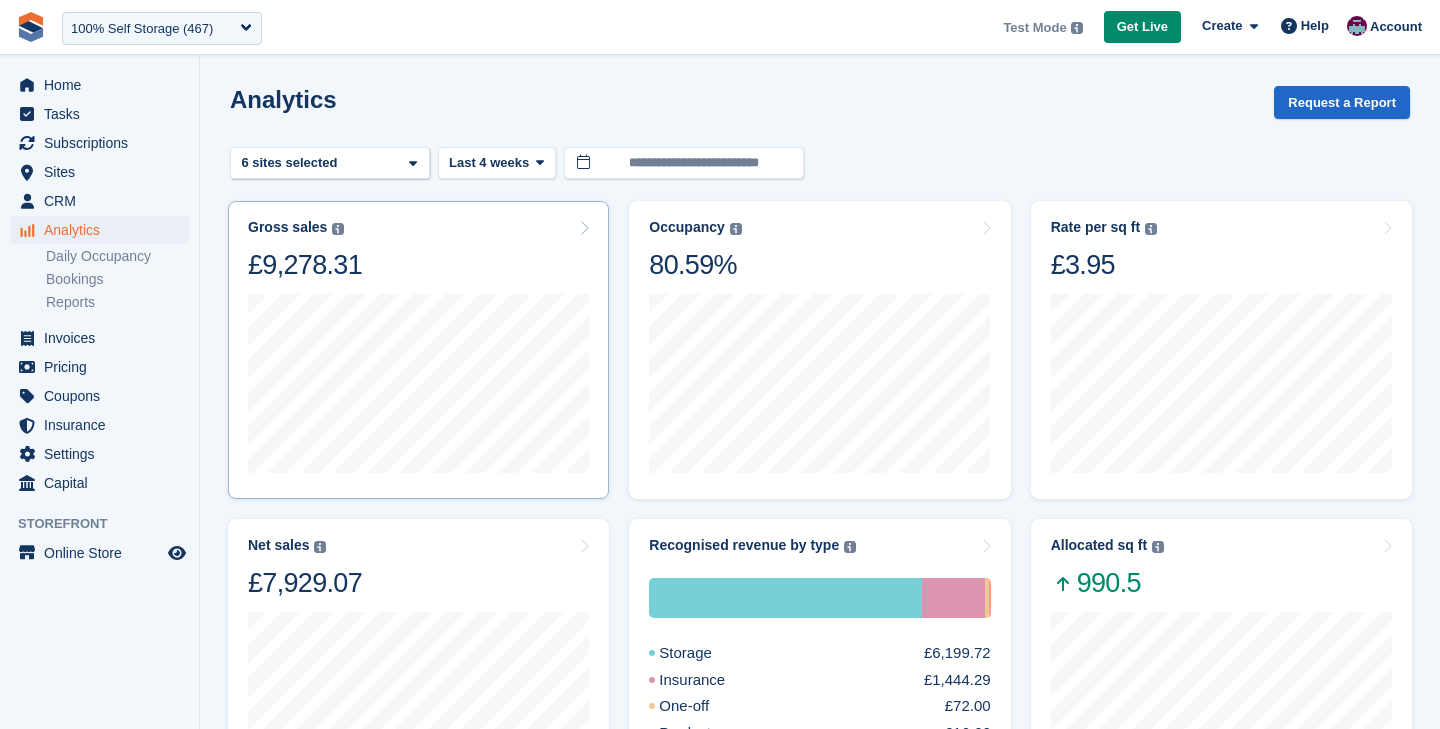 click at bounding box center (418, 381) 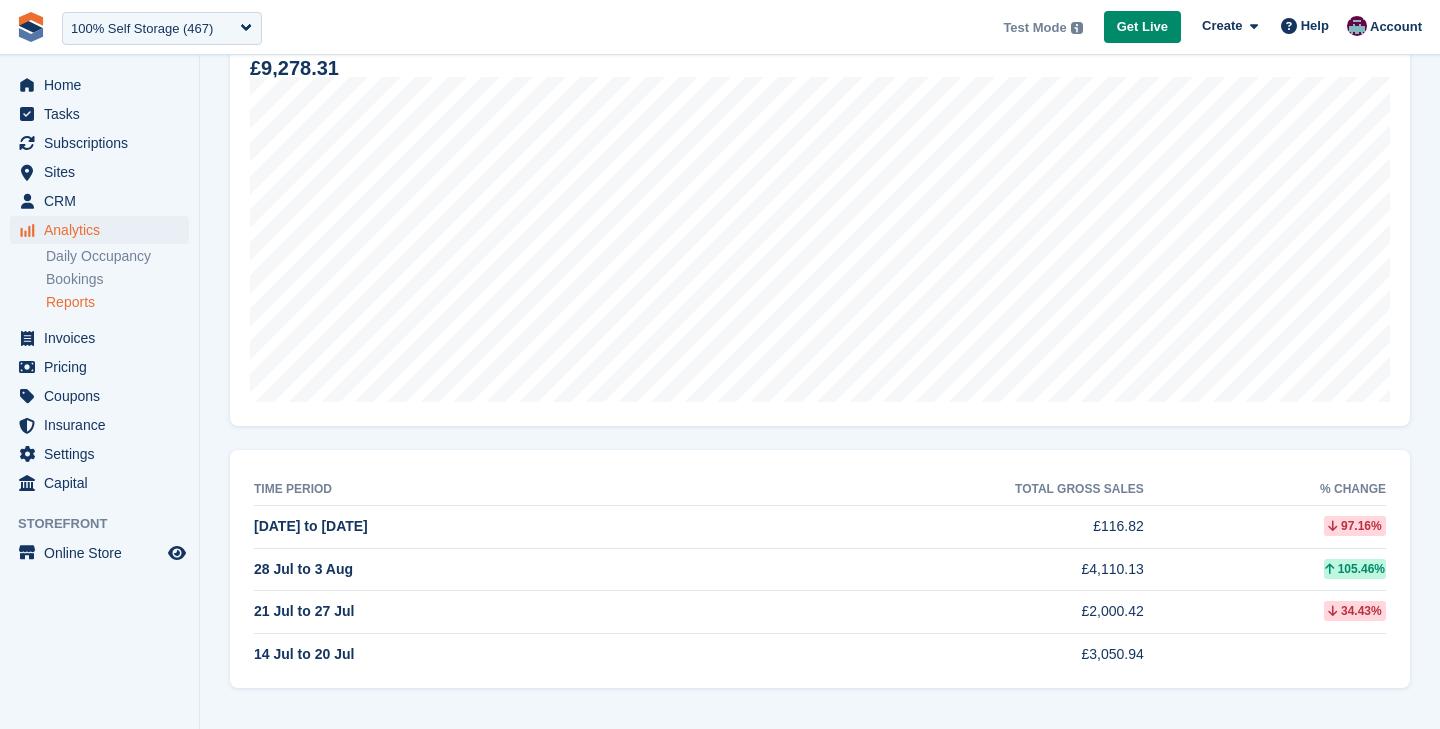 scroll, scrollTop: 0, scrollLeft: 0, axis: both 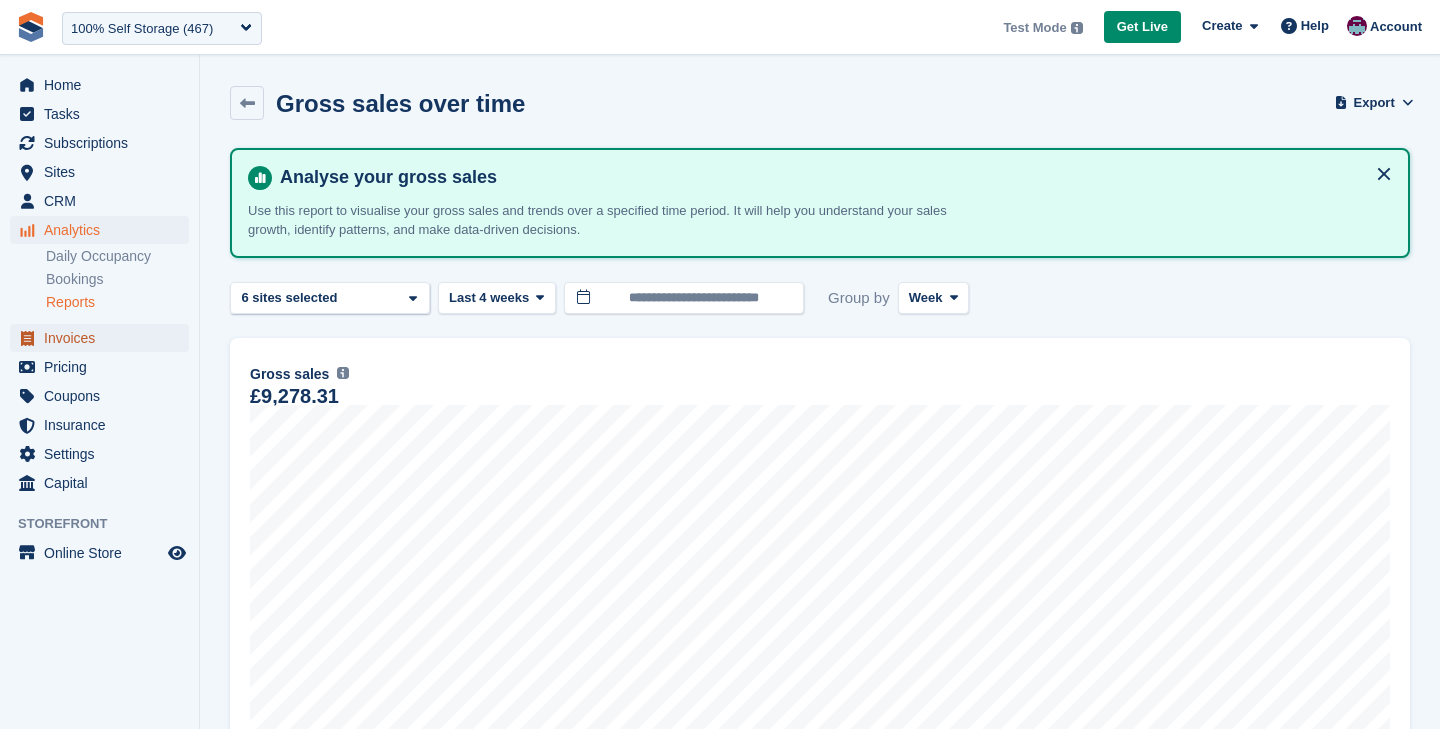 click on "Invoices" at bounding box center (104, 338) 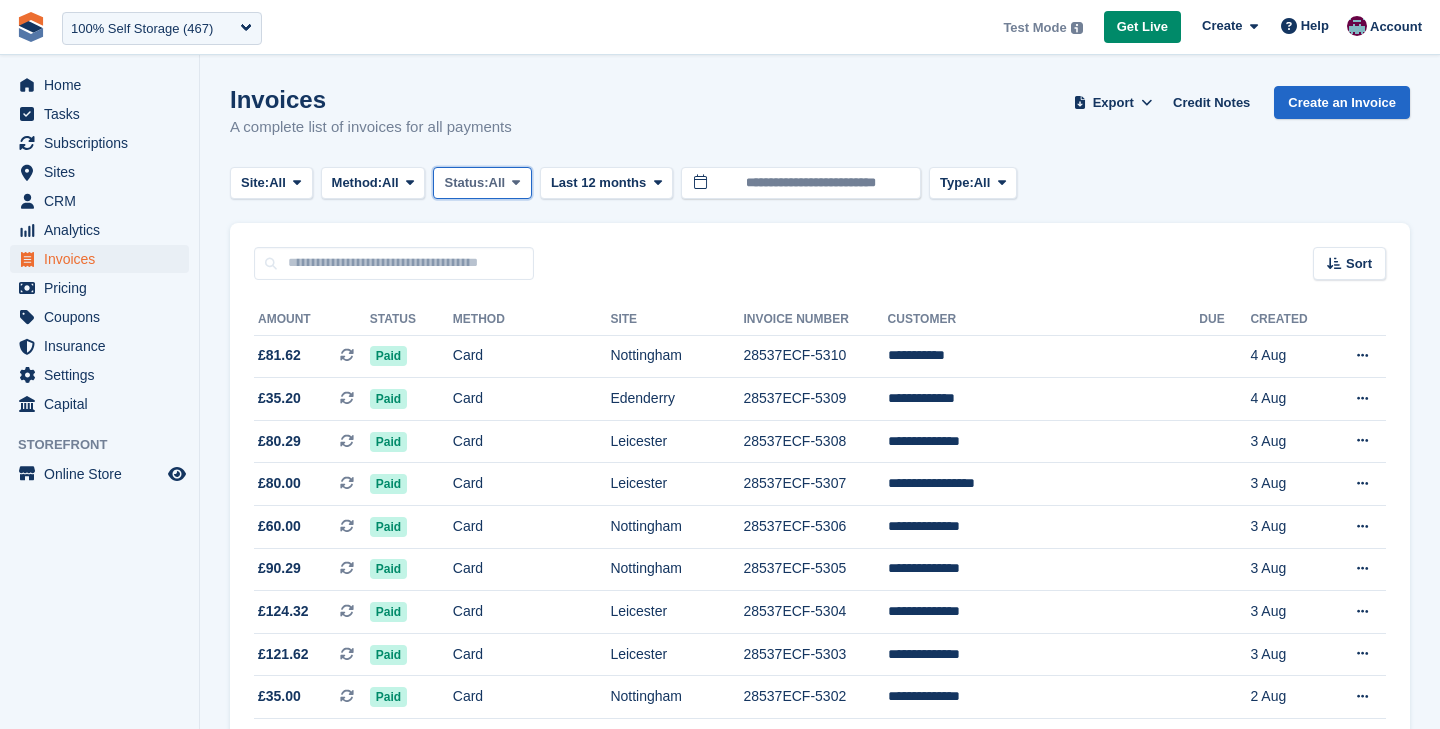 click on "Status:" at bounding box center [466, 183] 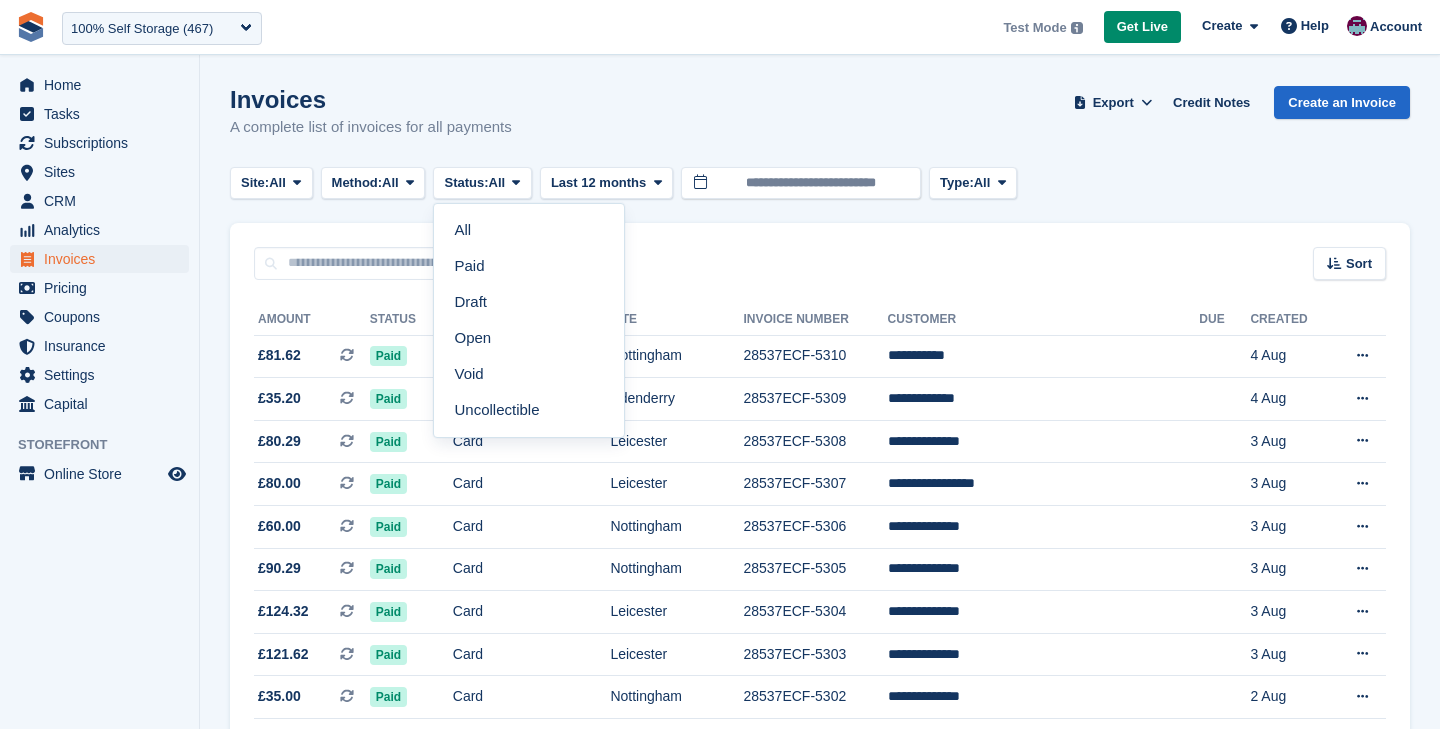 click on "Sort
Sort by
Date created
Created (oldest first)
Created (newest first)" at bounding box center [820, 251] 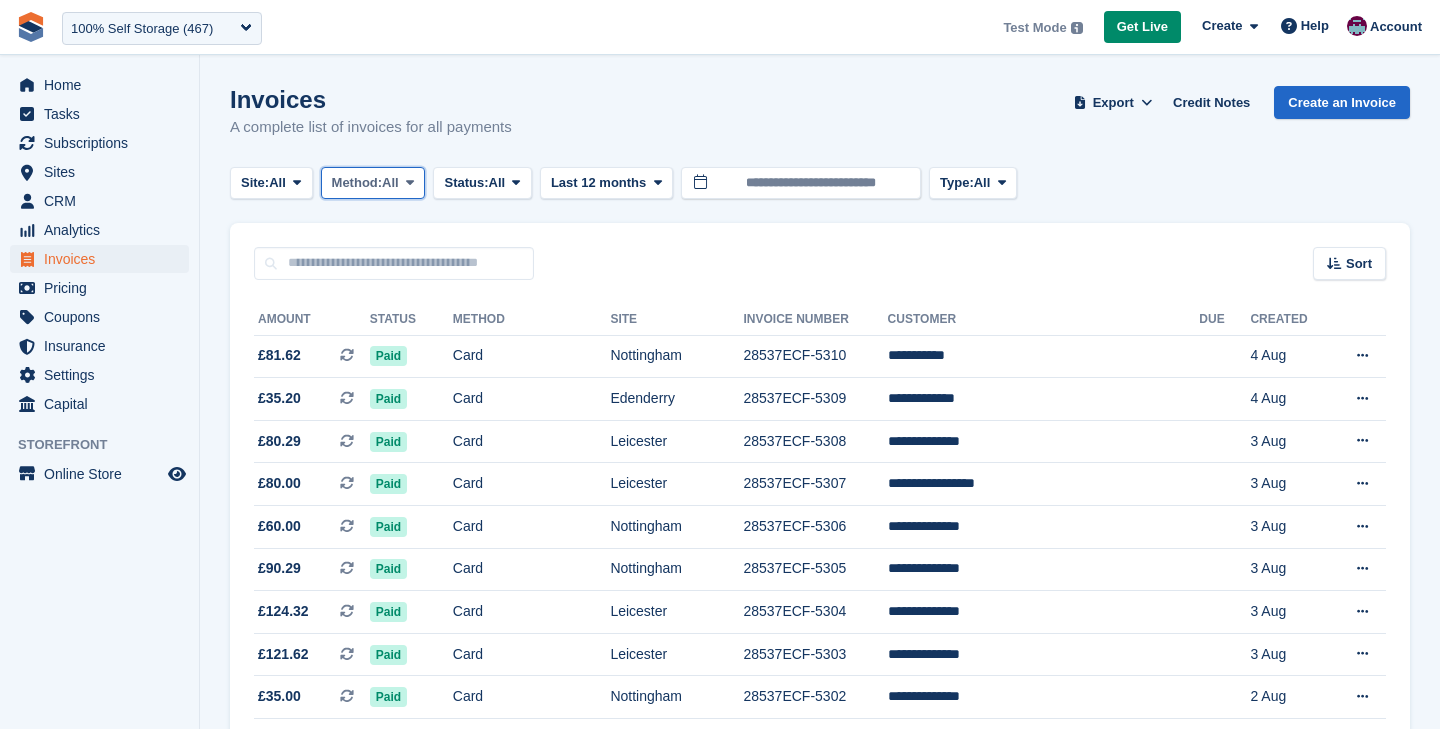 click on "All" at bounding box center (390, 183) 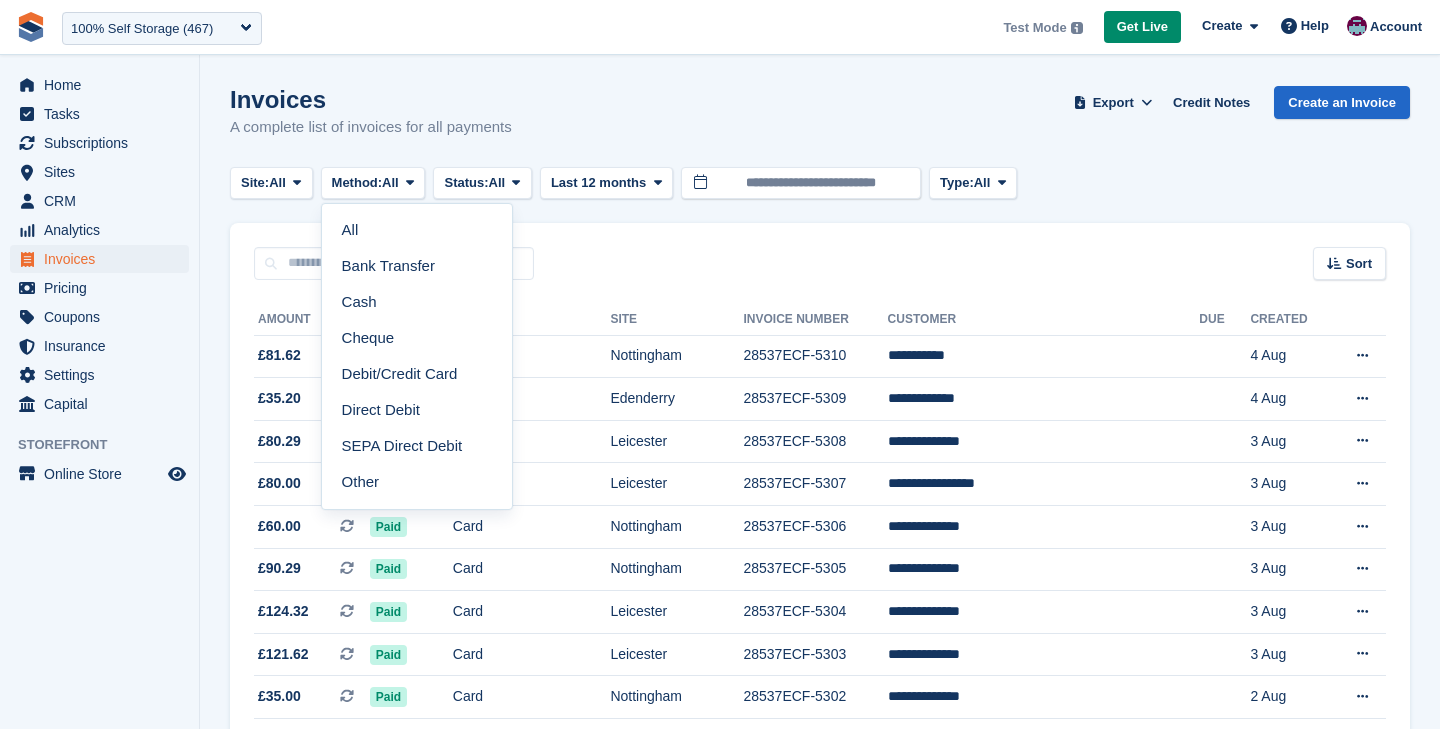 click on "Sort
Sort by
Date created
Created (oldest first)
Created (newest first)" at bounding box center [820, 251] 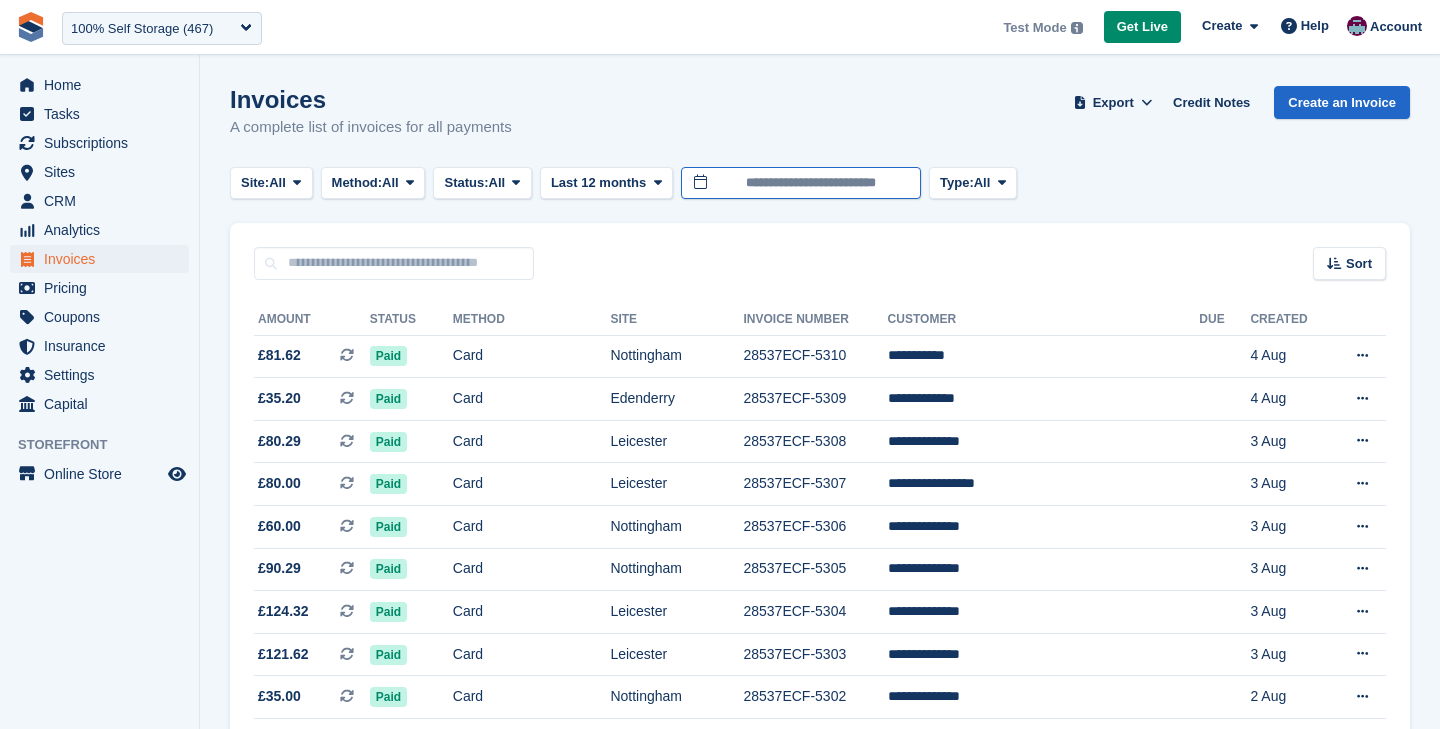 click on "**********" at bounding box center (801, 183) 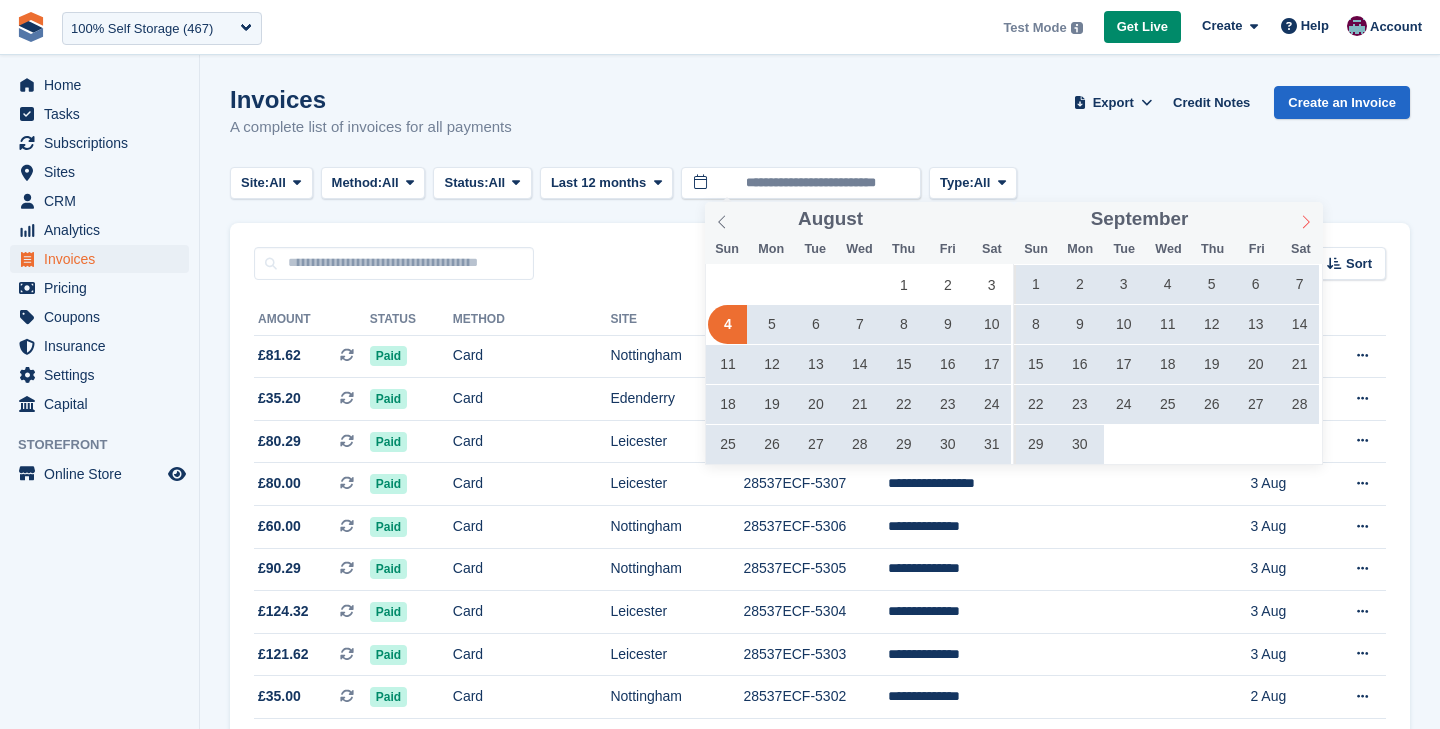 click 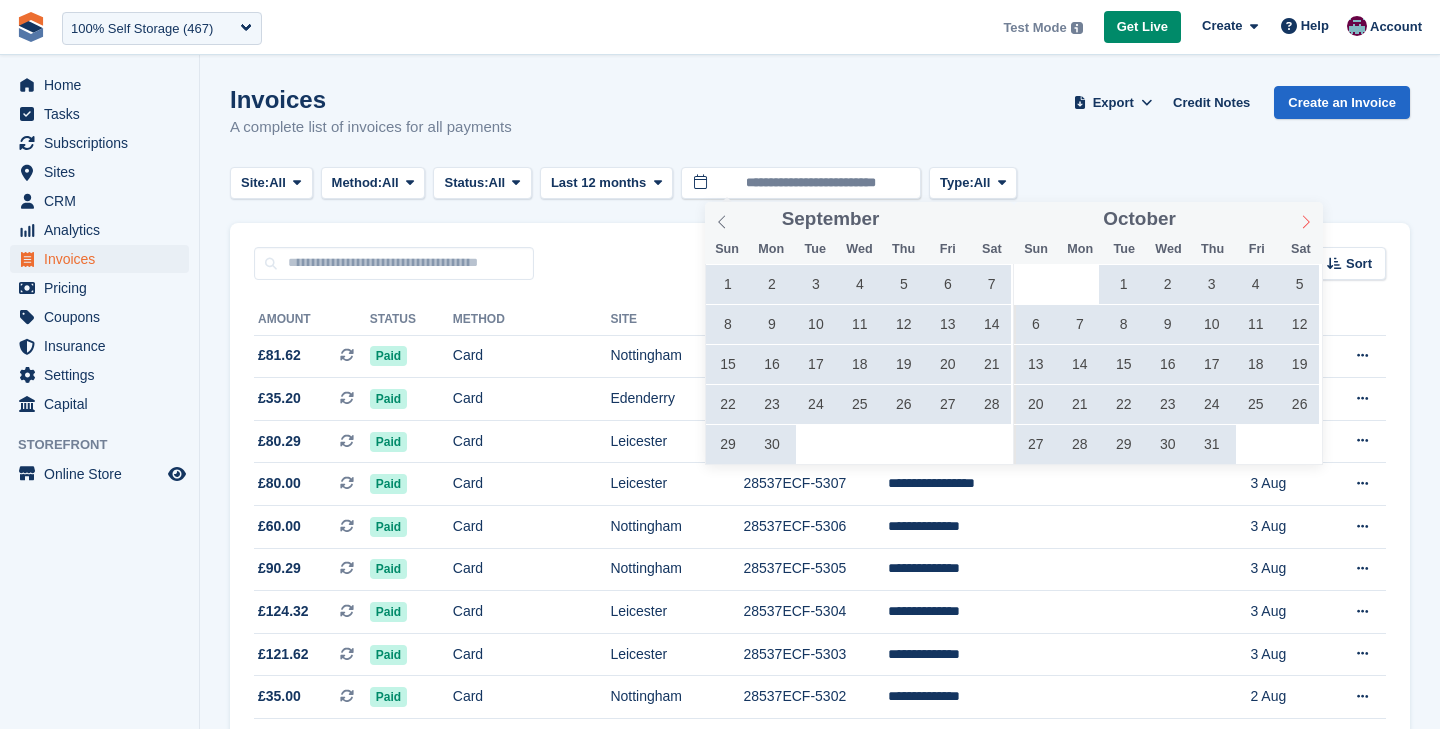 click 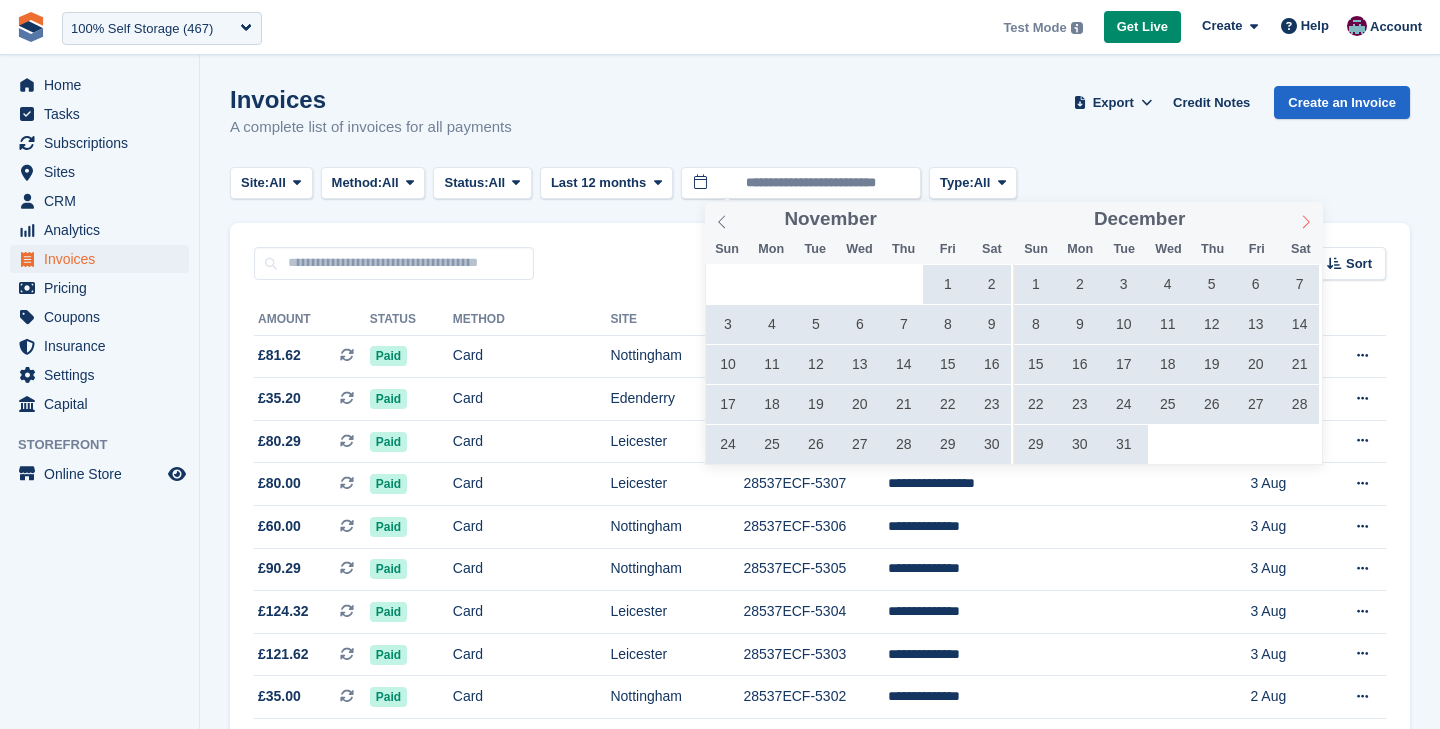 click 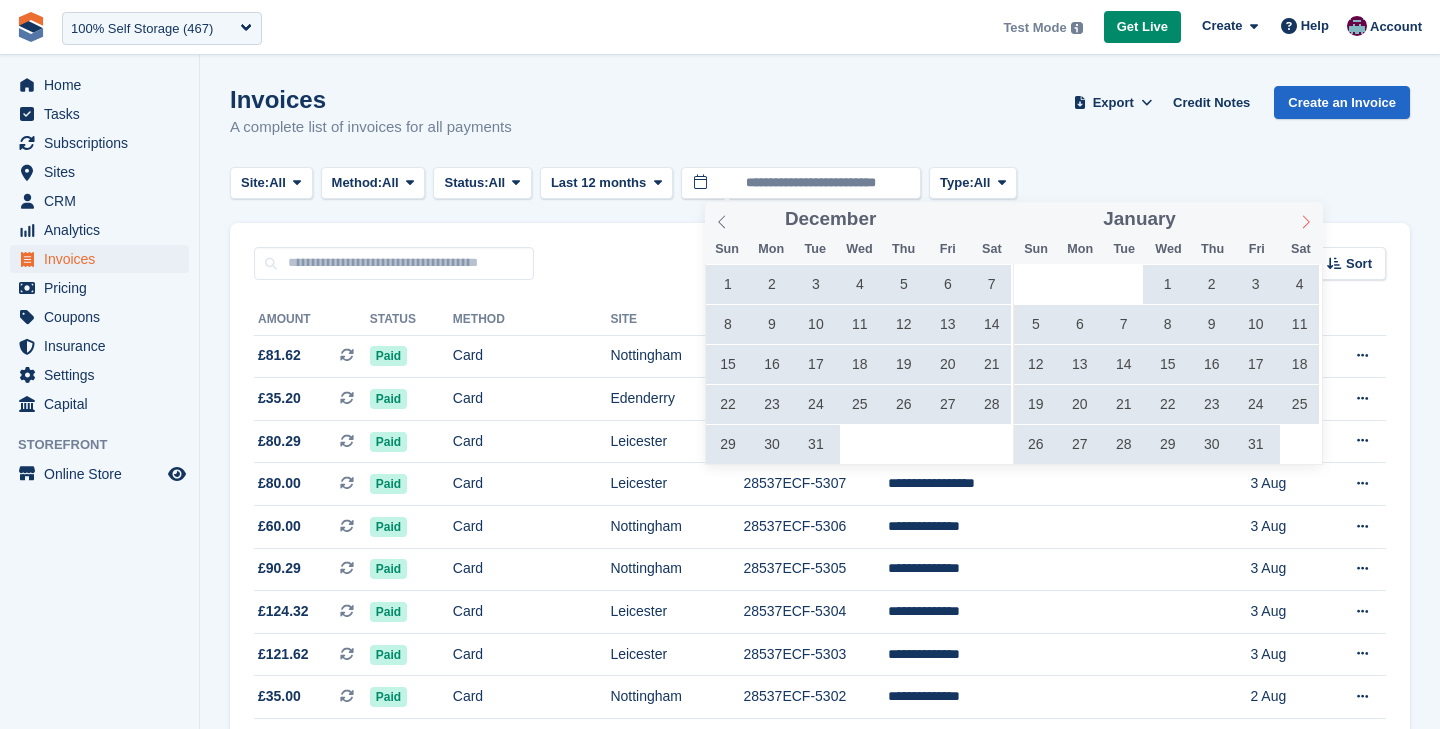 click 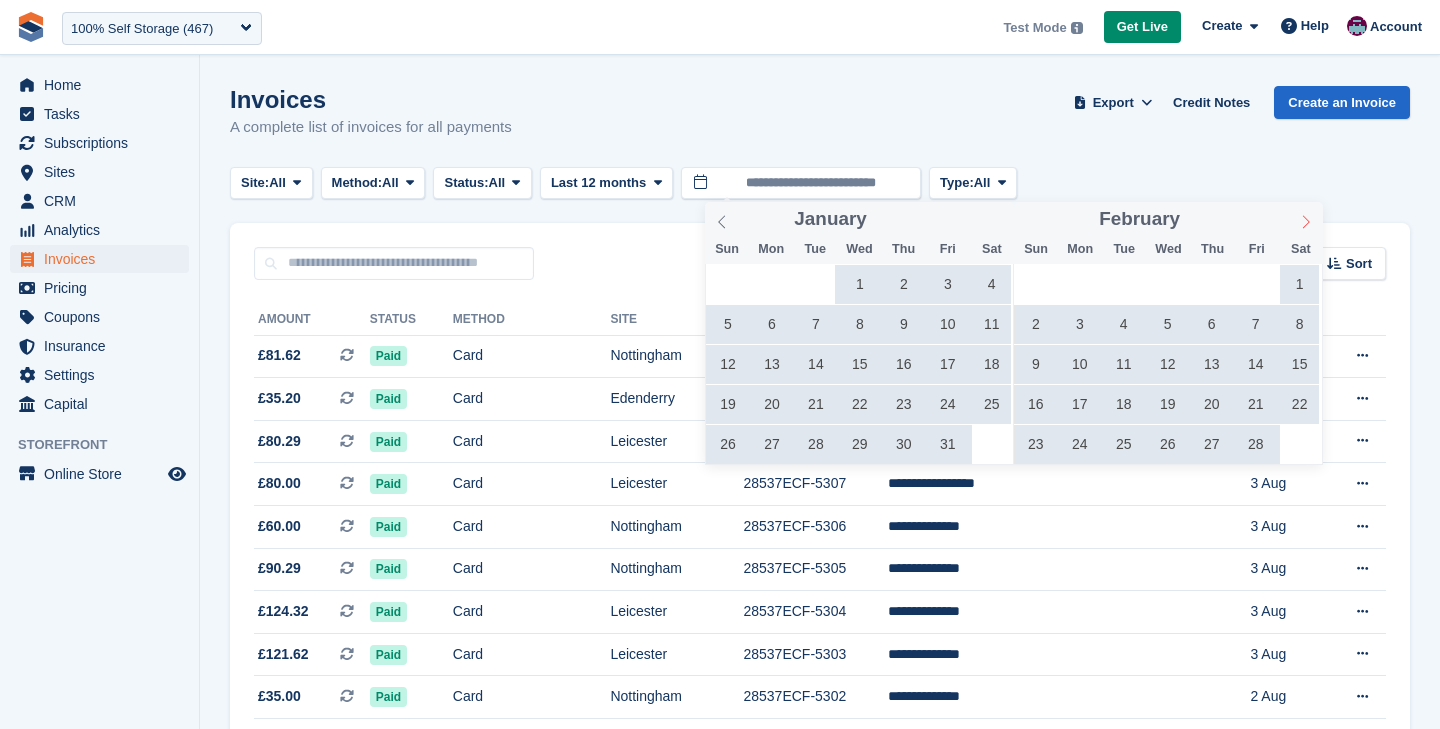 click 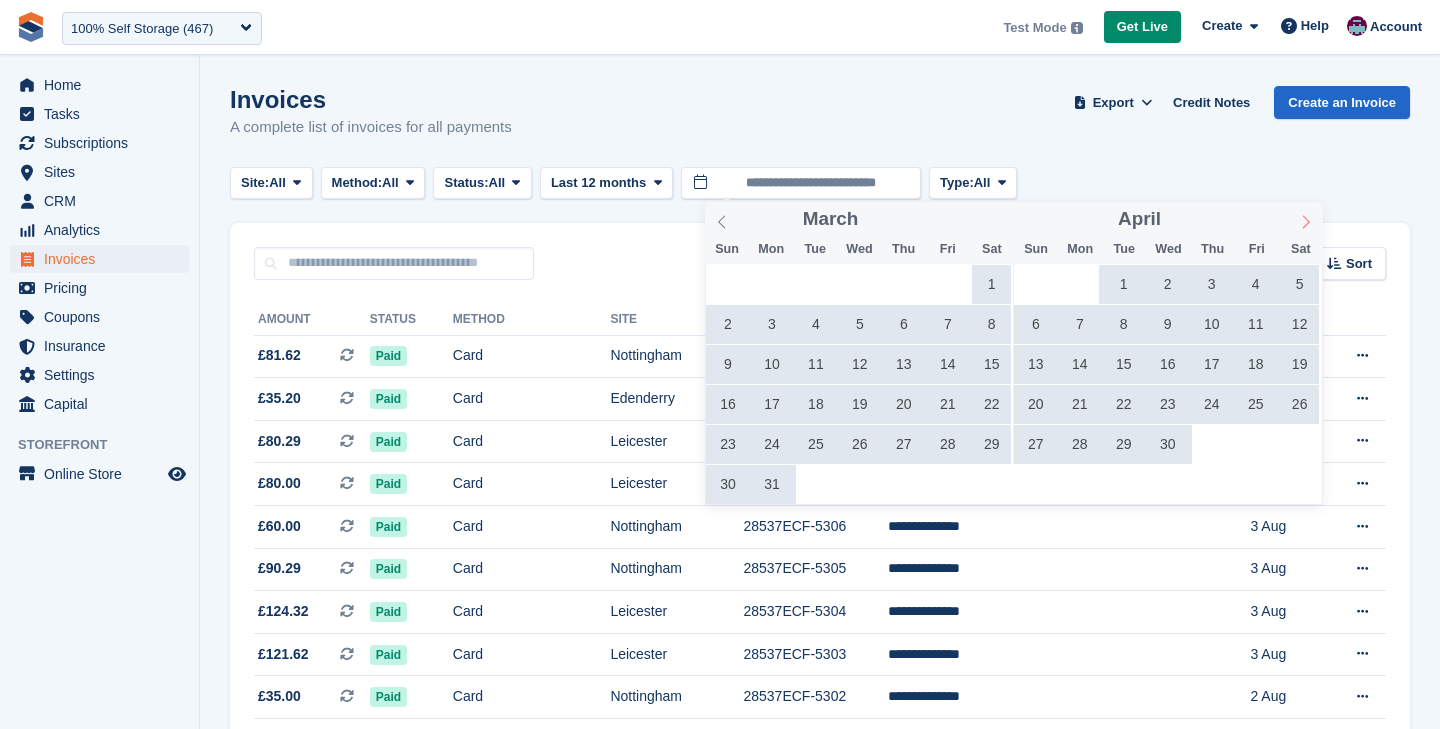 click 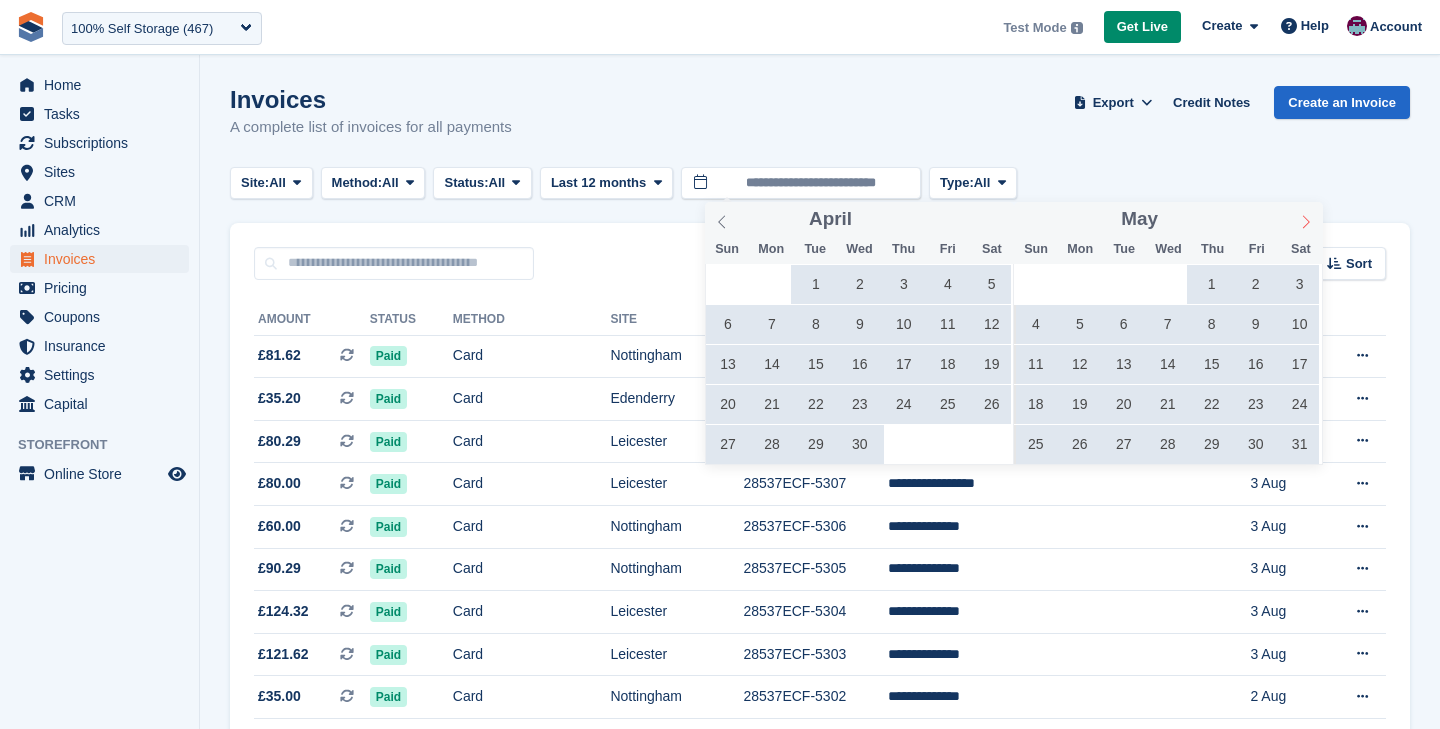 click 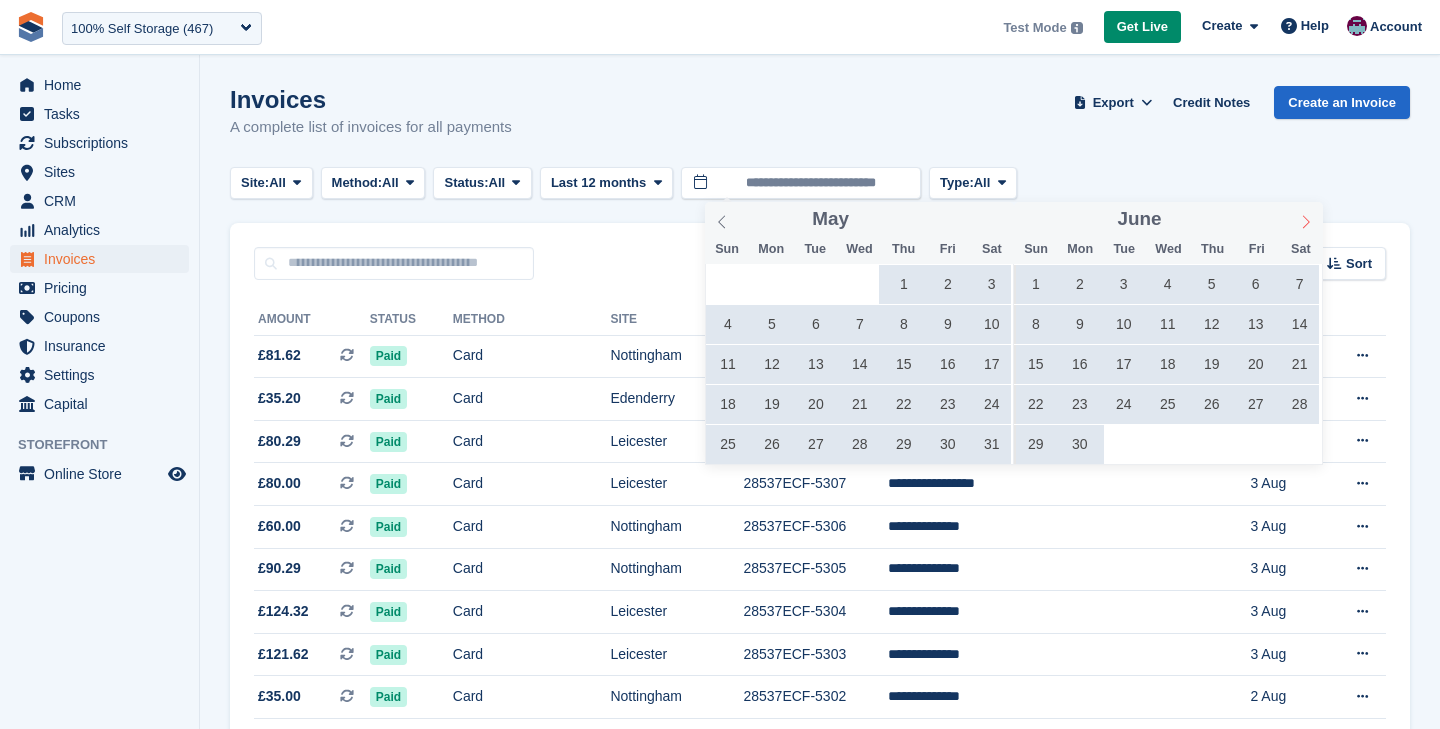 click 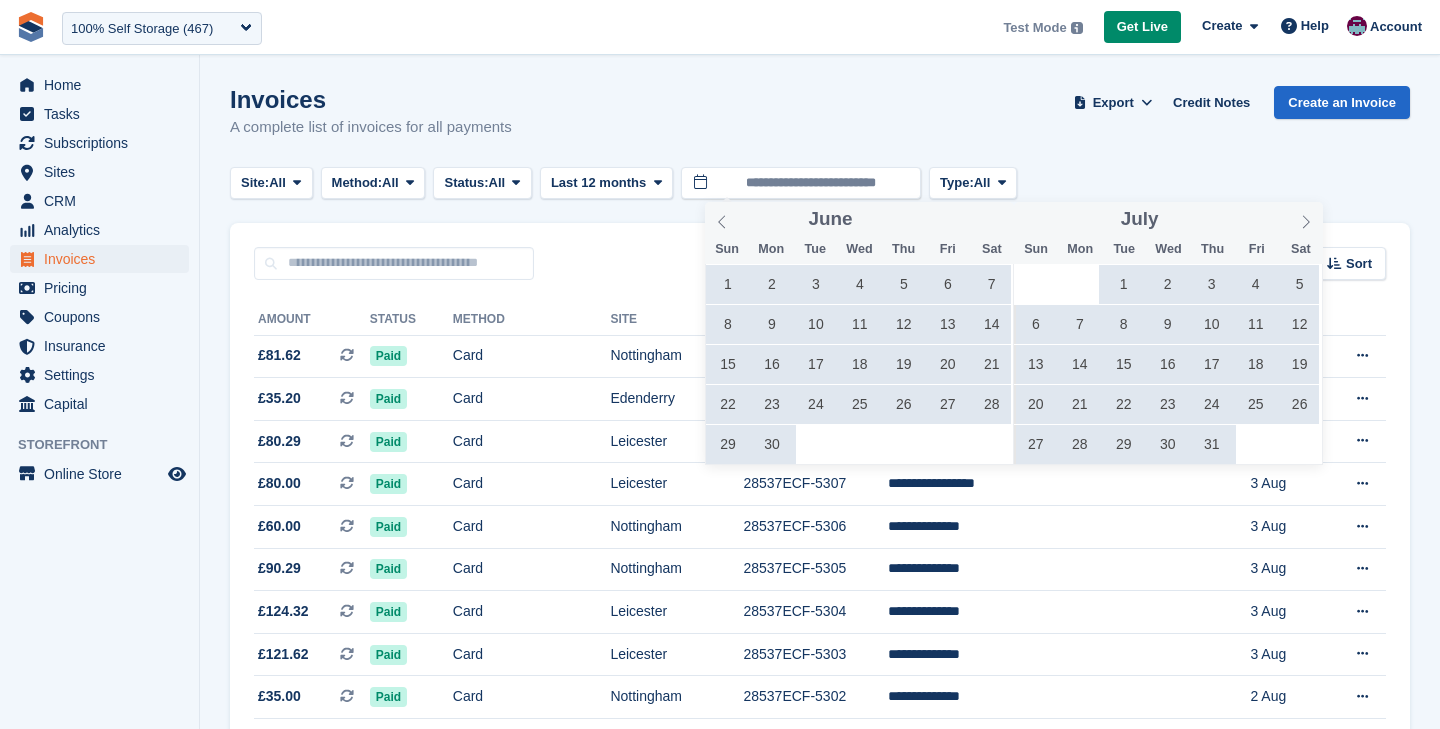 click on "1" at bounding box center (1123, 284) 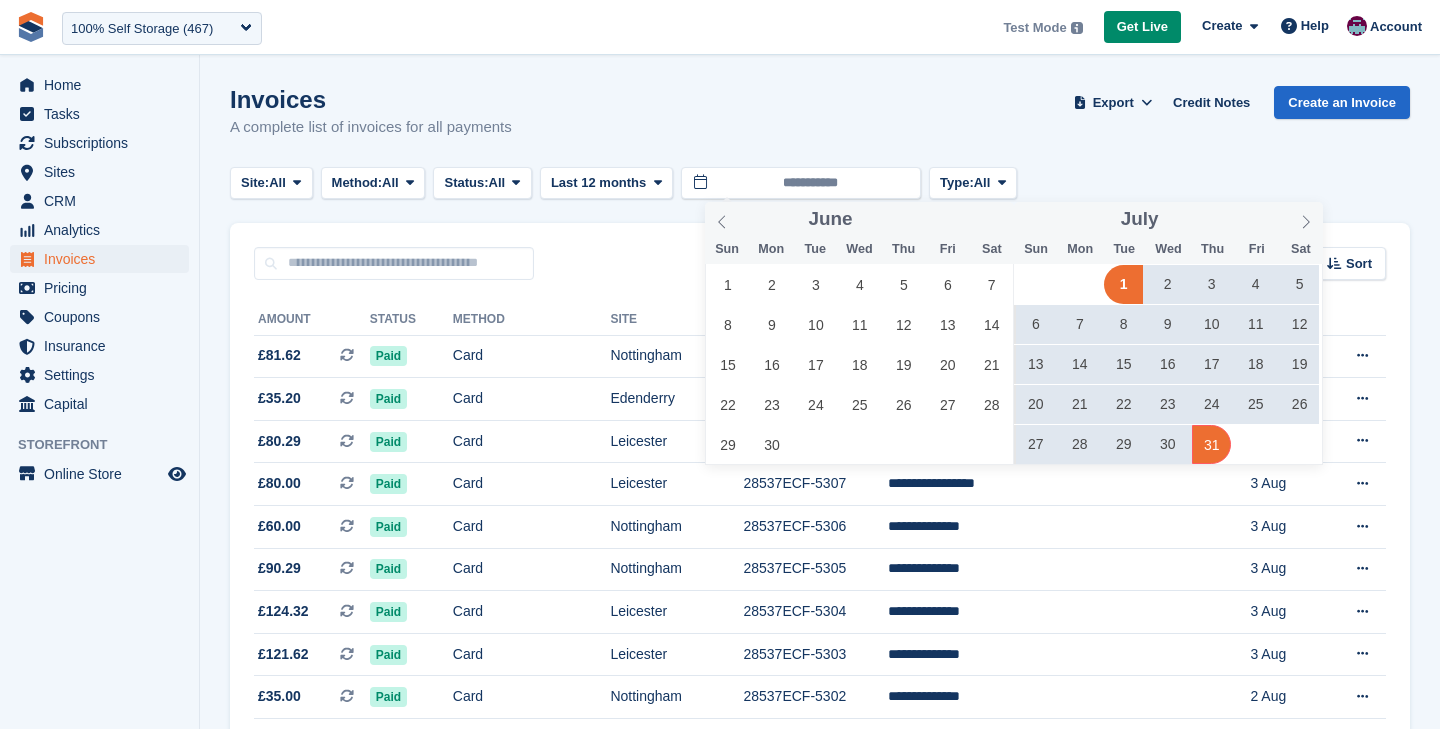 click on "31" at bounding box center (1211, 444) 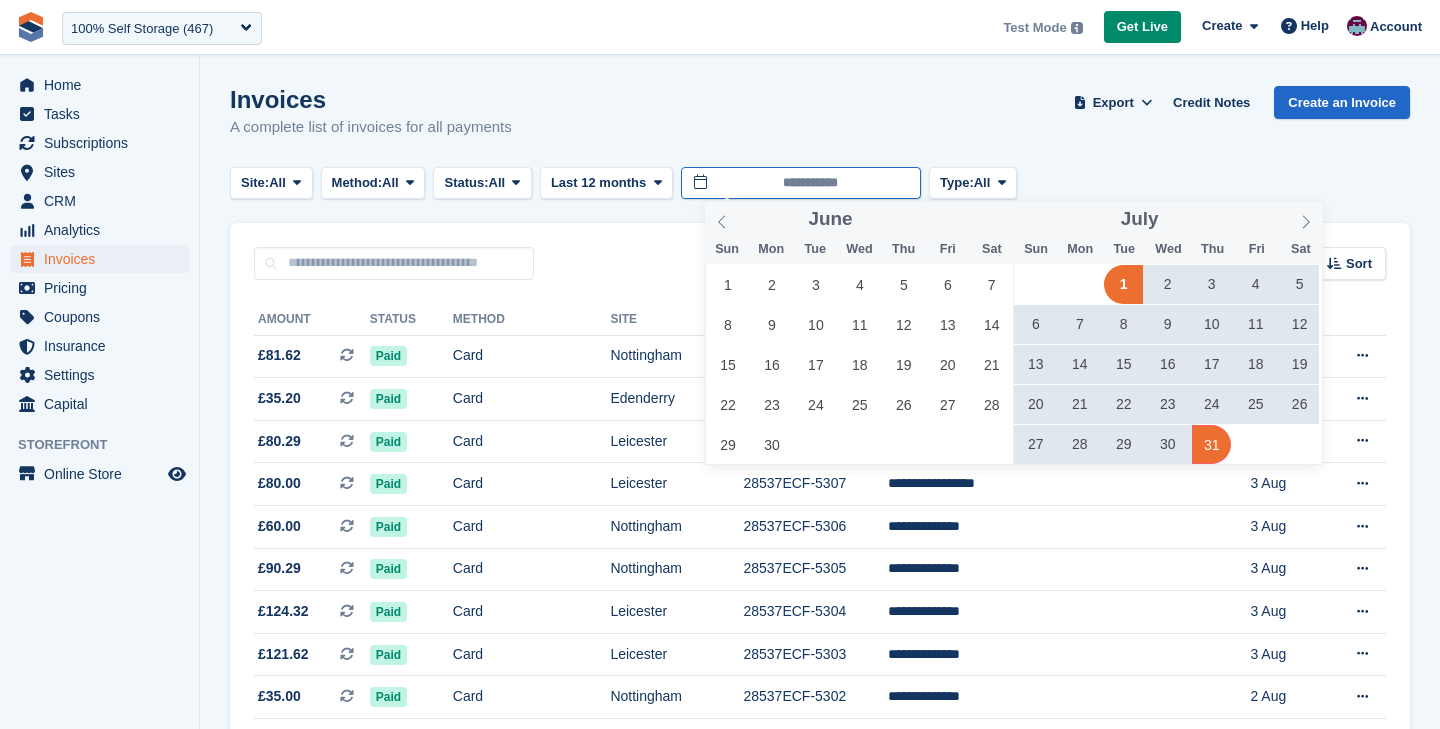 type on "**********" 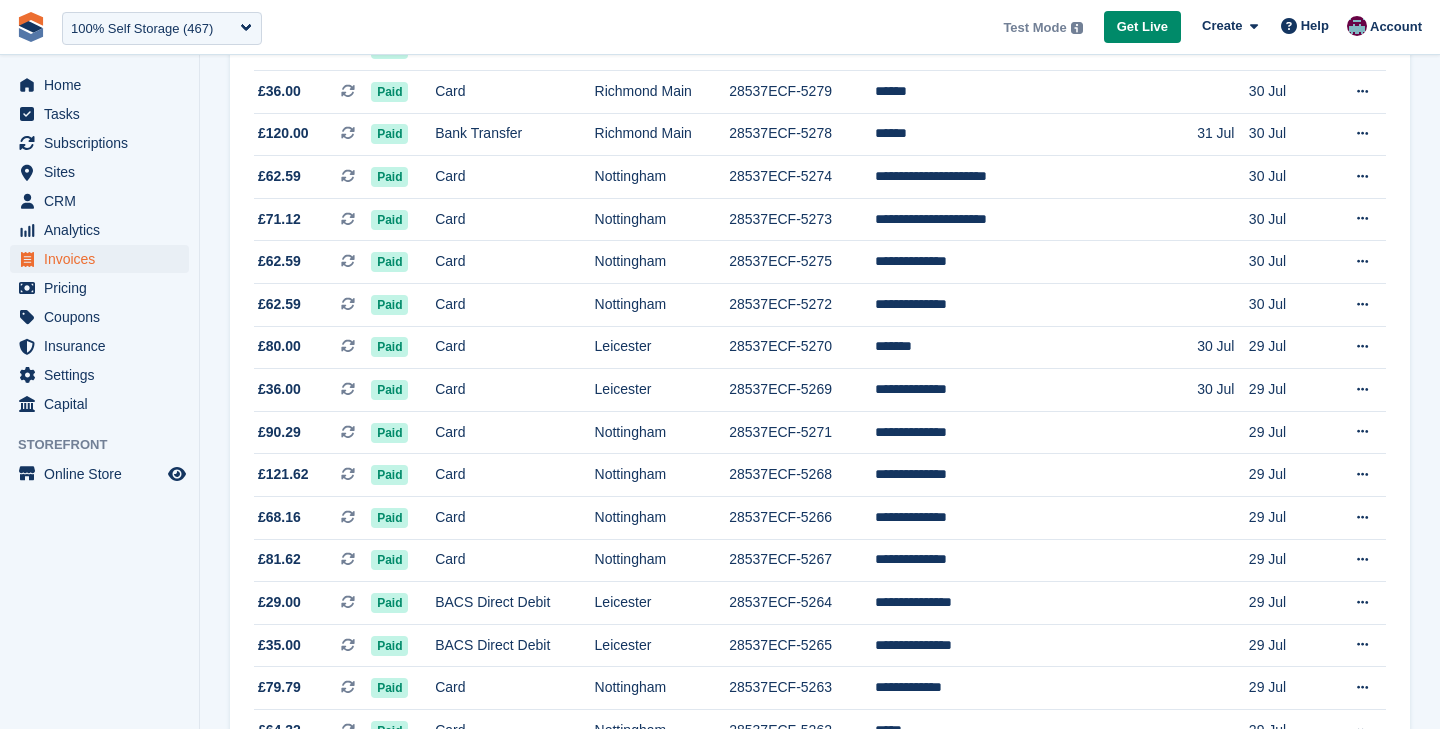 scroll, scrollTop: 0, scrollLeft: 0, axis: both 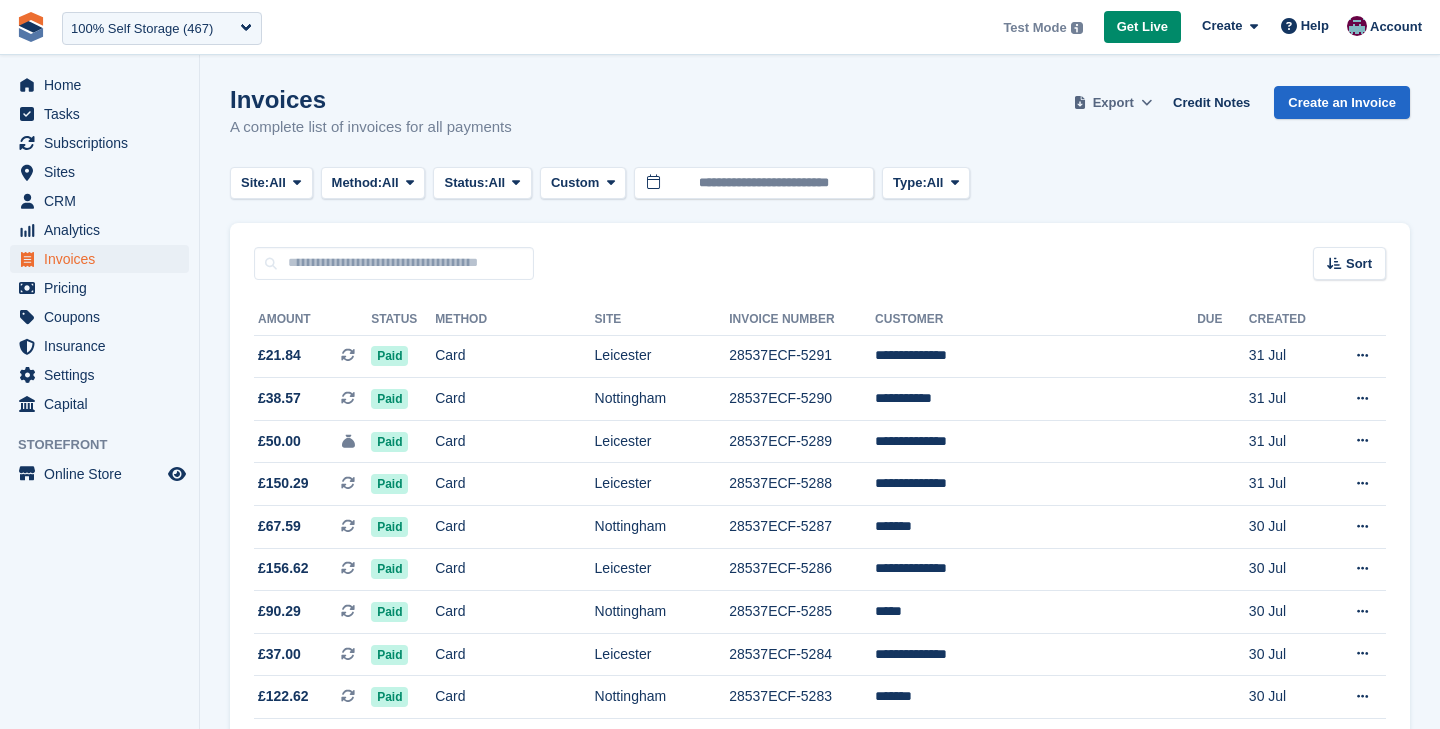 click on "Export" at bounding box center (1113, 103) 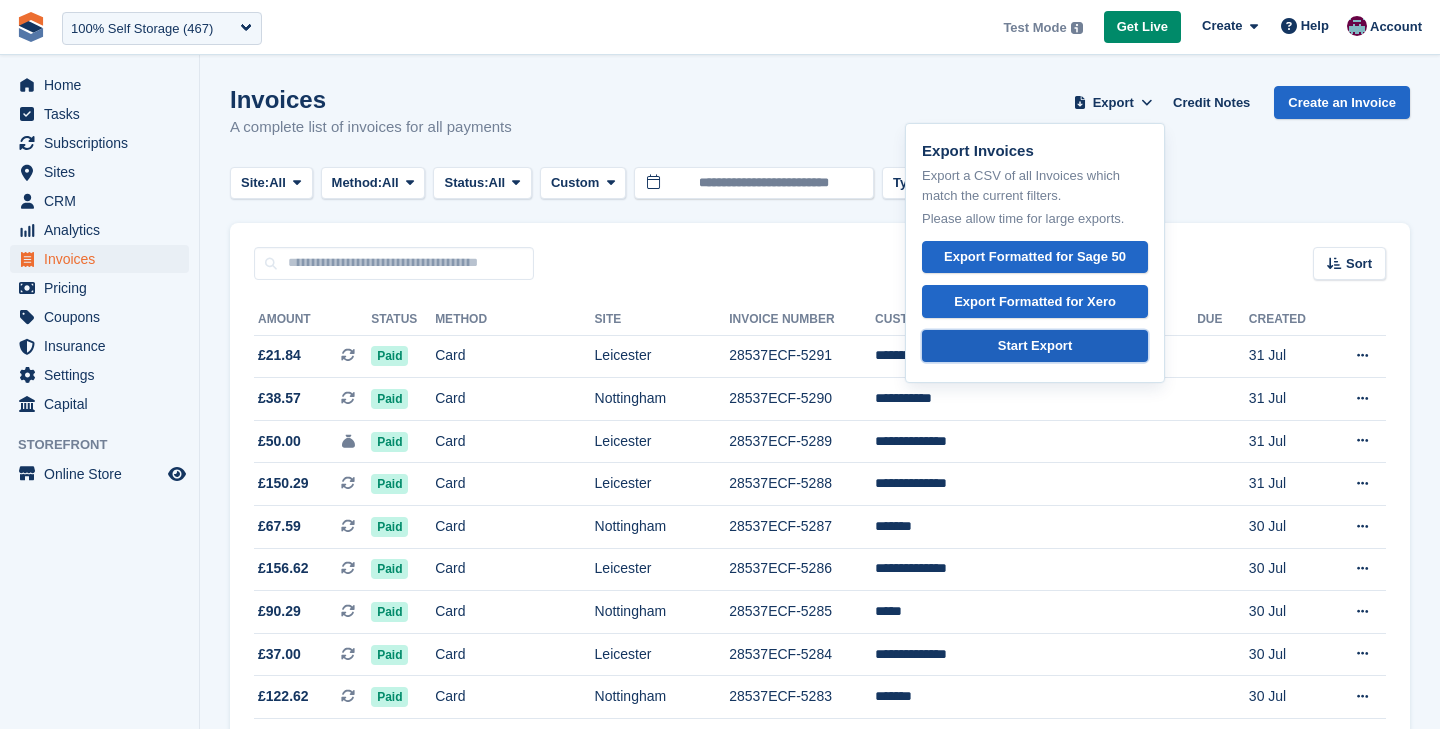 click on "Start Export" at bounding box center (1035, 346) 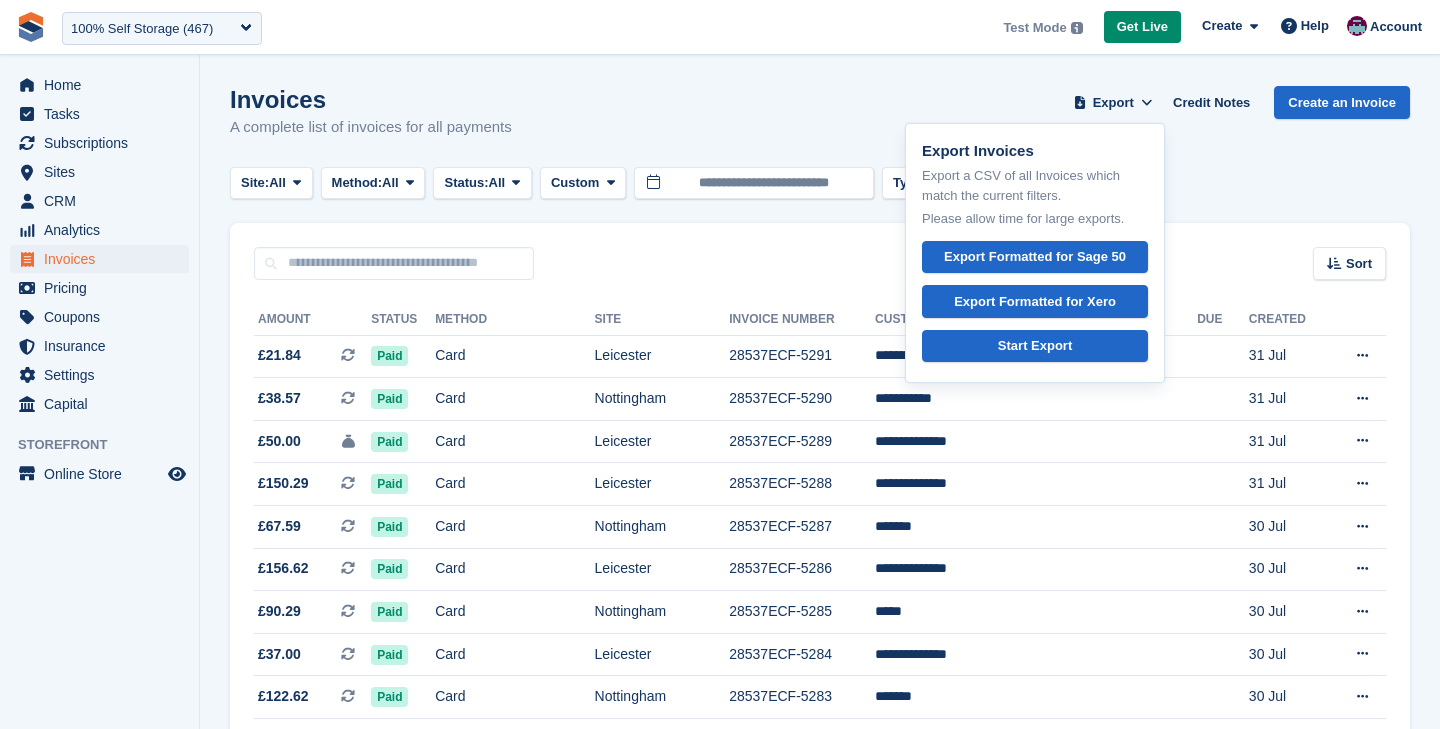 click on "Sort
Sort by
Date created
Created (oldest first)
Created (newest first)" at bounding box center [820, 251] 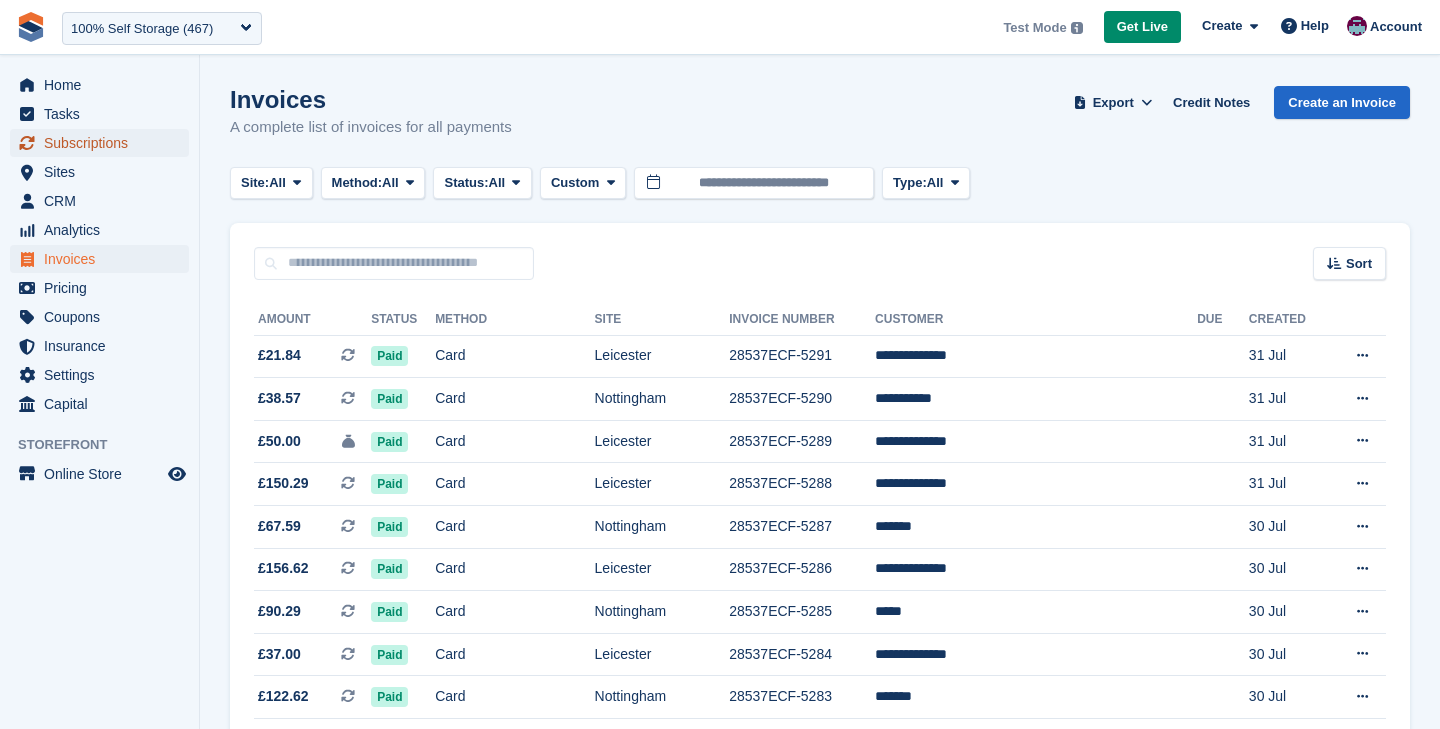 click on "Subscriptions" at bounding box center (104, 143) 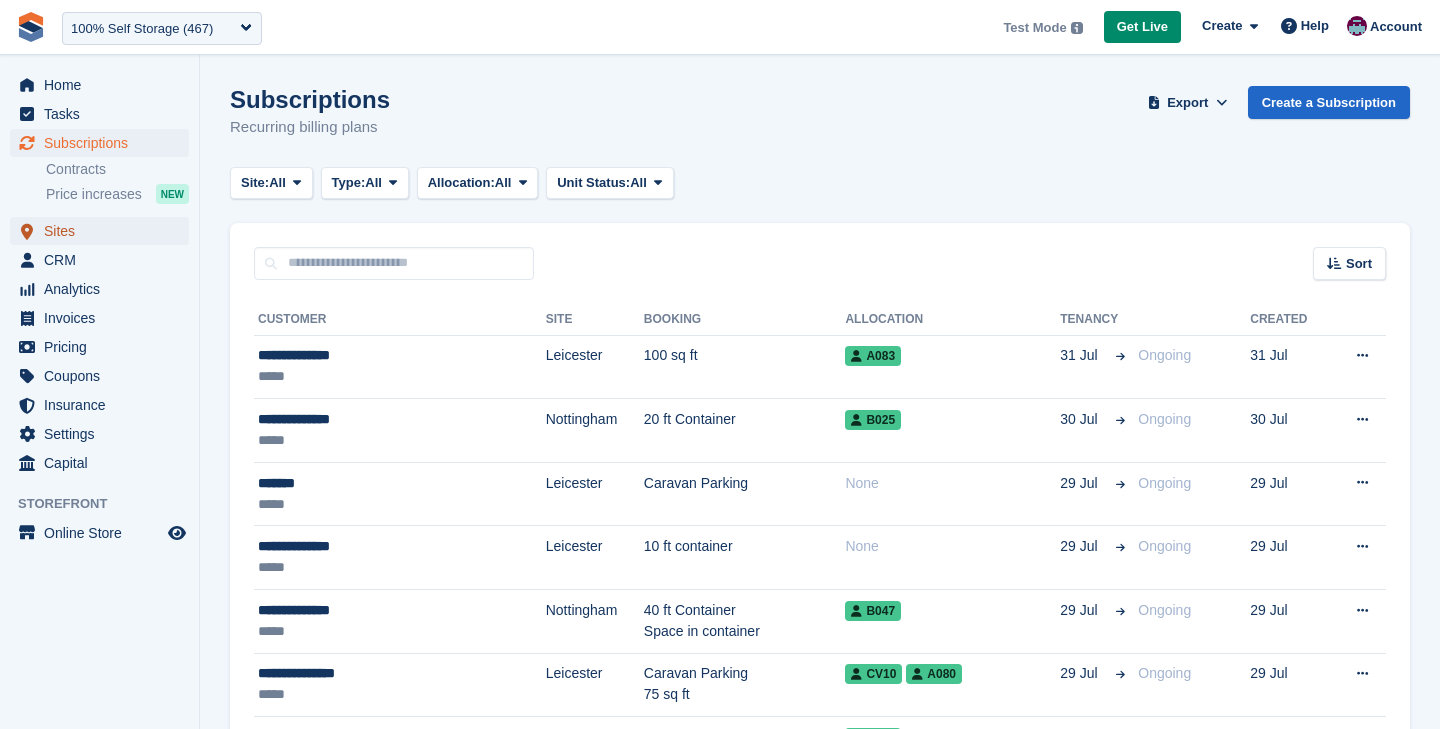 click on "Sites" at bounding box center [104, 231] 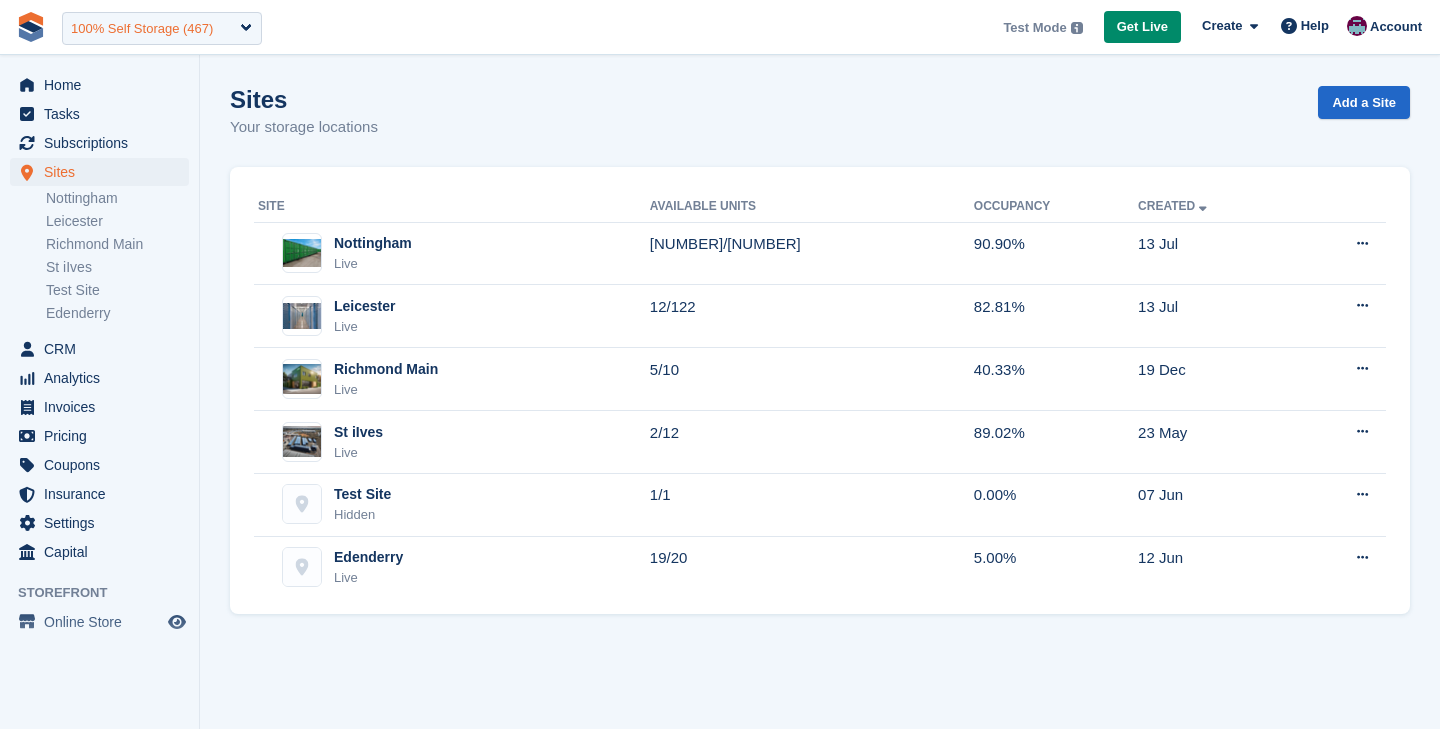 click on "100% Self Storage (467)" at bounding box center [142, 29] 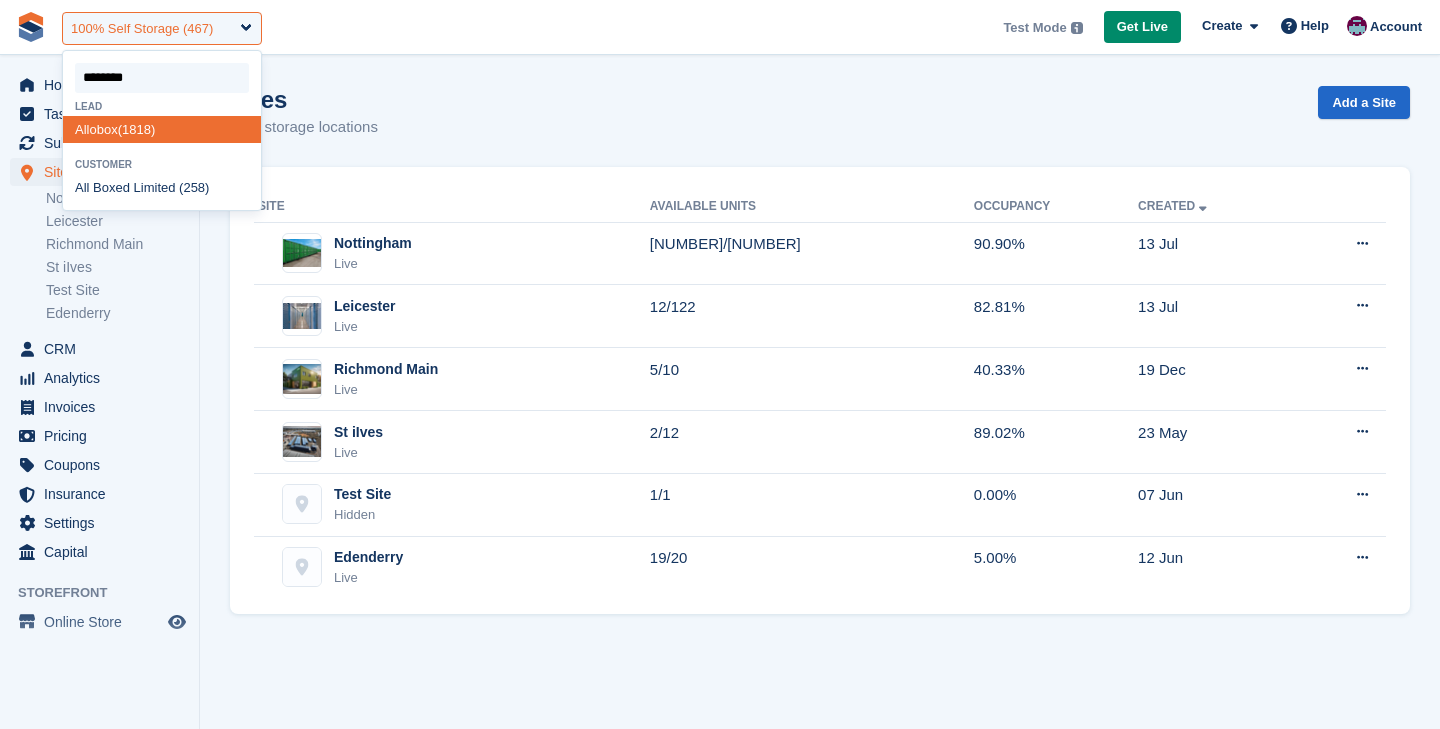 type on "*********" 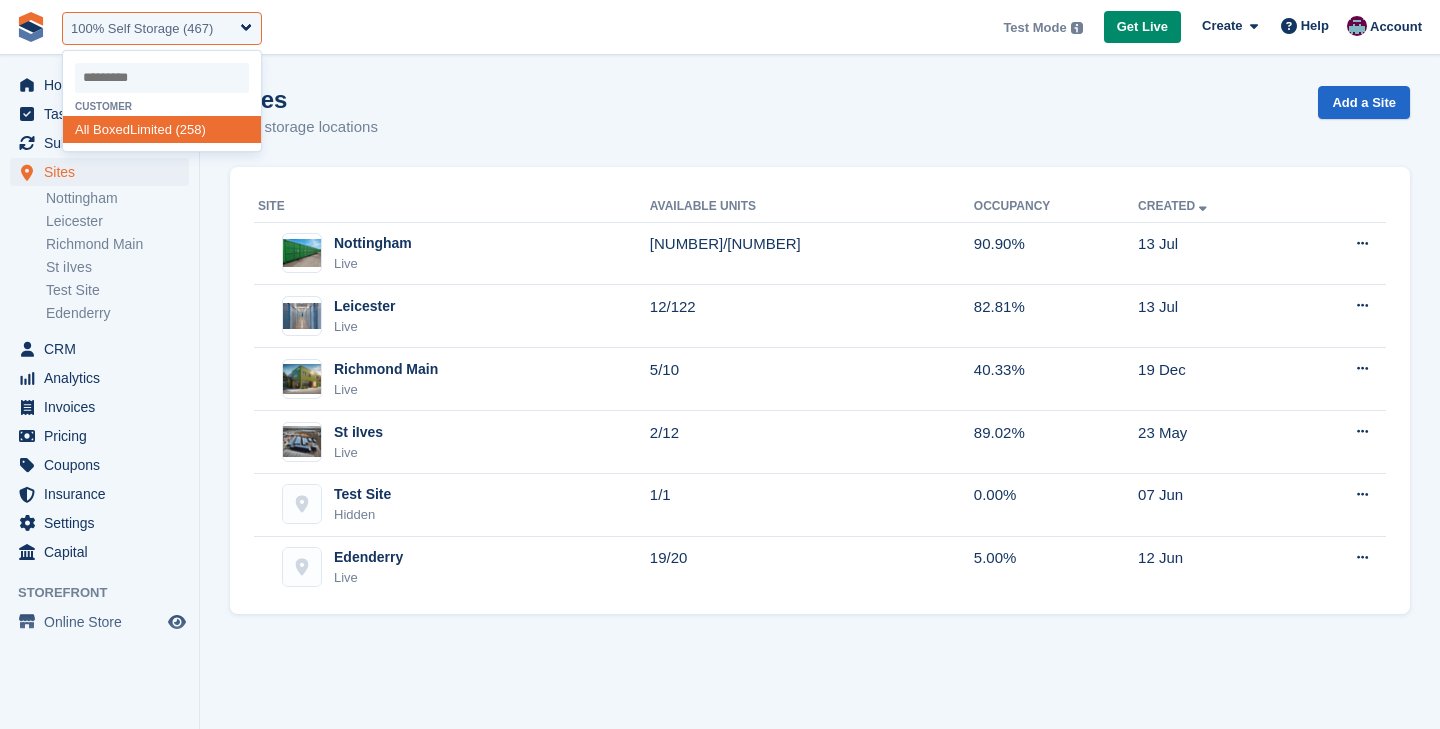select on "***" 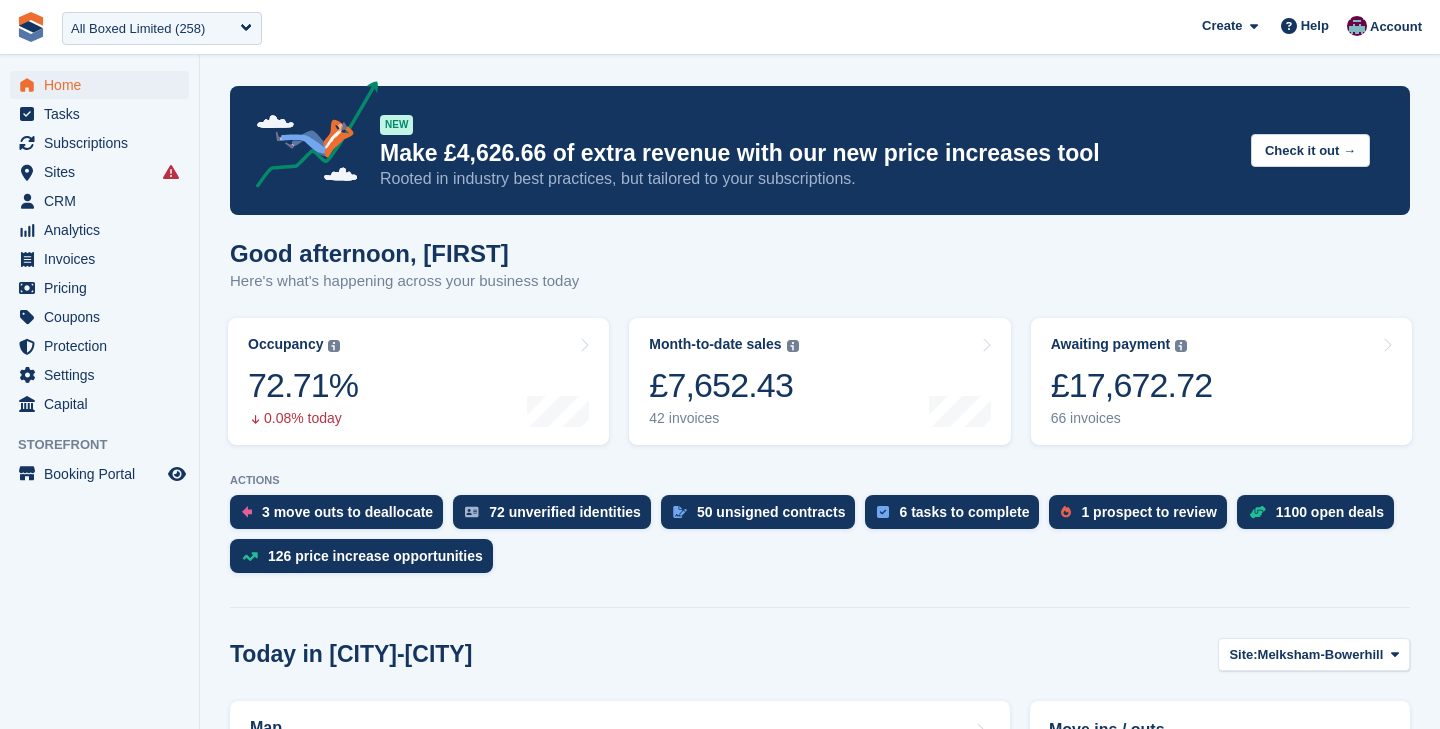 scroll, scrollTop: 0, scrollLeft: 0, axis: both 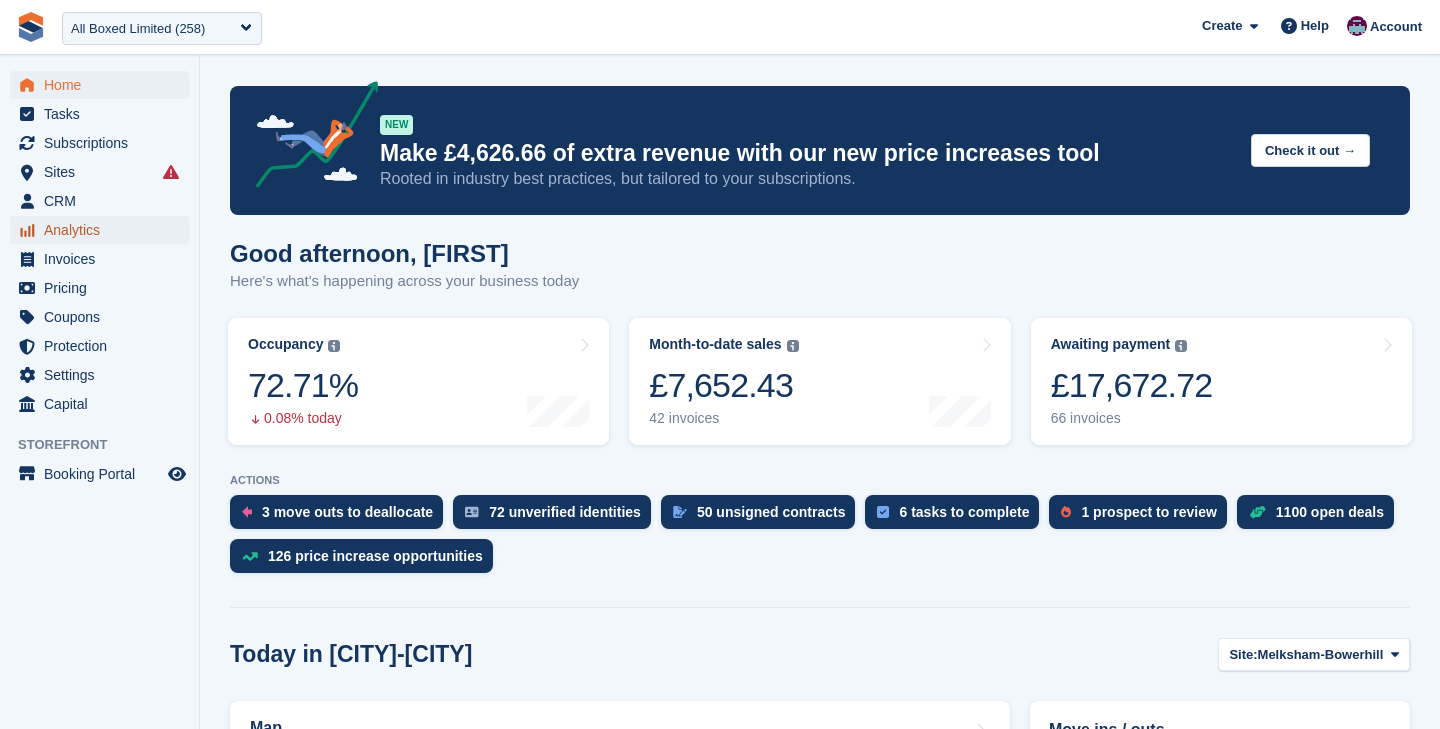 click on "Analytics" at bounding box center (104, 230) 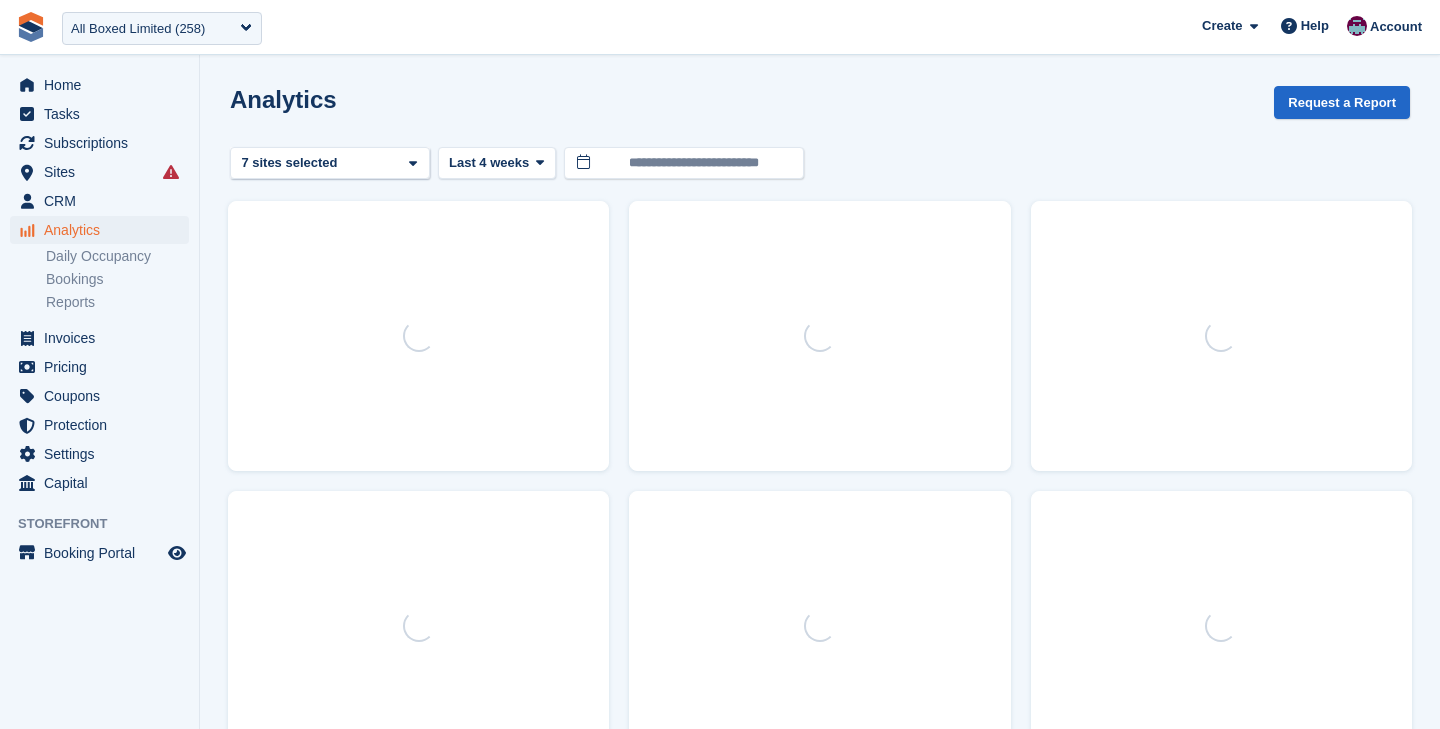 scroll, scrollTop: 0, scrollLeft: 0, axis: both 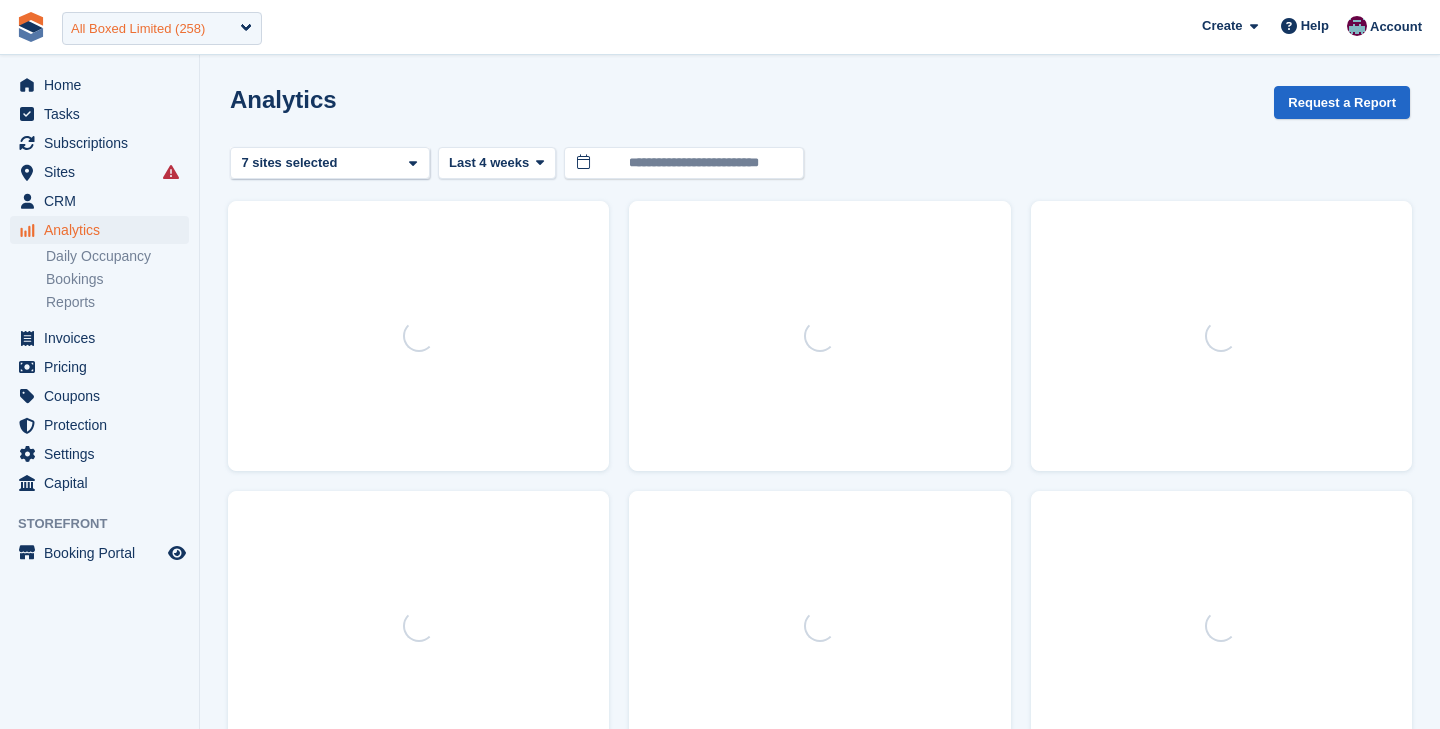 click on "All Boxed Limited (258)" at bounding box center (162, 28) 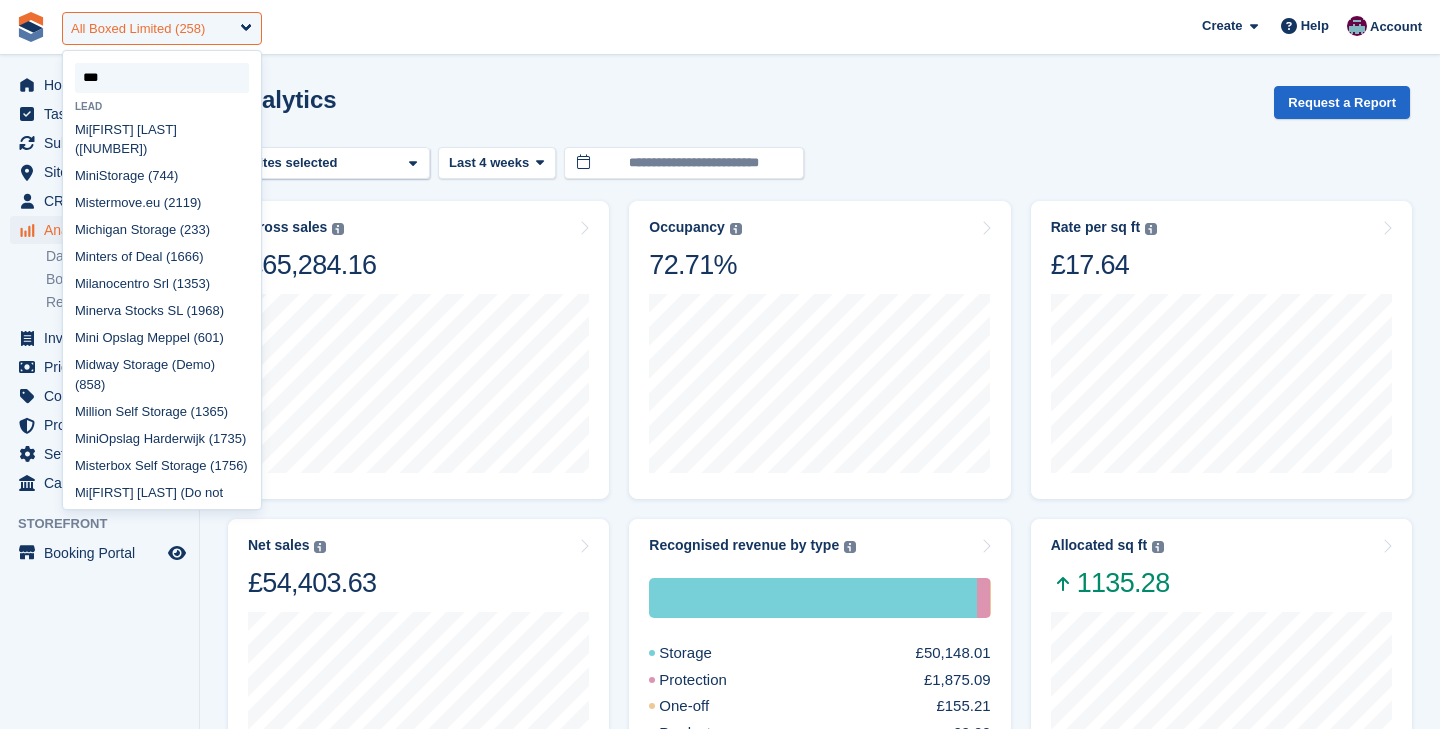 scroll, scrollTop: 0, scrollLeft: 0, axis: both 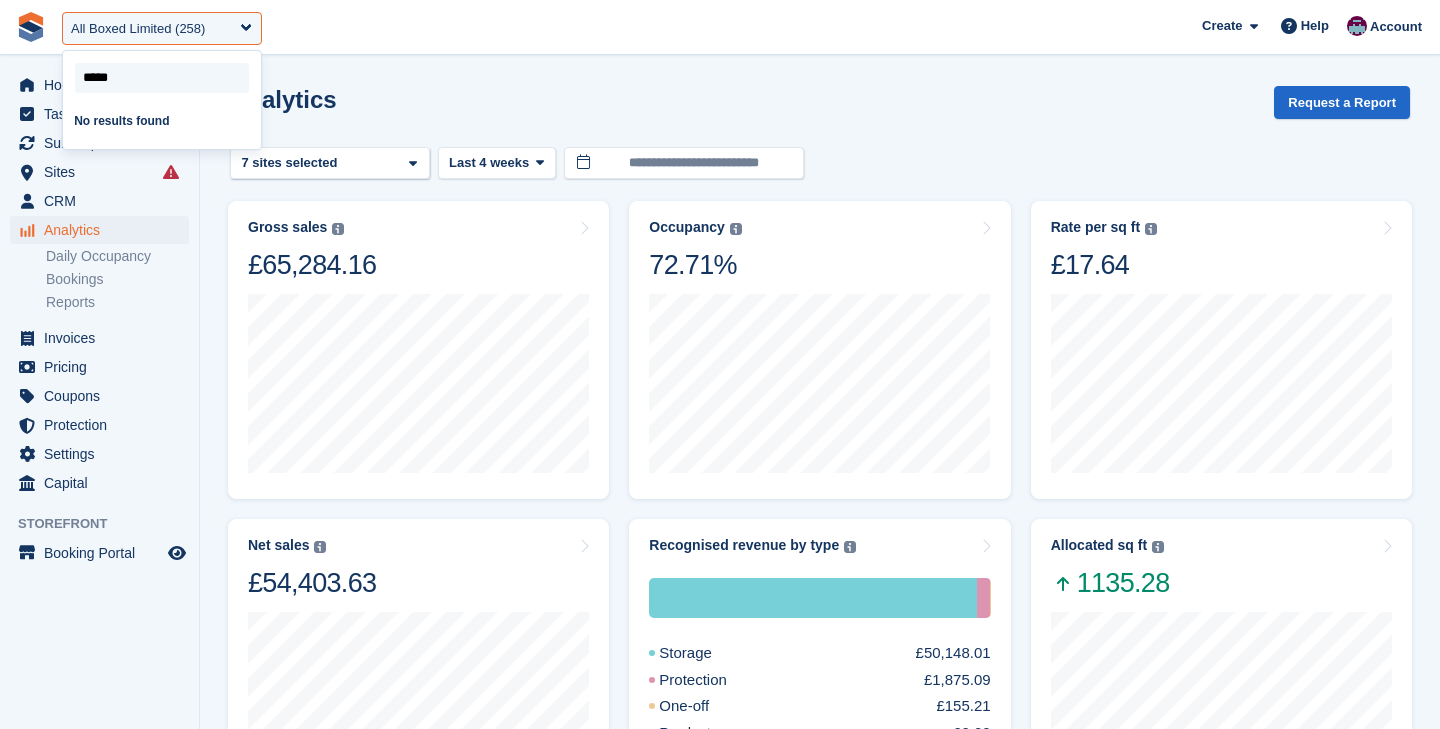 type on "****" 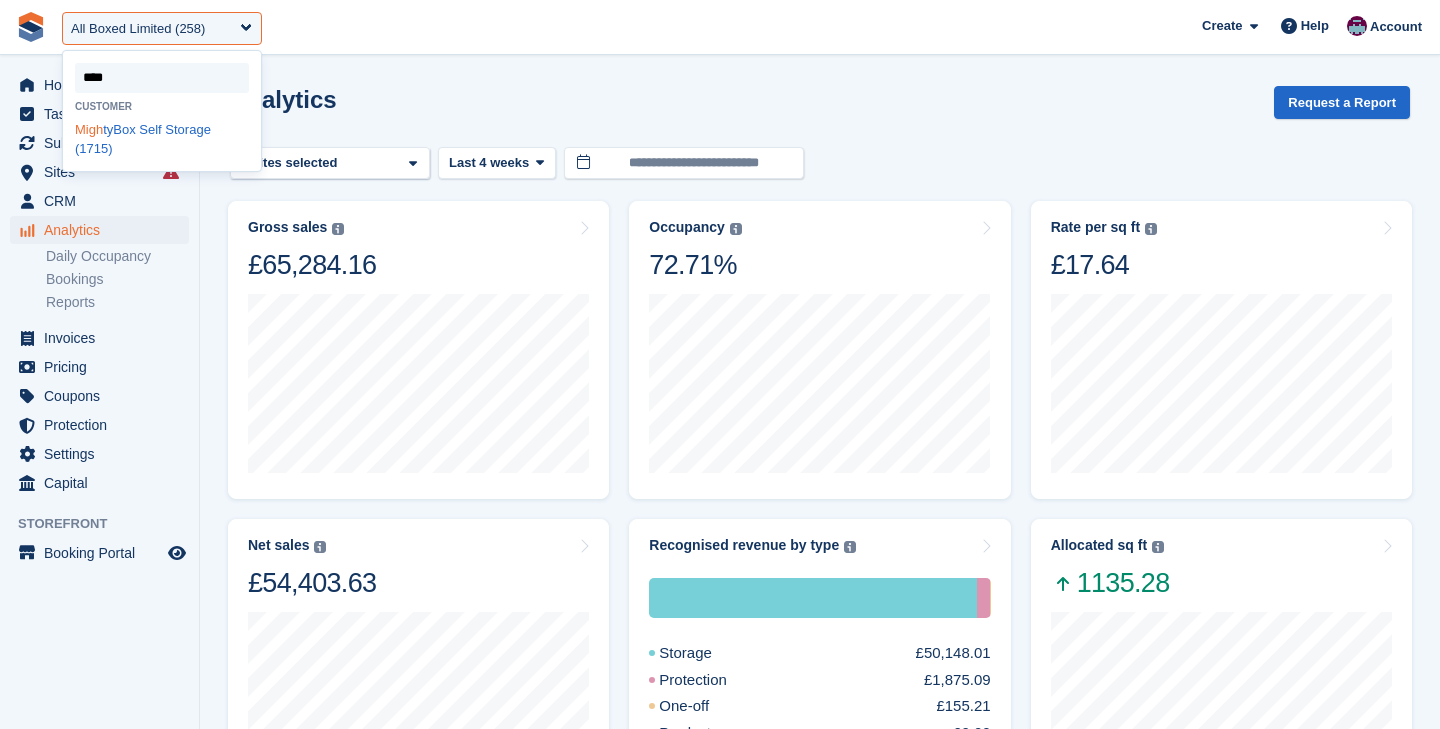 click on "Migh tyBox Self Storage (1715)" at bounding box center [162, 139] 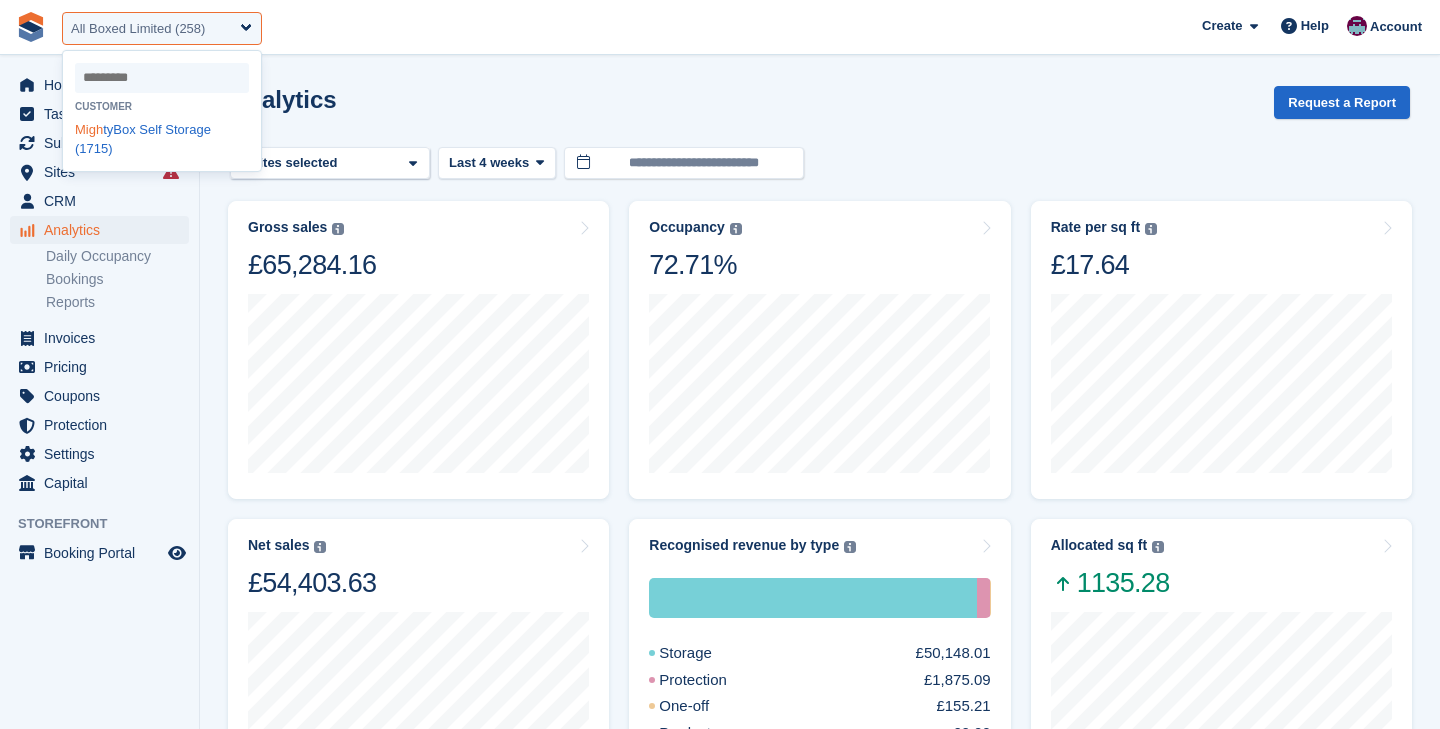 select on "****" 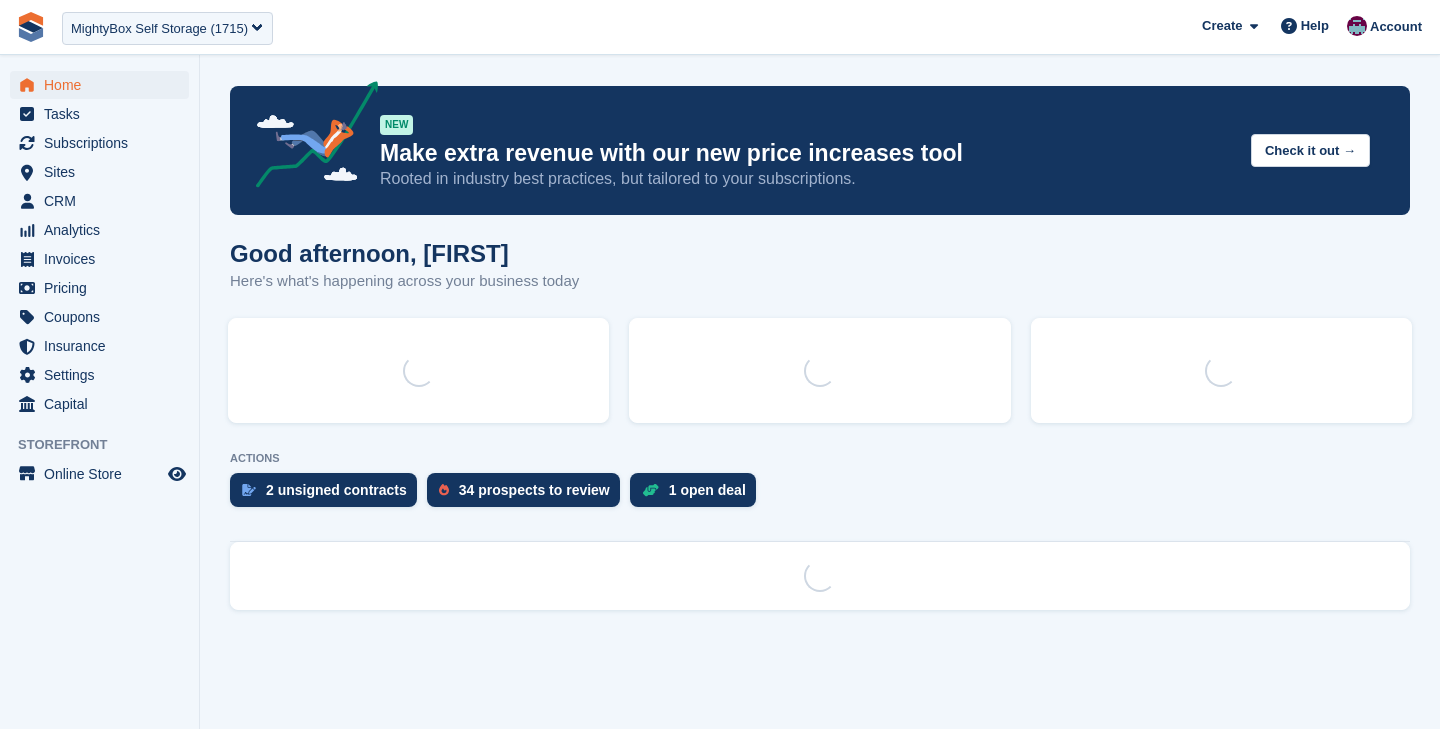 scroll, scrollTop: 0, scrollLeft: 0, axis: both 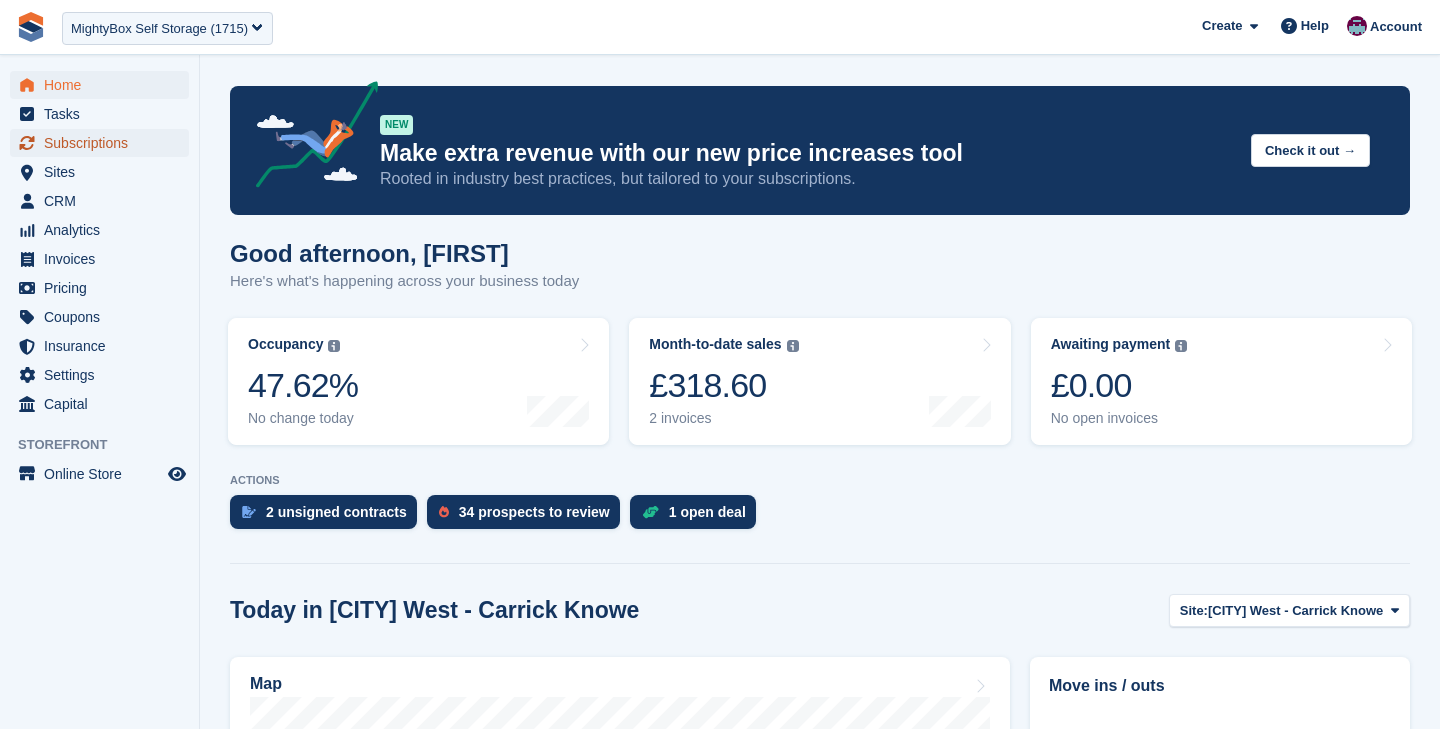 click on "Subscriptions" at bounding box center [104, 143] 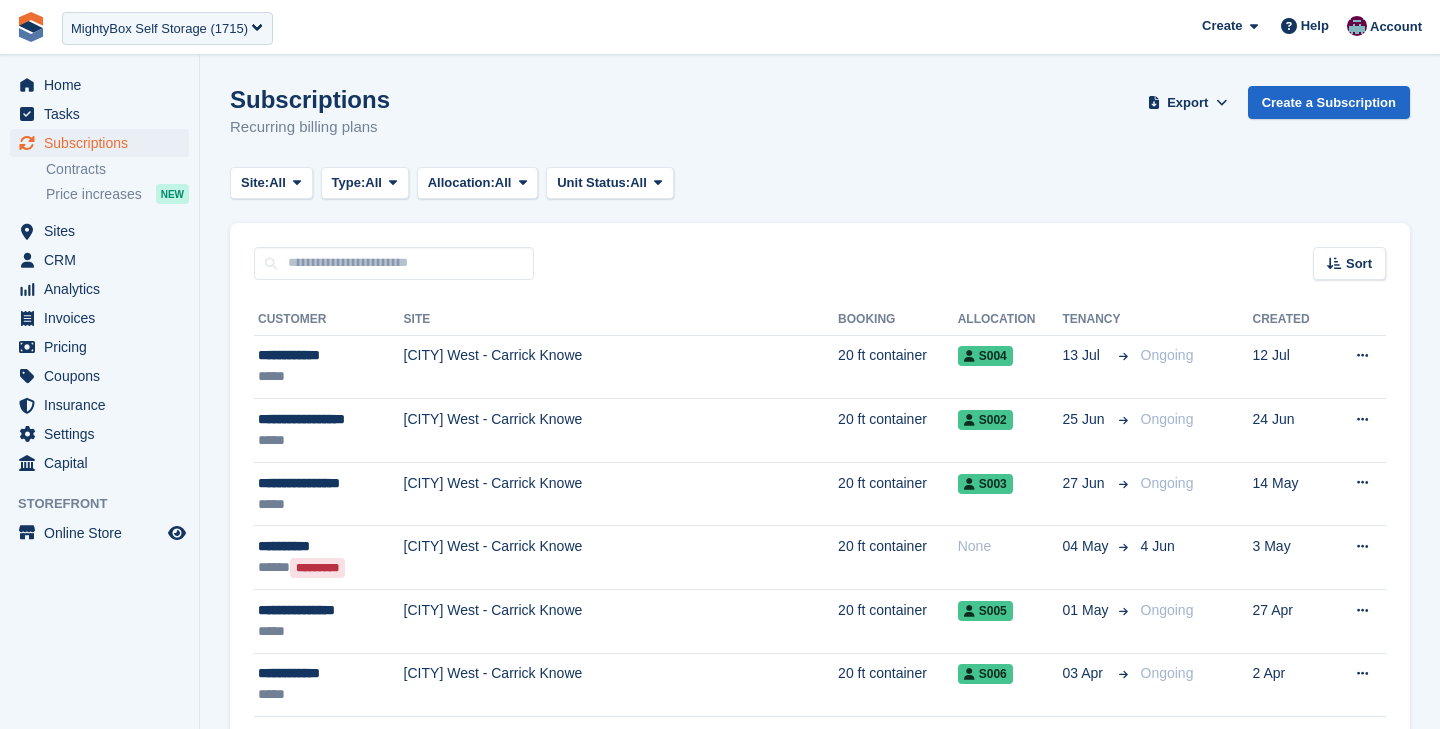 scroll, scrollTop: 0, scrollLeft: 0, axis: both 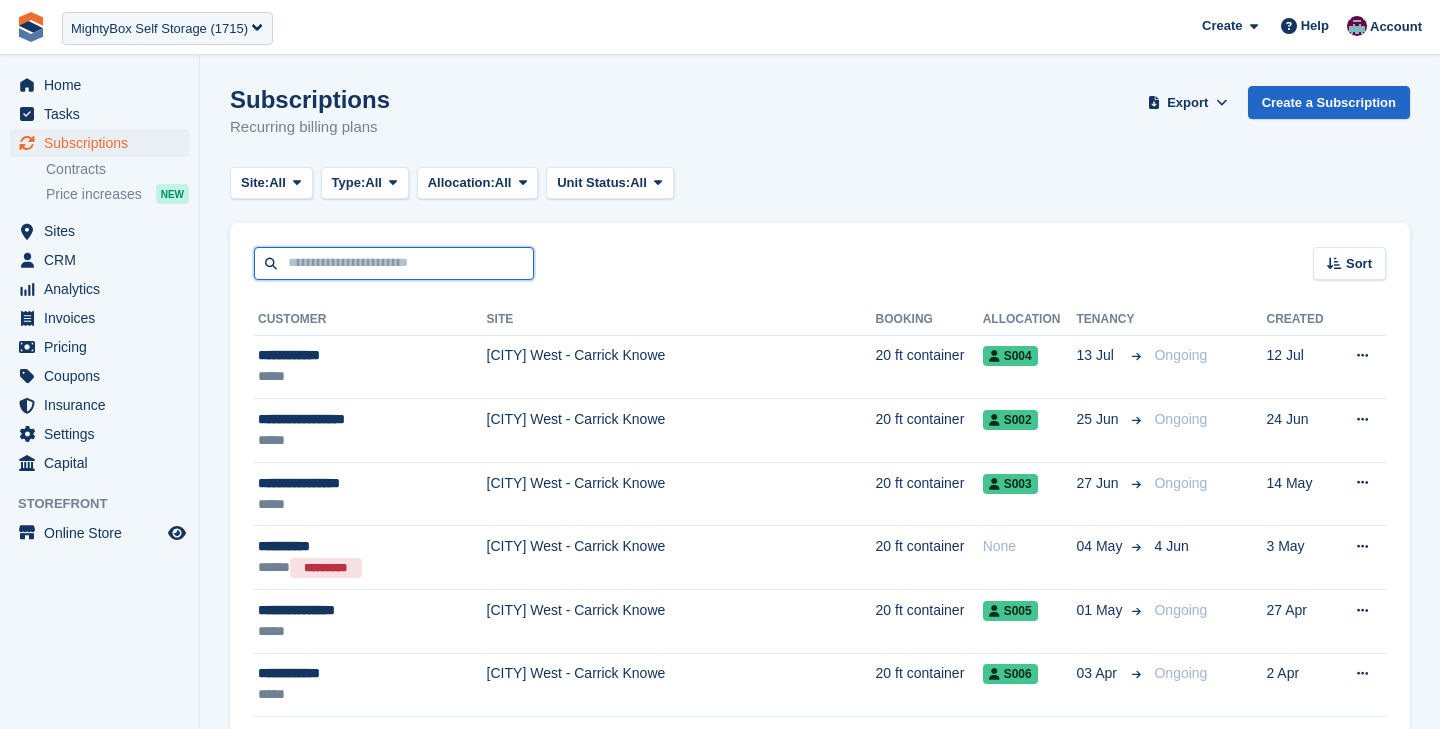click at bounding box center [394, 263] 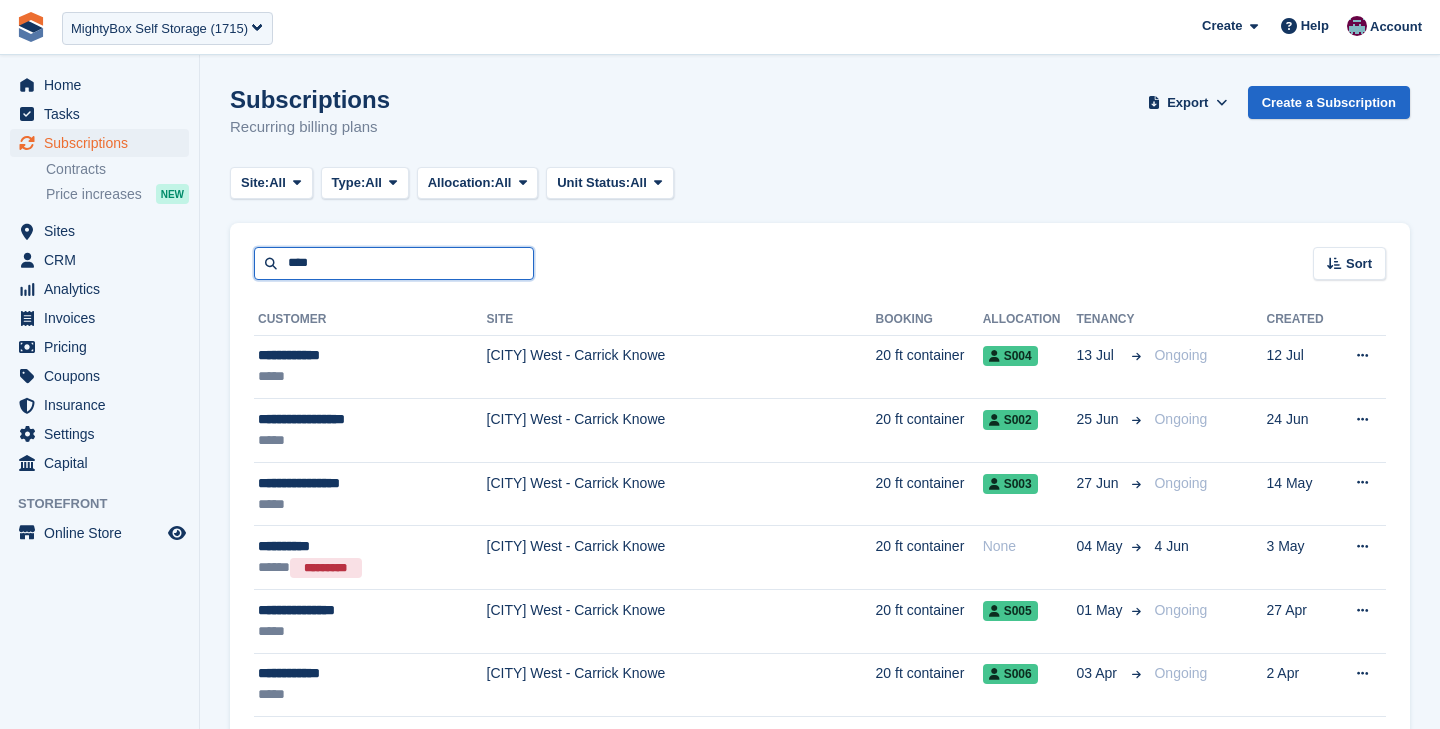 type on "****" 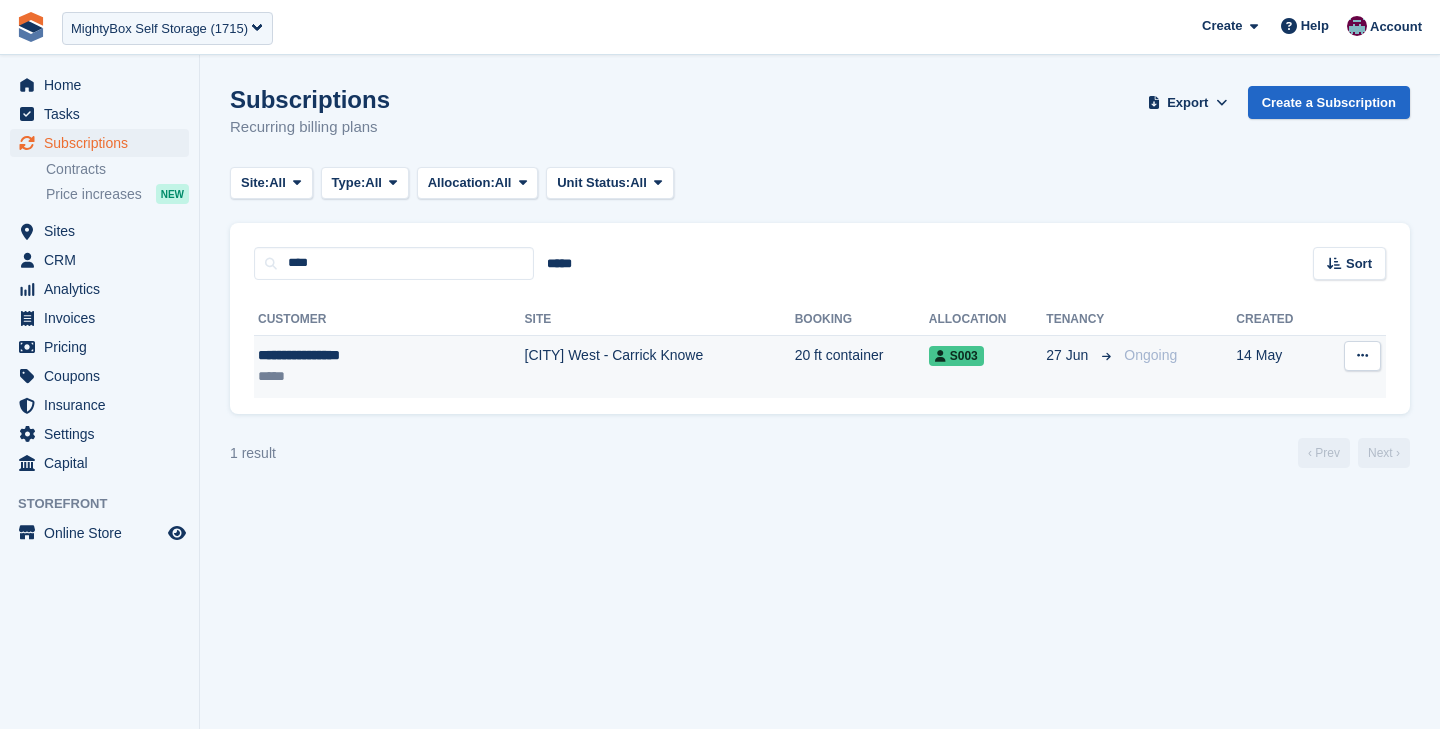 click on "*****" at bounding box center [345, 376] 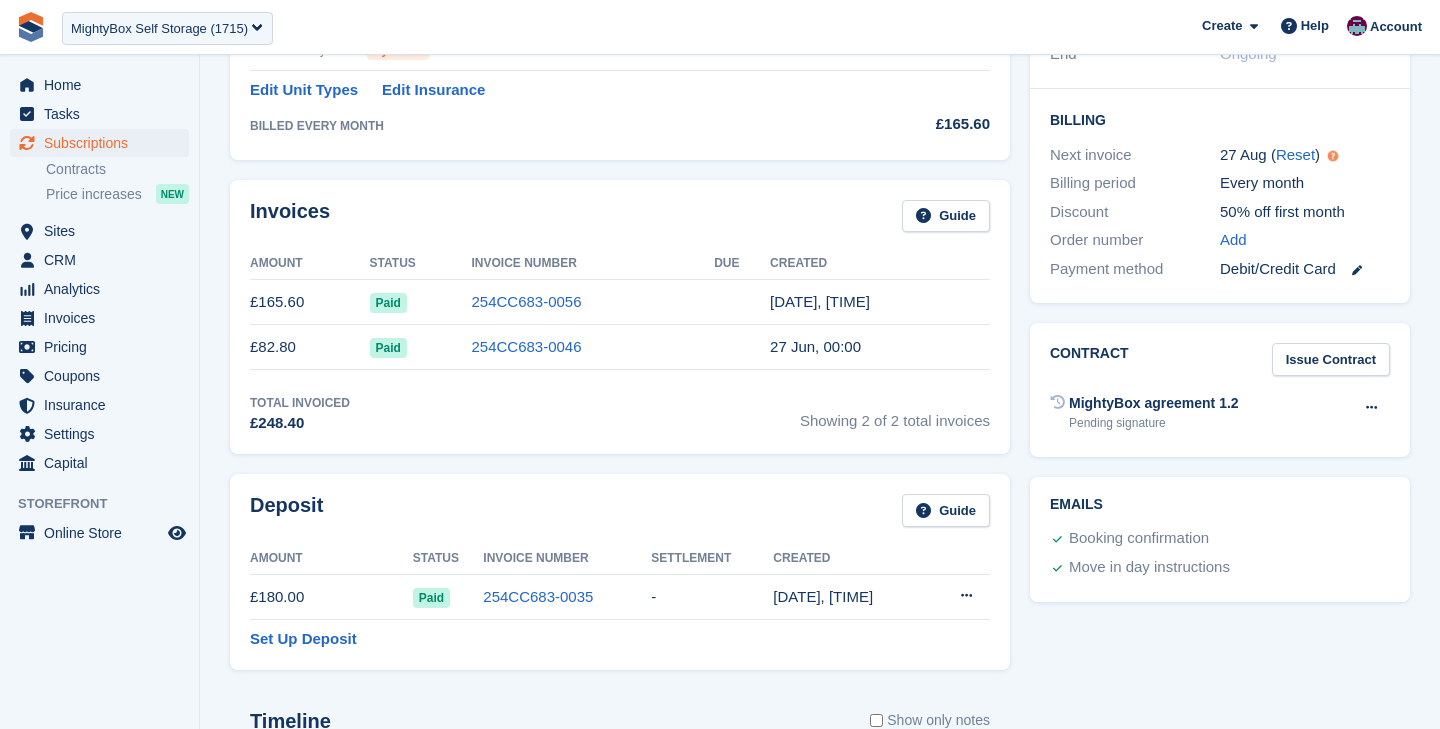 scroll, scrollTop: 131, scrollLeft: 0, axis: vertical 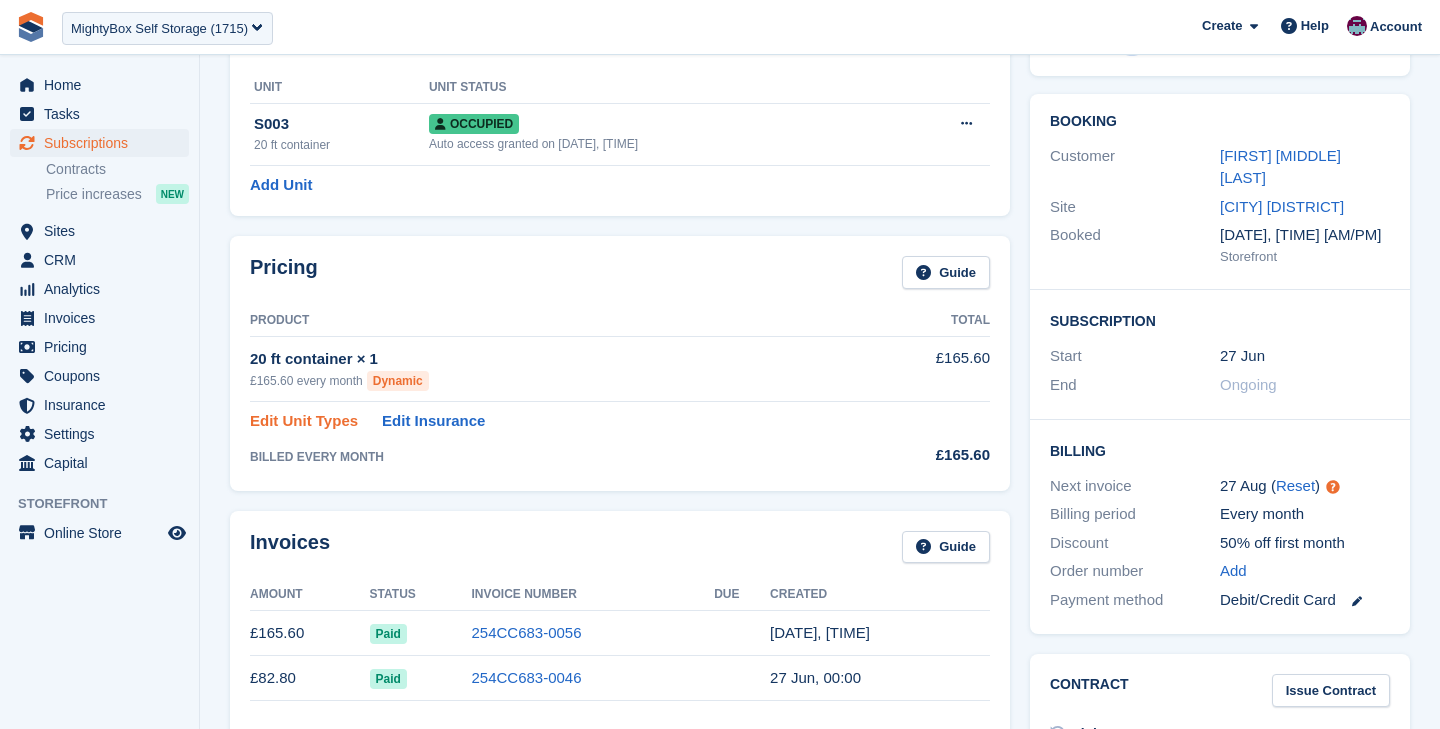 click on "Edit Unit Types" at bounding box center (304, 421) 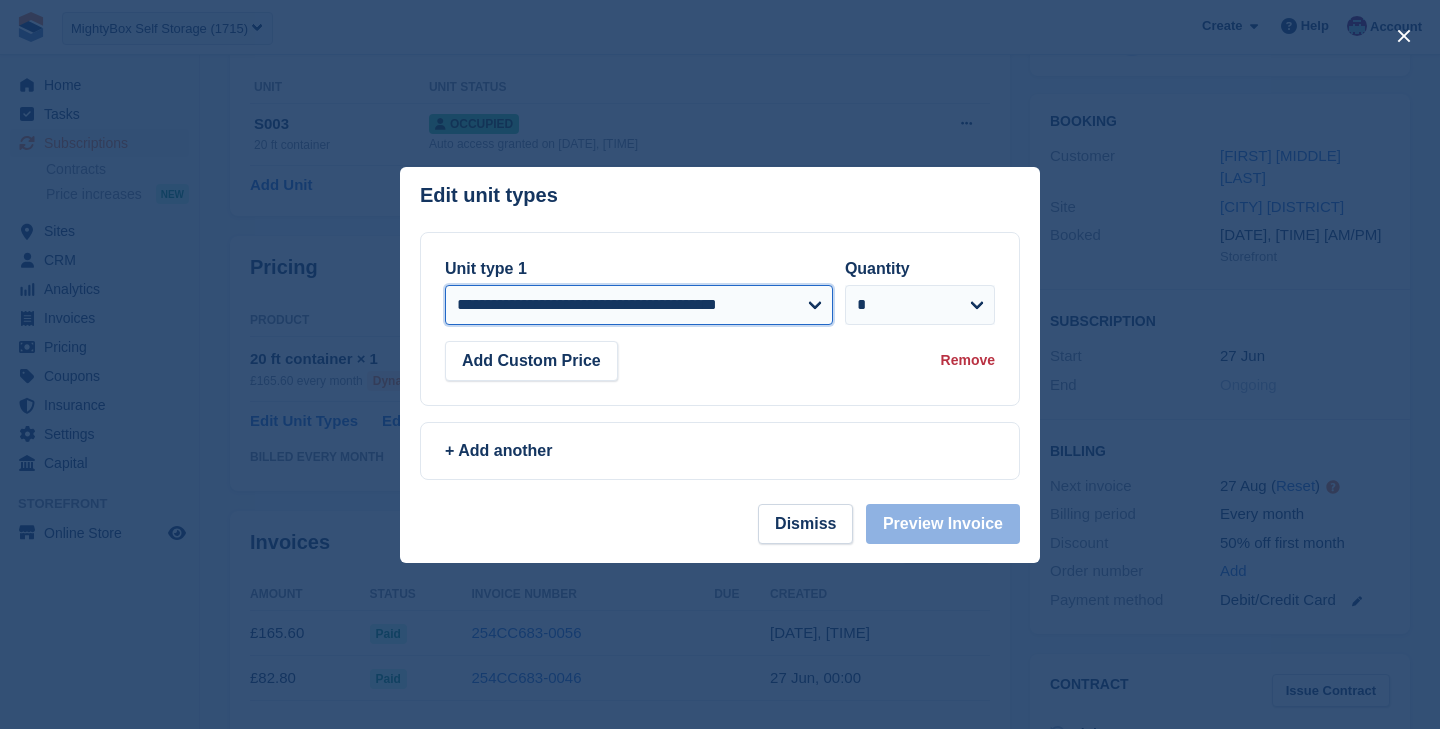 click on "**********" at bounding box center (639, 305) 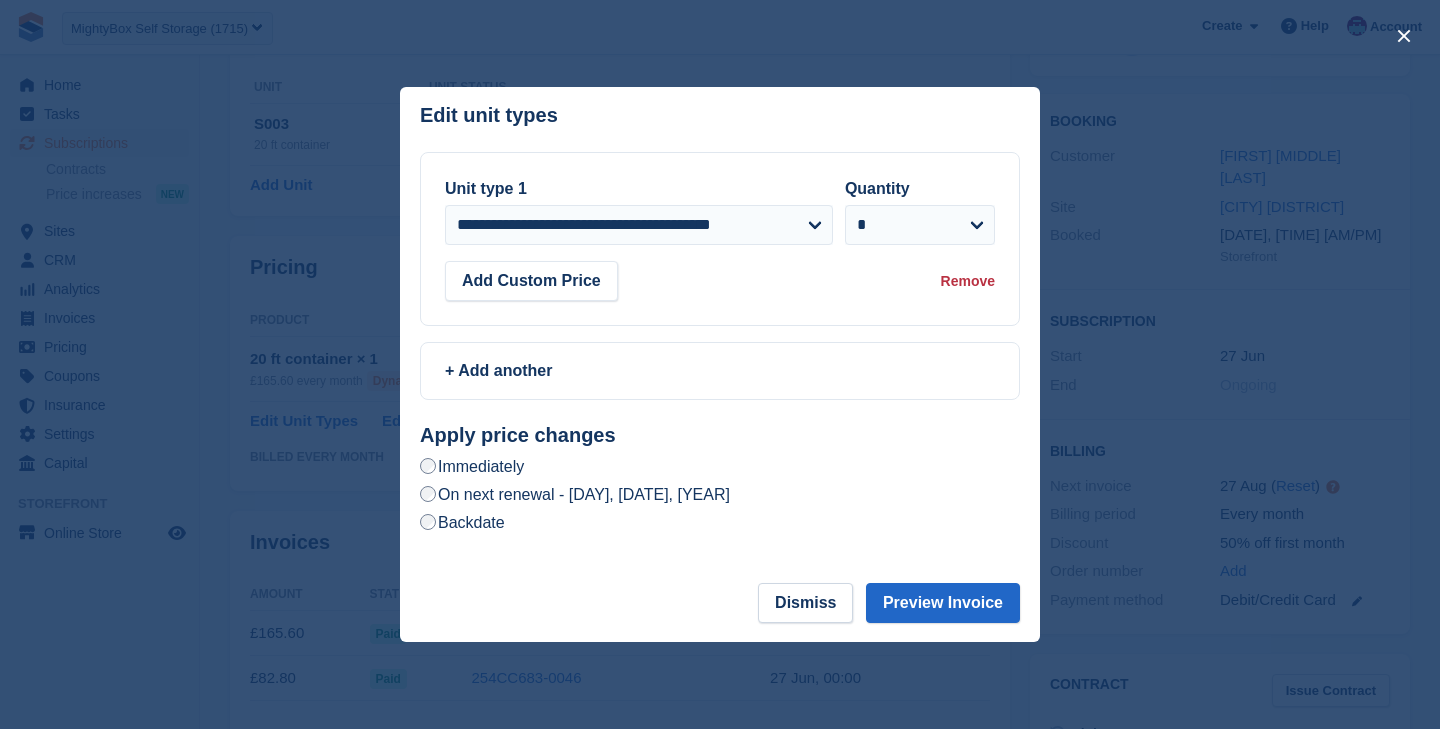 click on "On next renewal - Wednesday, 27th August, 2025" at bounding box center (575, 494) 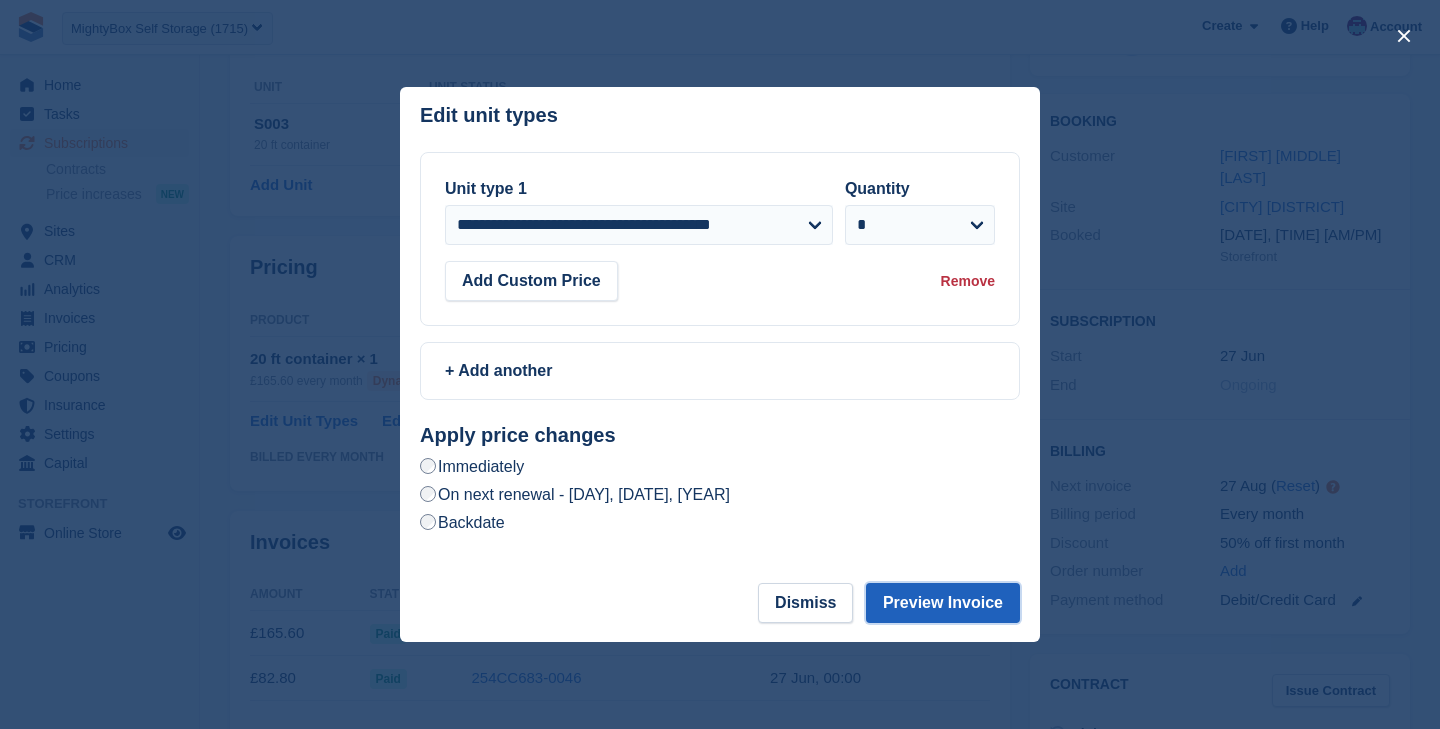 click on "Preview Invoice" at bounding box center [943, 603] 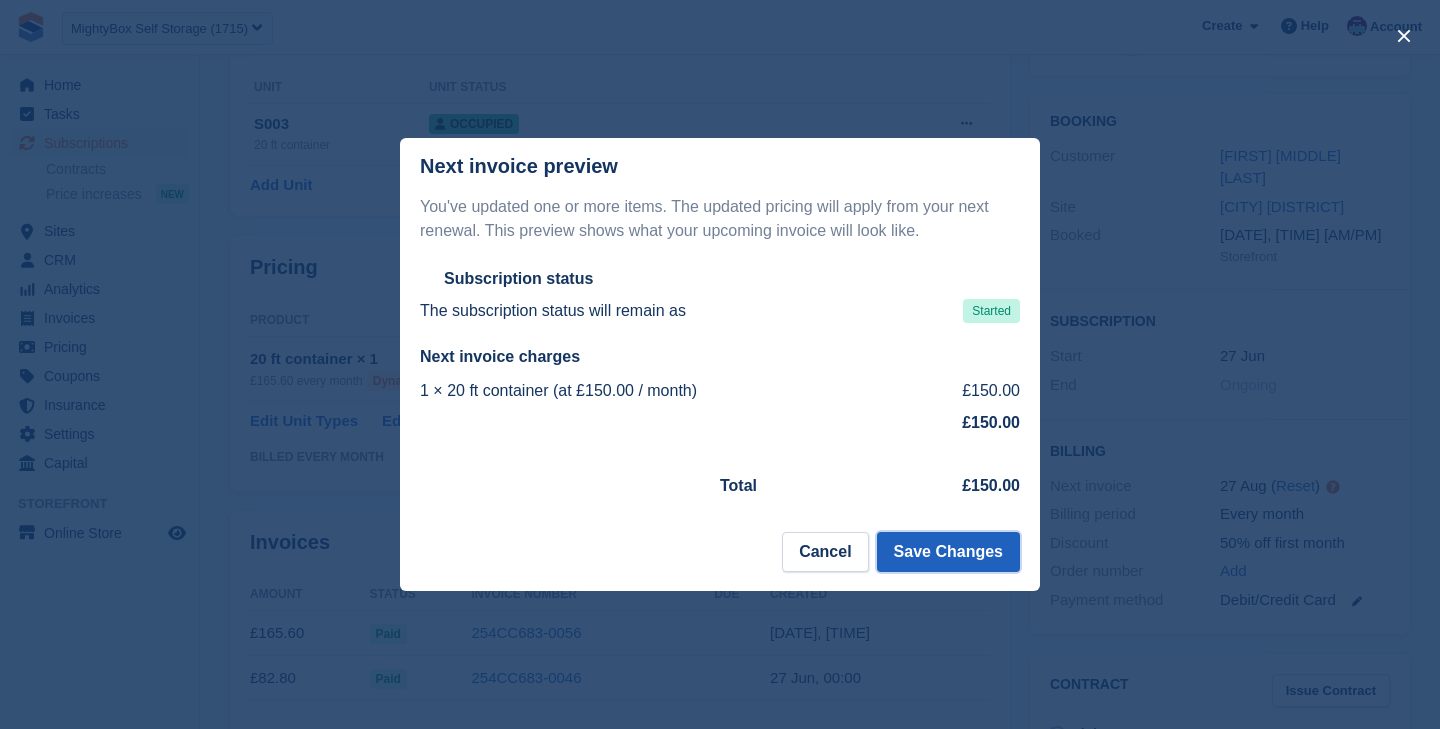 click on "Save Changes" at bounding box center [948, 552] 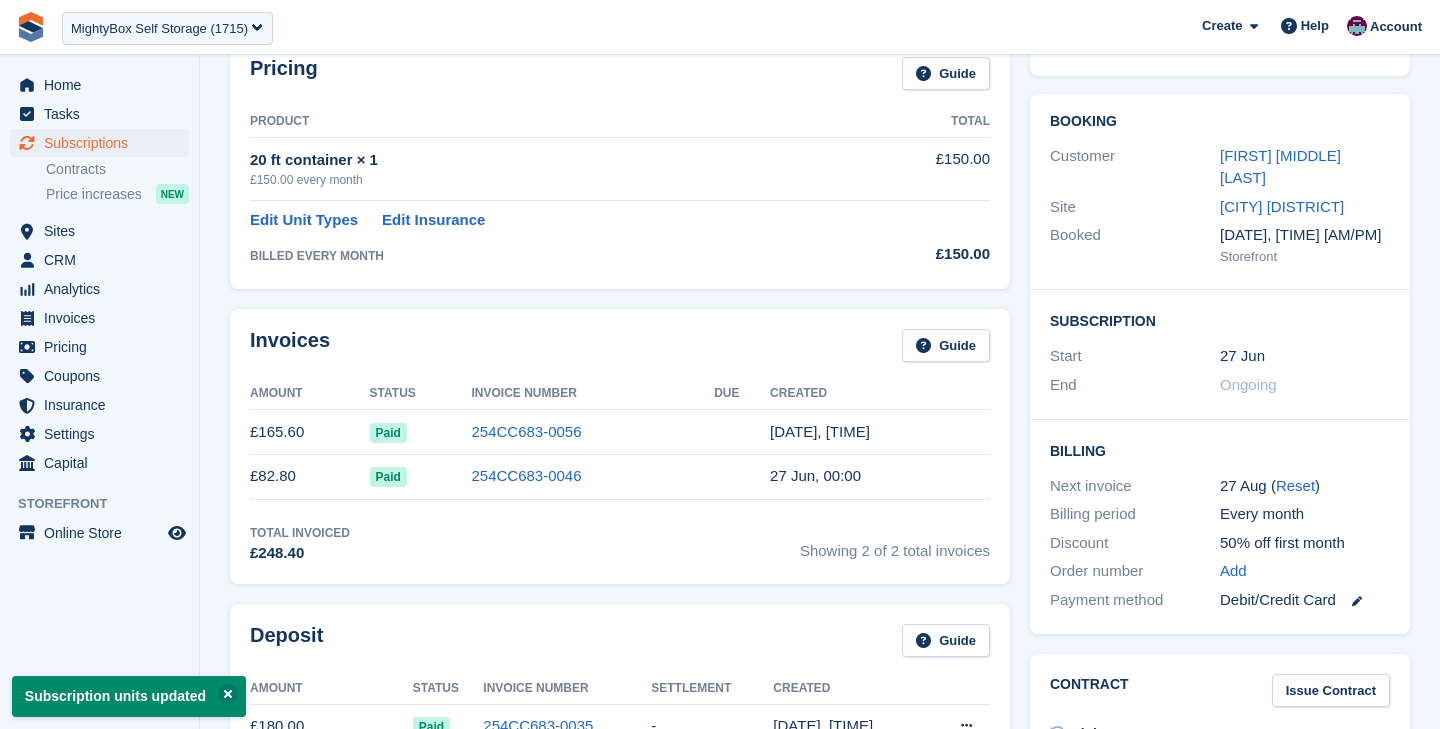 scroll, scrollTop: 0, scrollLeft: 0, axis: both 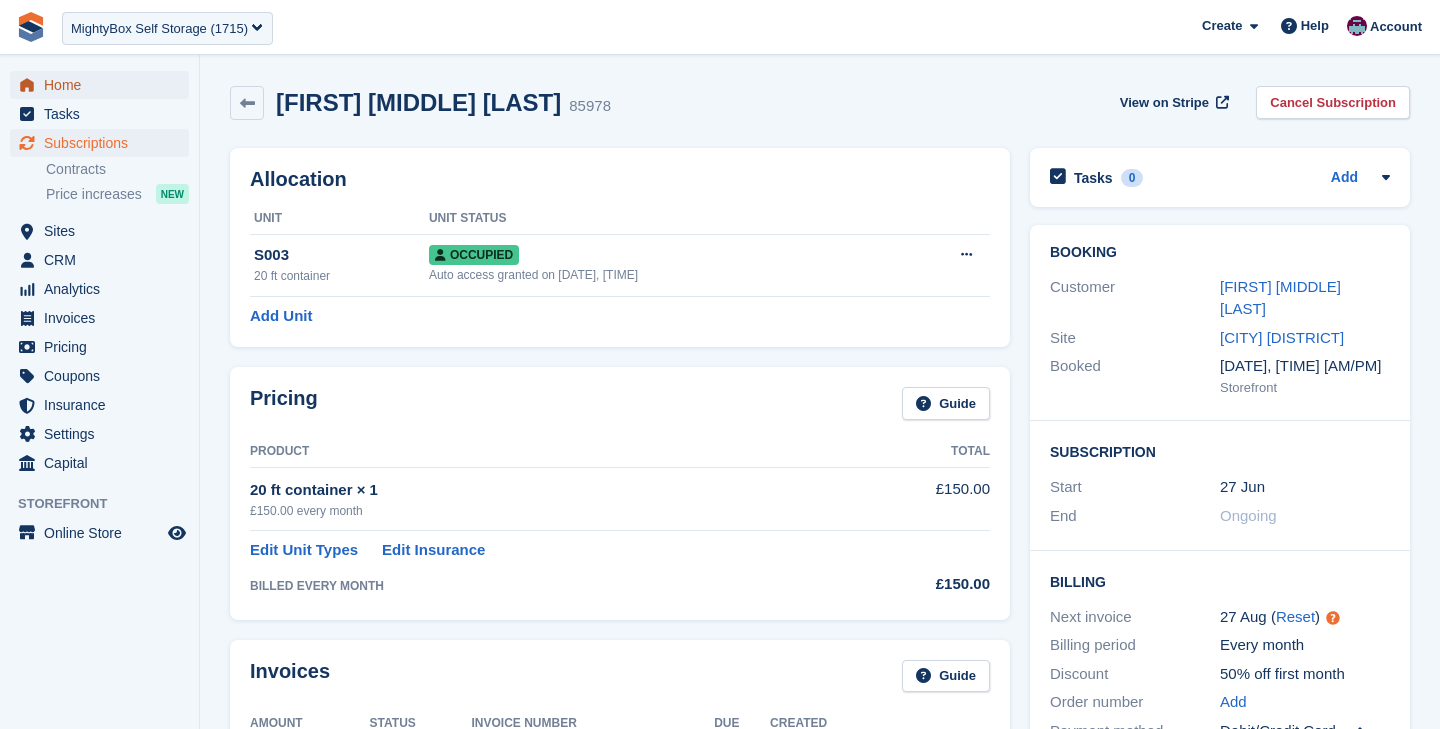 click on "Home" at bounding box center (104, 85) 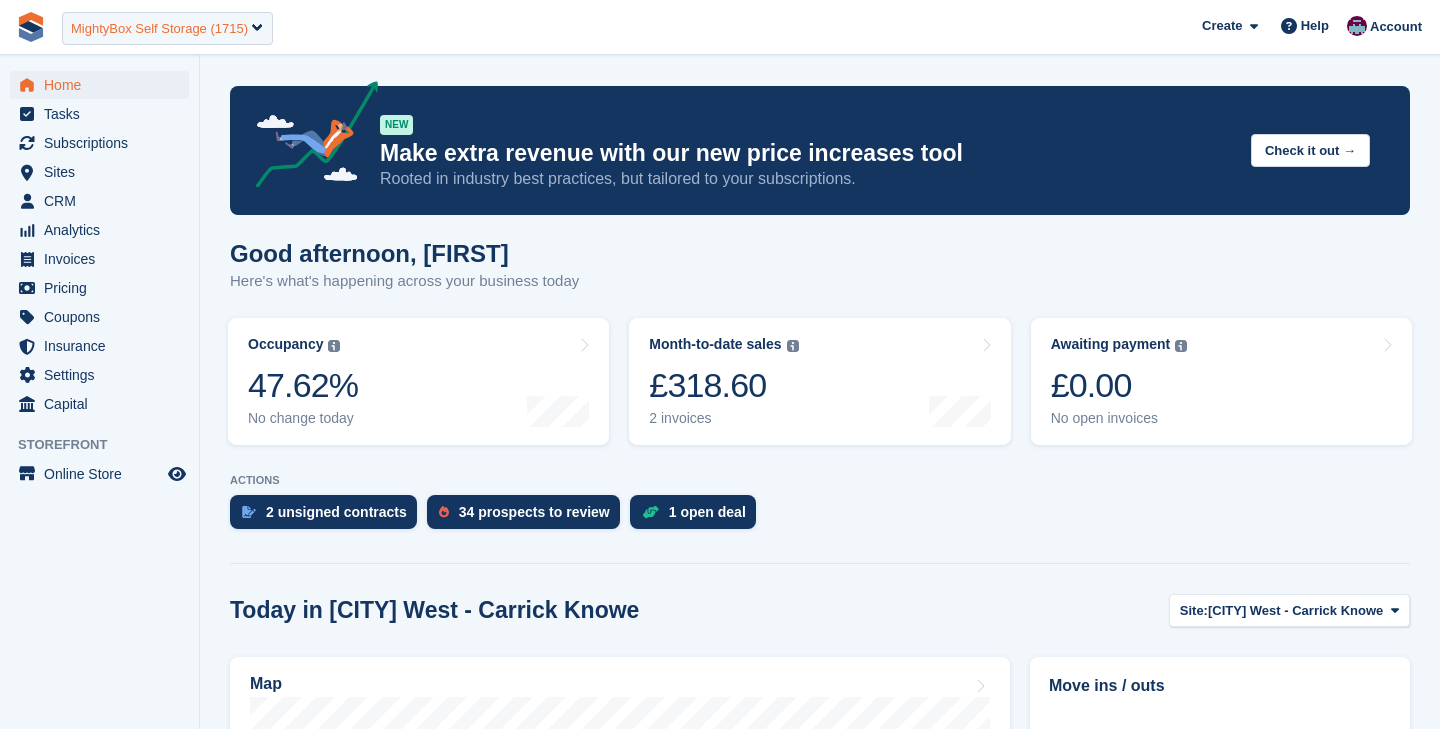 scroll, scrollTop: 0, scrollLeft: 0, axis: both 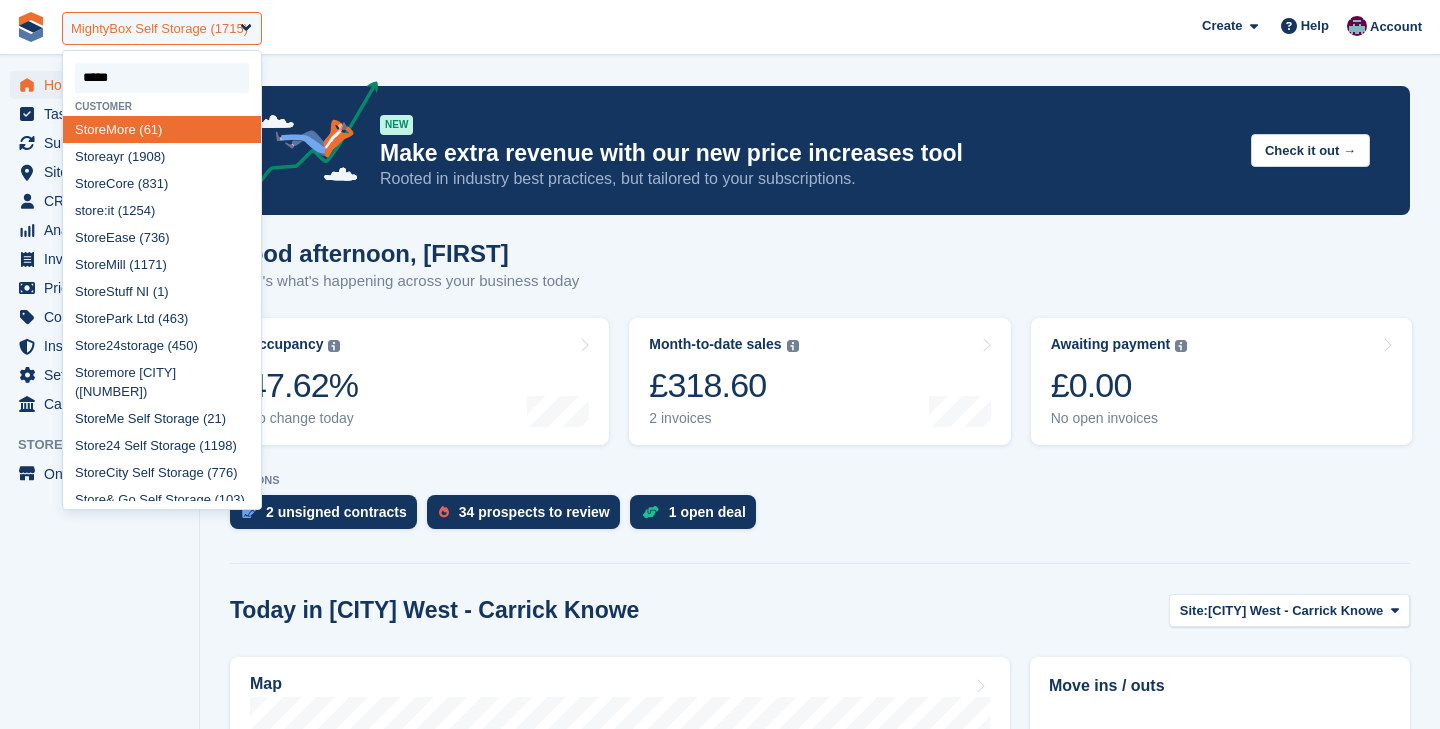 type on "******" 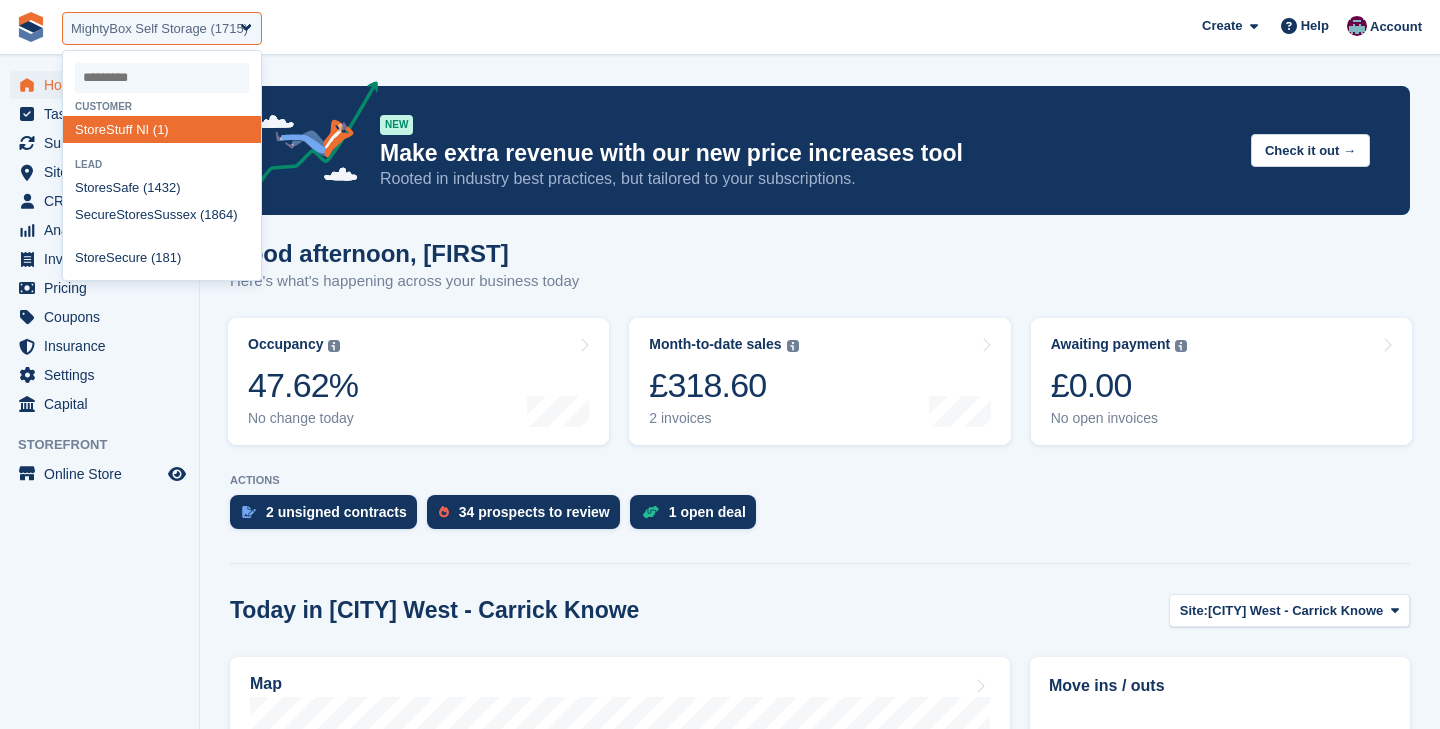 select on "*" 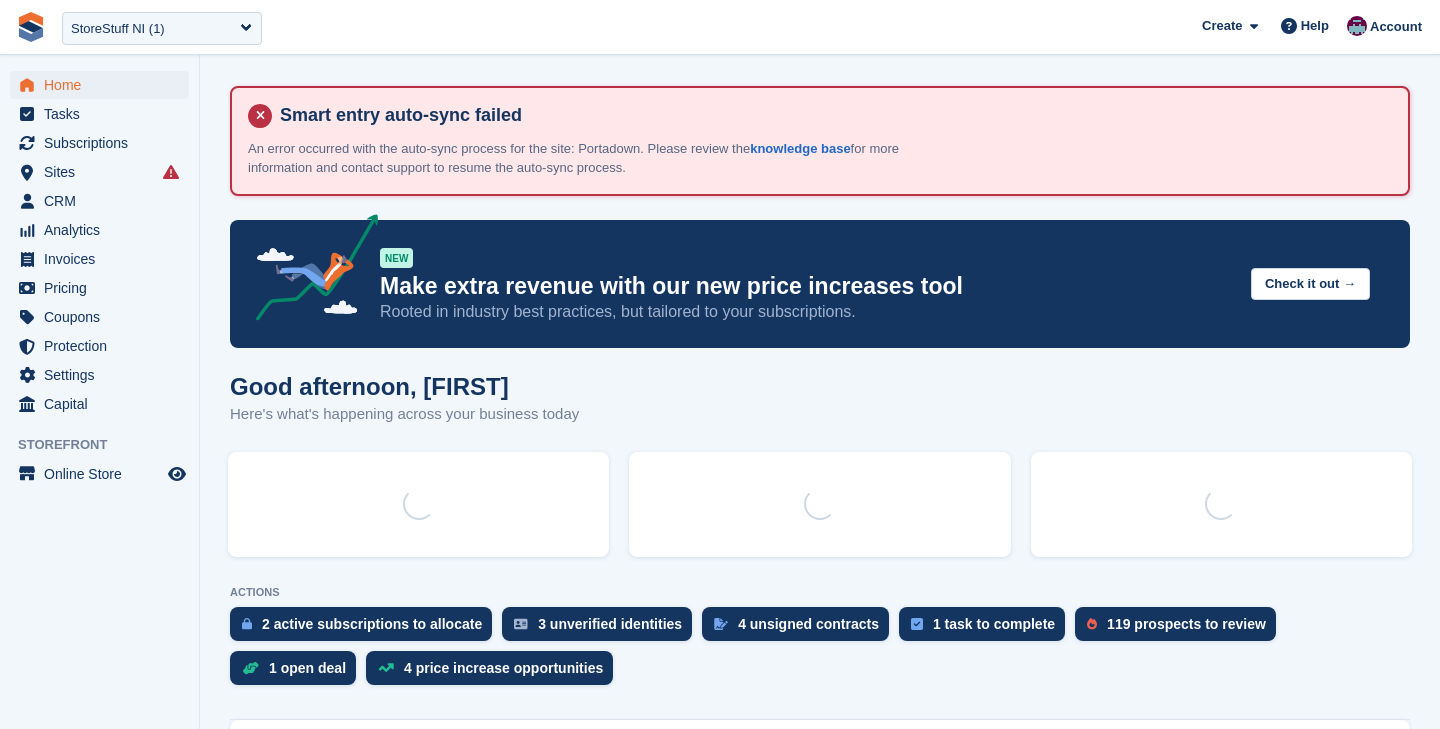 scroll, scrollTop: 0, scrollLeft: 0, axis: both 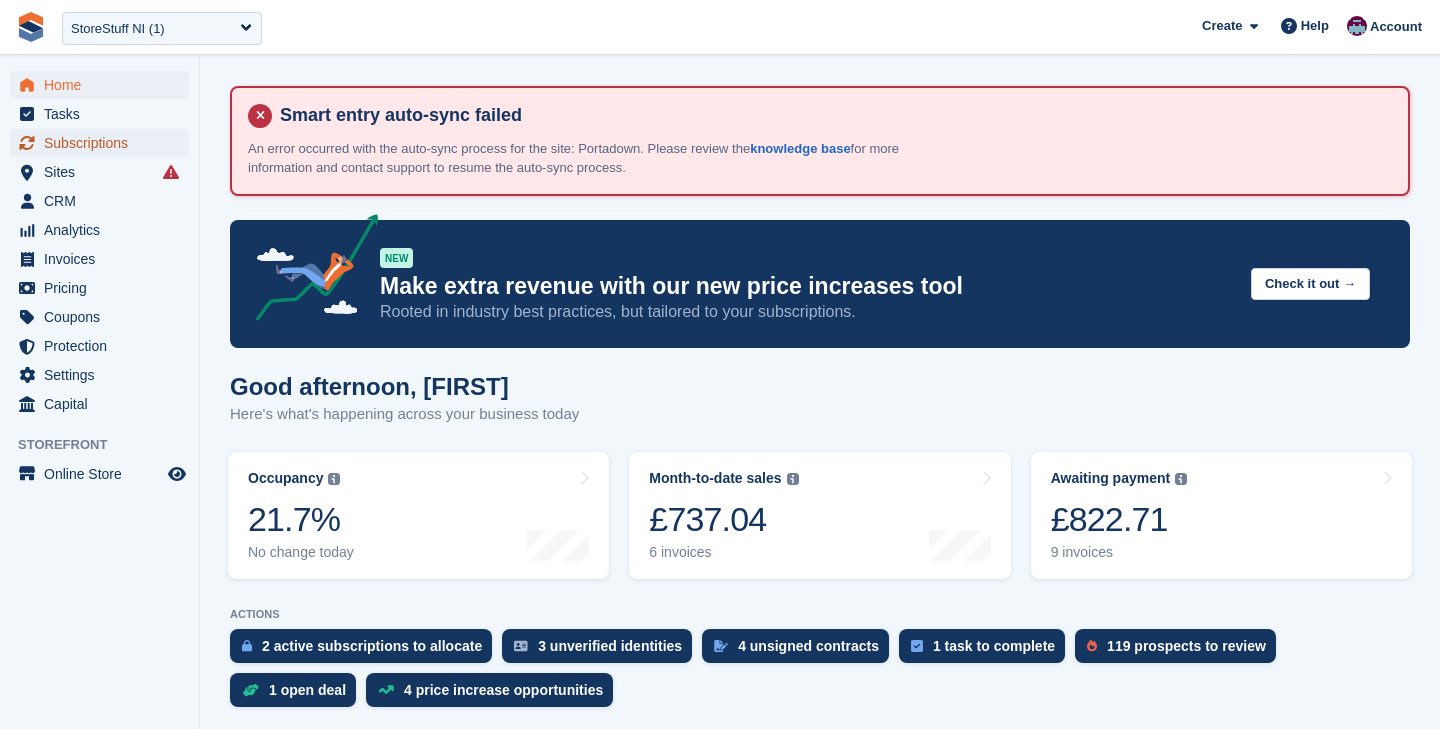 click on "Subscriptions" at bounding box center [104, 143] 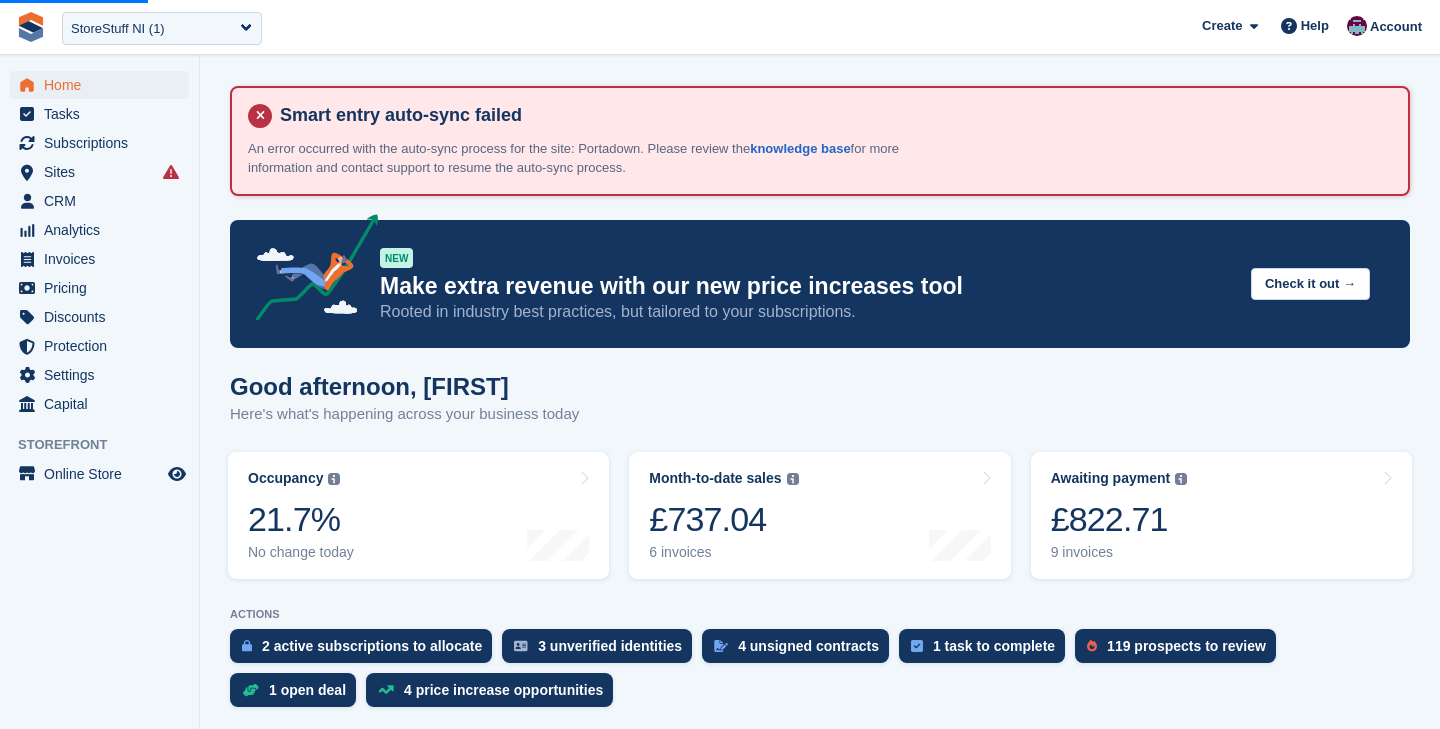 scroll, scrollTop: 0, scrollLeft: 0, axis: both 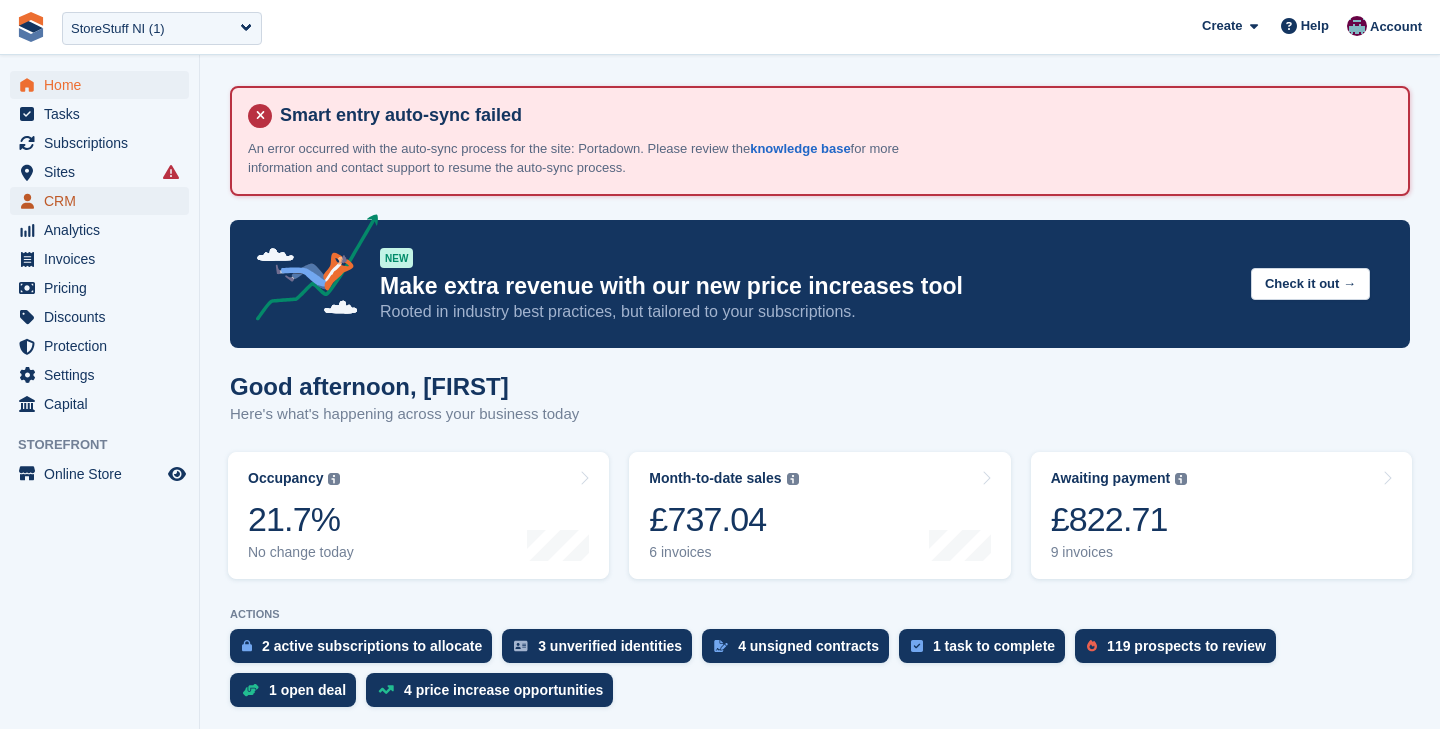 click on "CRM" at bounding box center (104, 201) 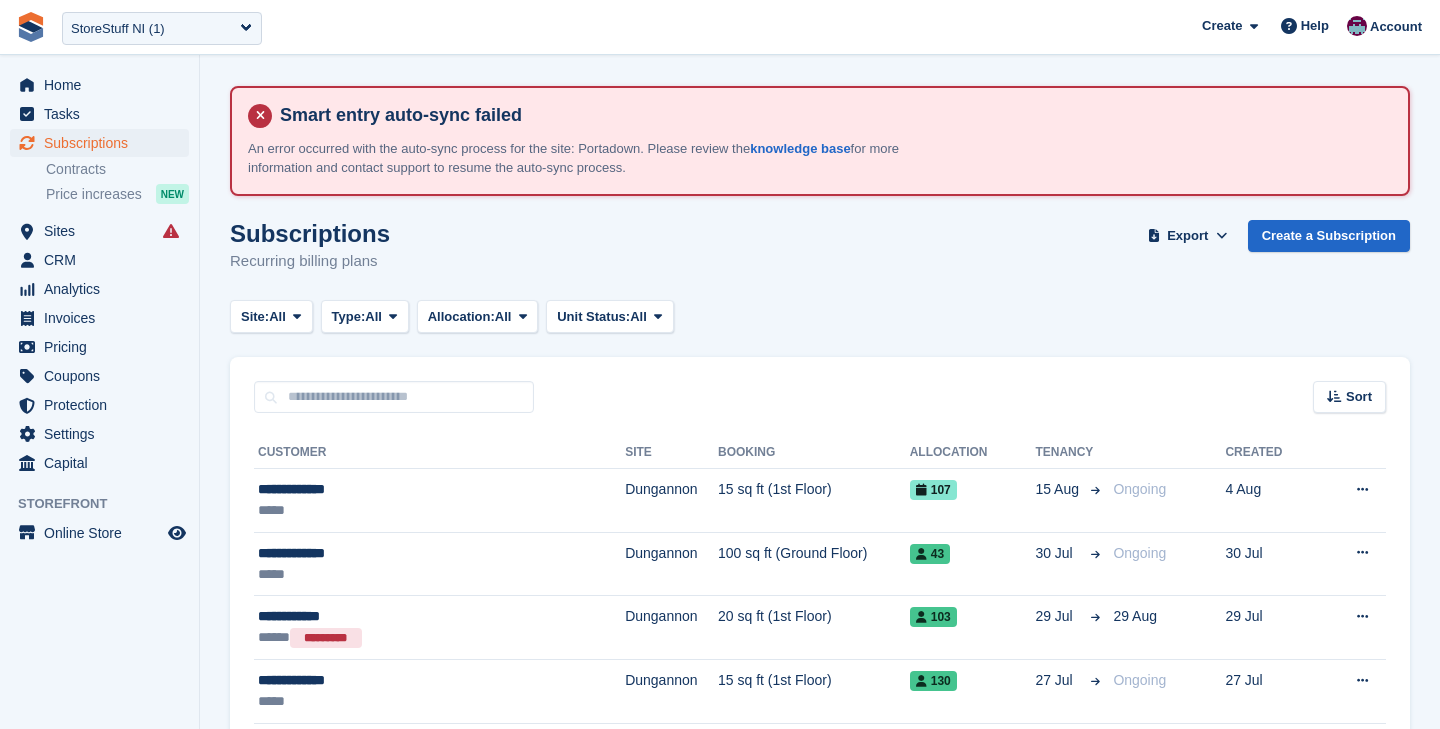 scroll, scrollTop: 0, scrollLeft: 0, axis: both 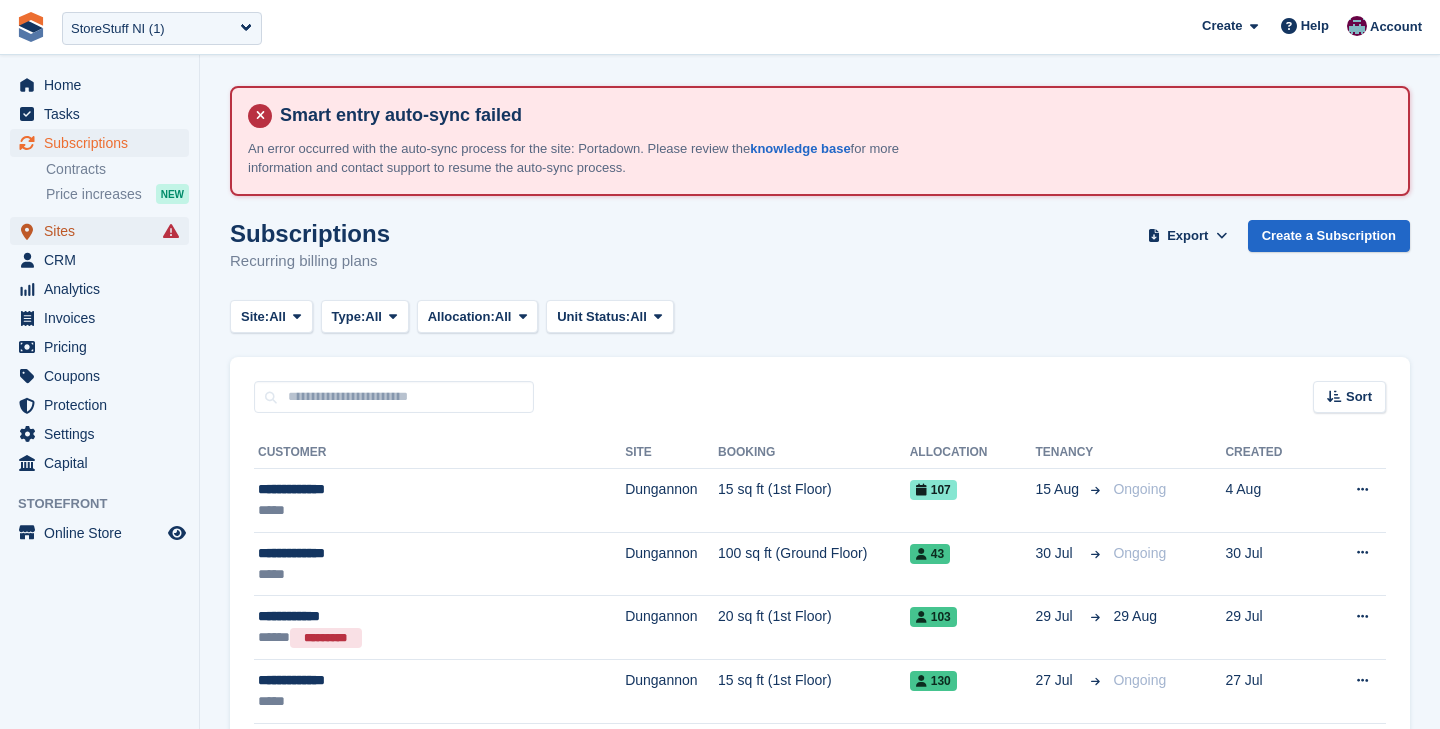 click on "Sites" at bounding box center [104, 231] 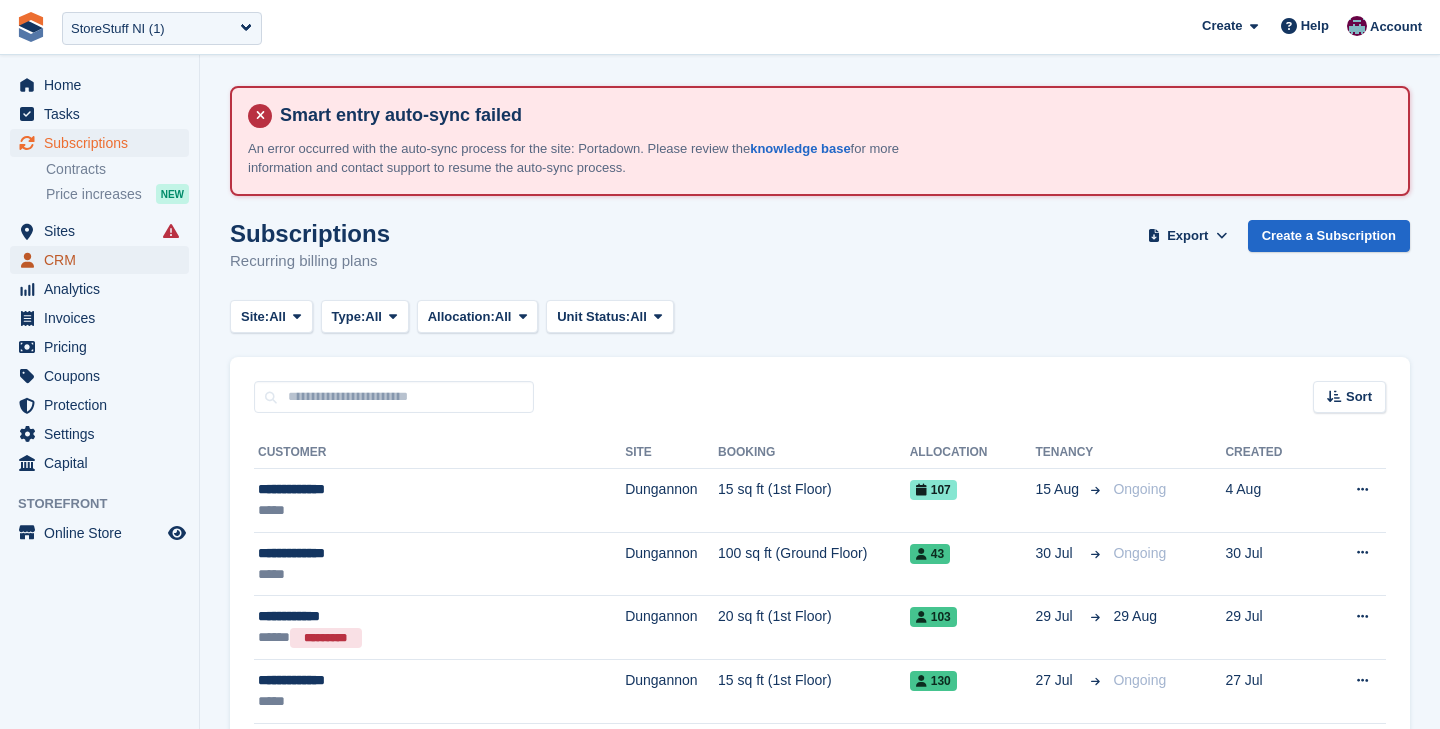 click on "CRM" at bounding box center [104, 260] 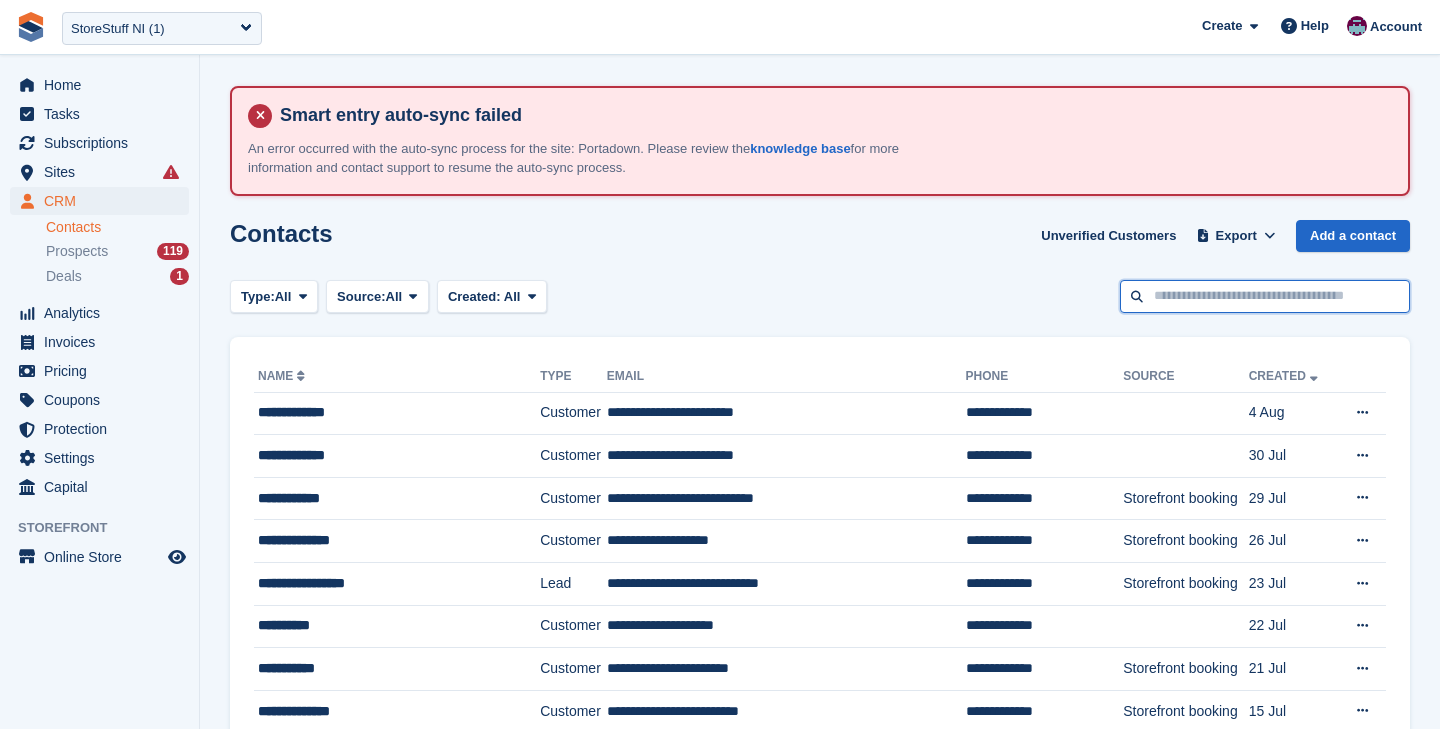 click at bounding box center (1265, 296) 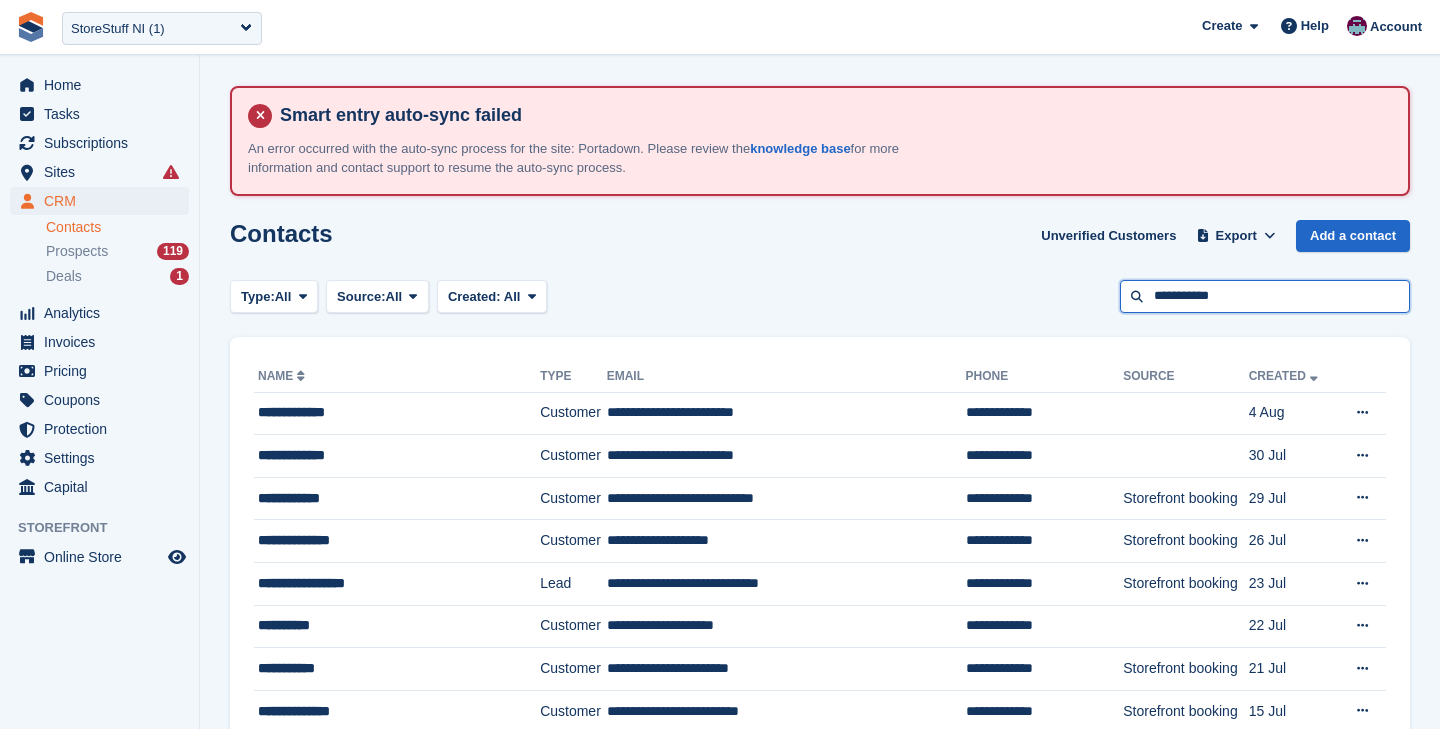 click on "**********" at bounding box center [1265, 296] 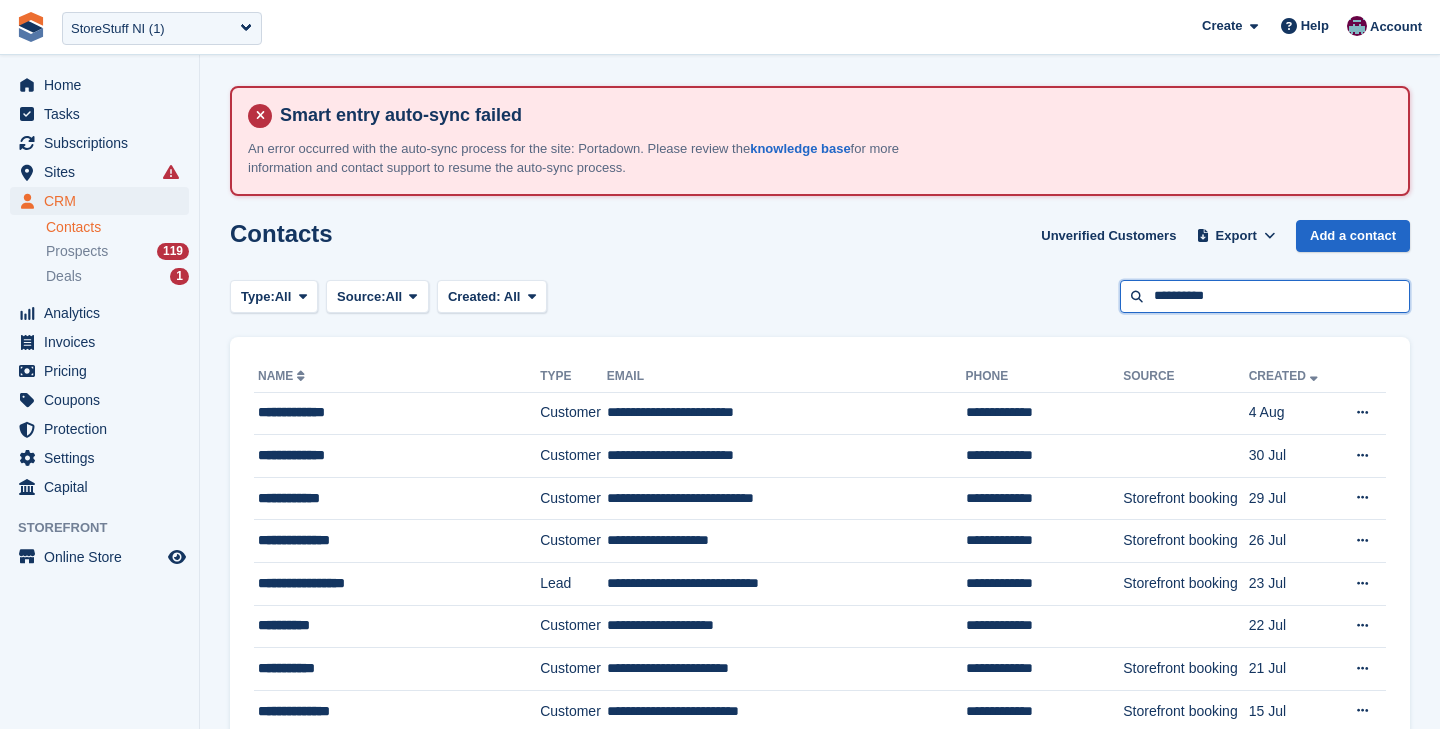 type on "**********" 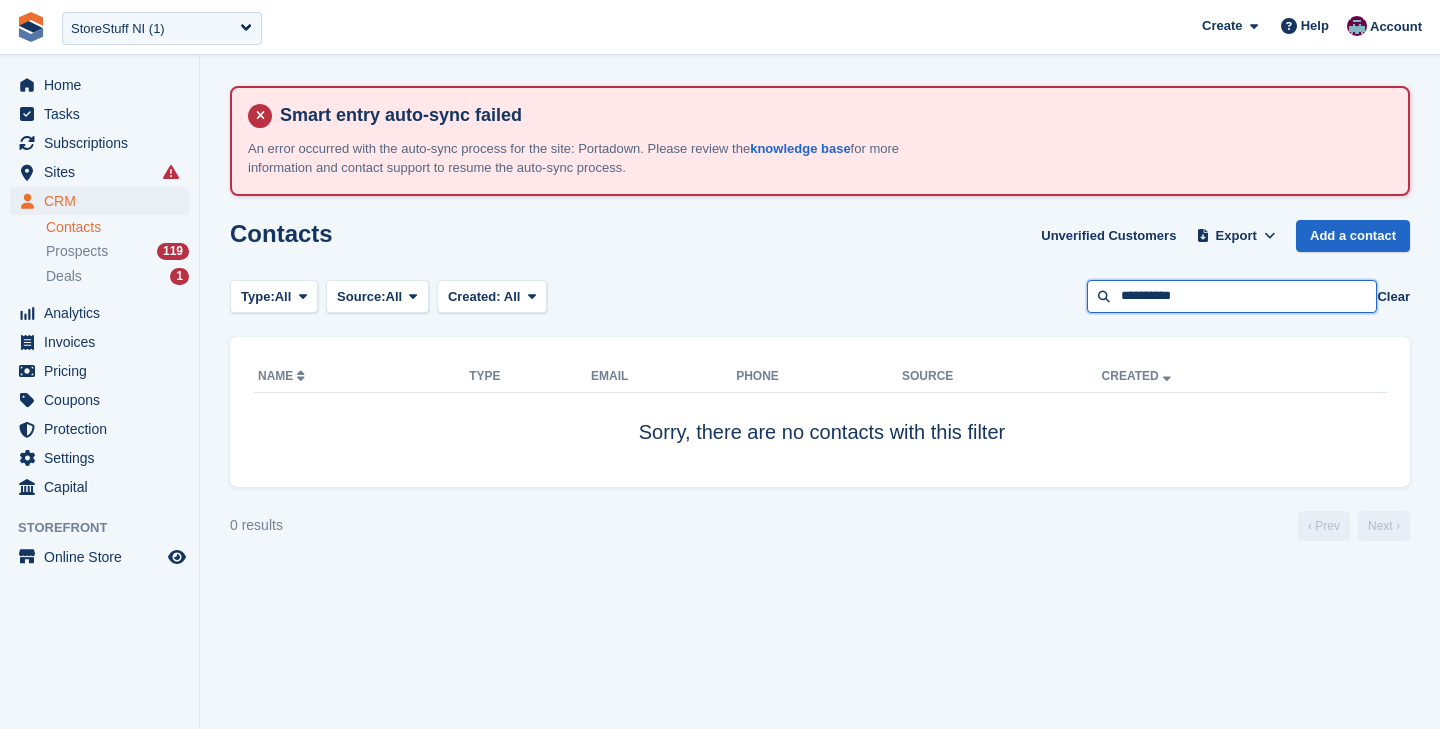 click on "**********" at bounding box center (1232, 296) 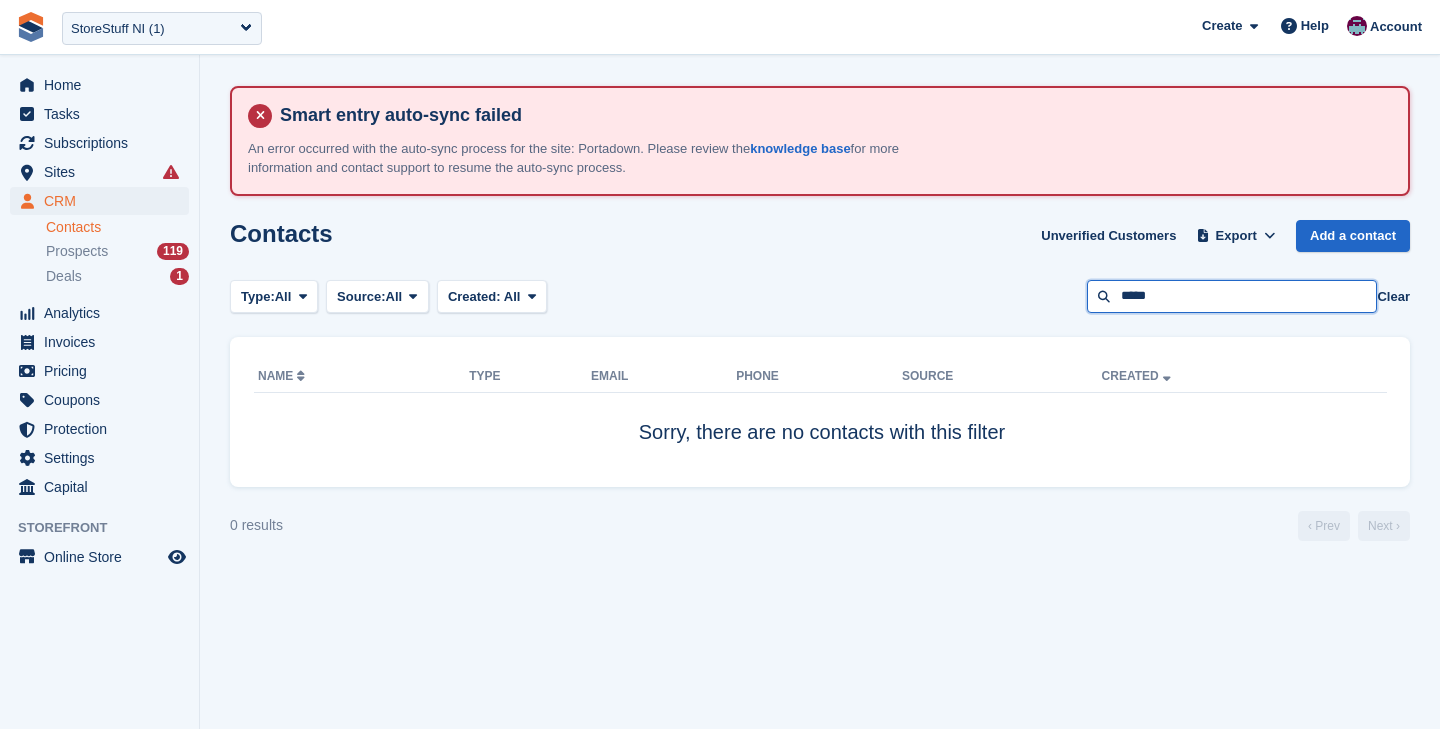 type on "*****" 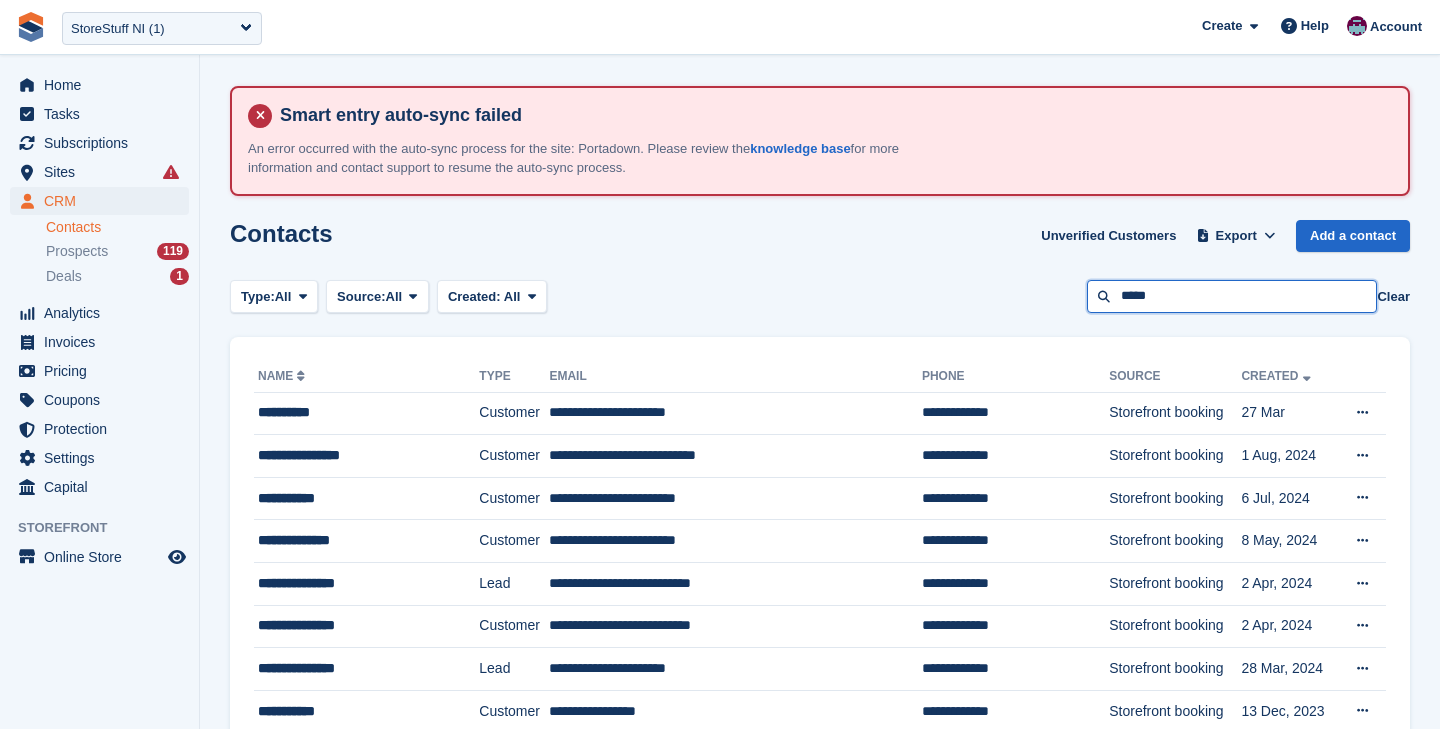 click on "*****" at bounding box center (1232, 296) 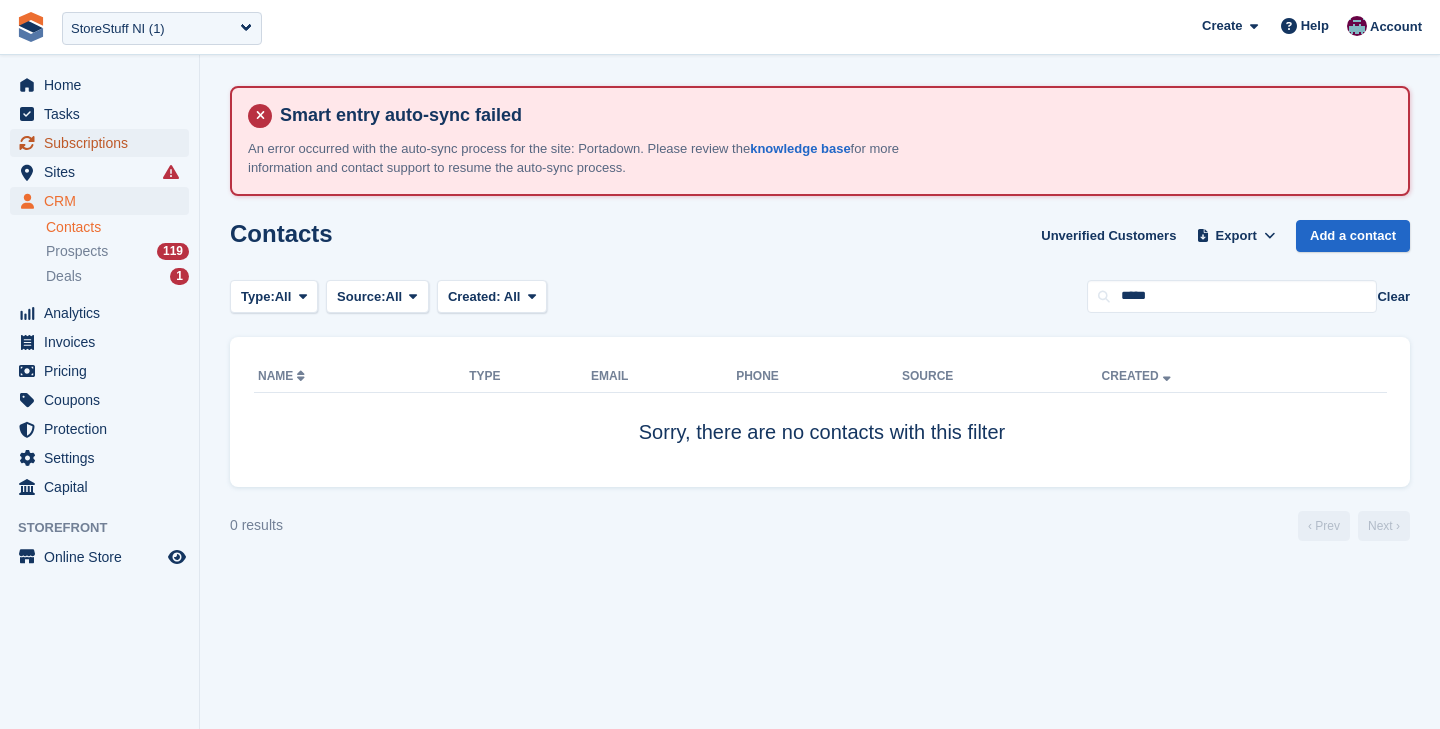 click on "Subscriptions" at bounding box center [104, 143] 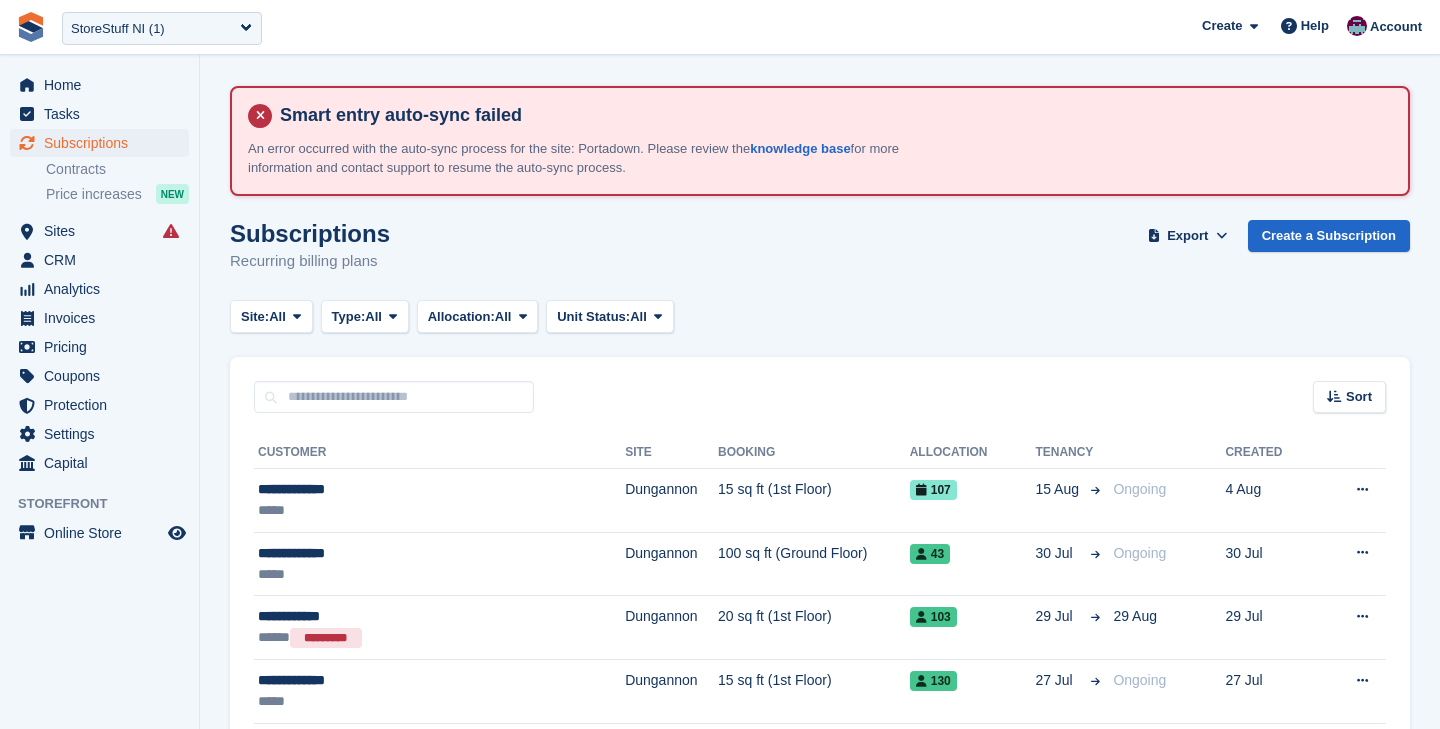 scroll, scrollTop: 0, scrollLeft: 0, axis: both 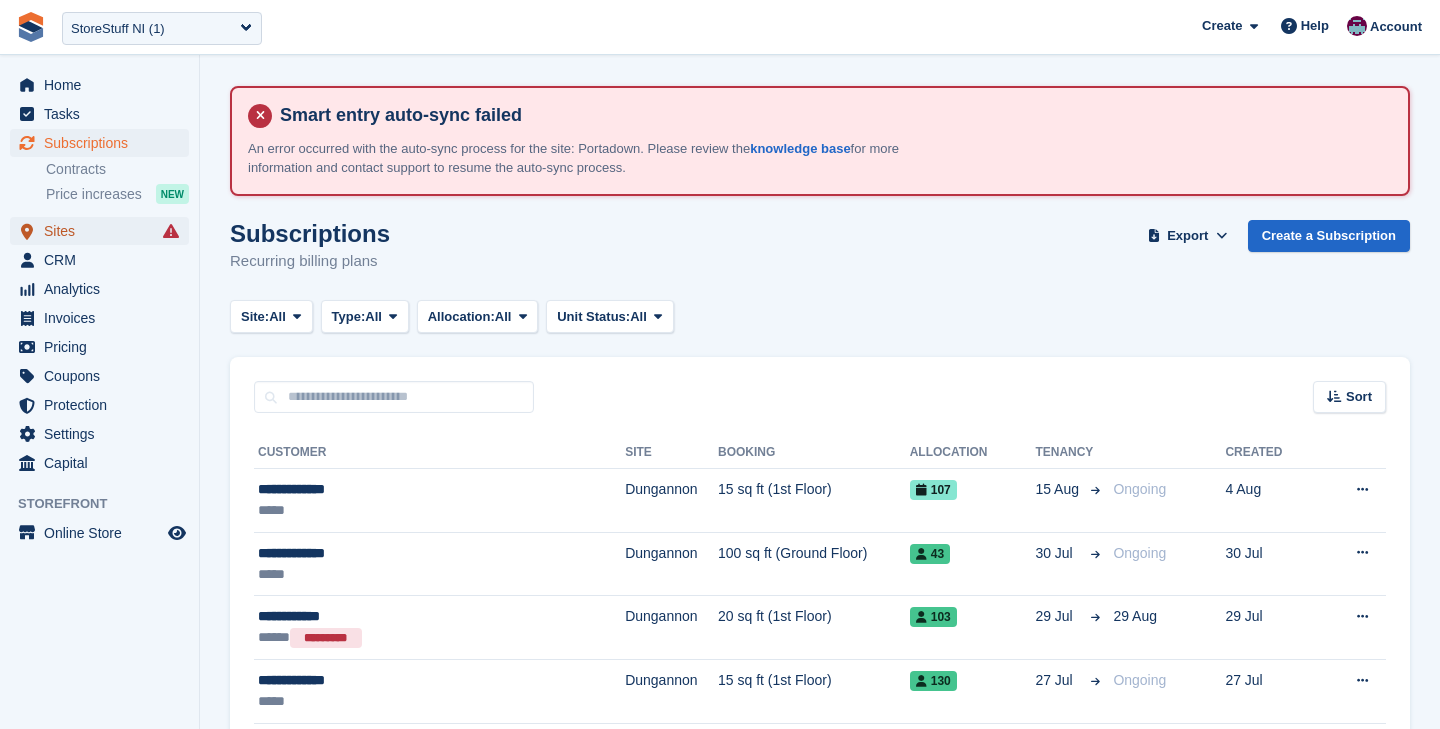 click on "Sites" at bounding box center [104, 231] 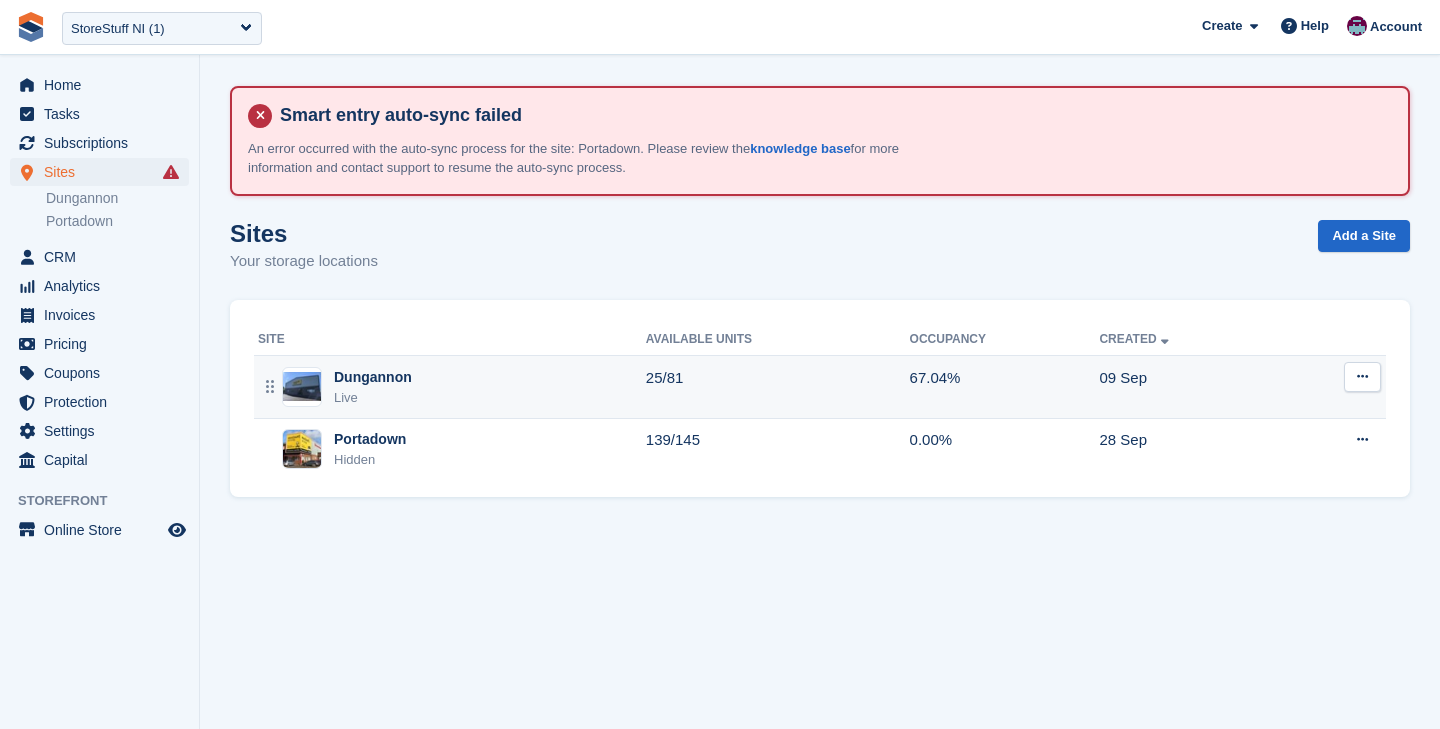 click on "[CITY]
Live" at bounding box center (452, 387) 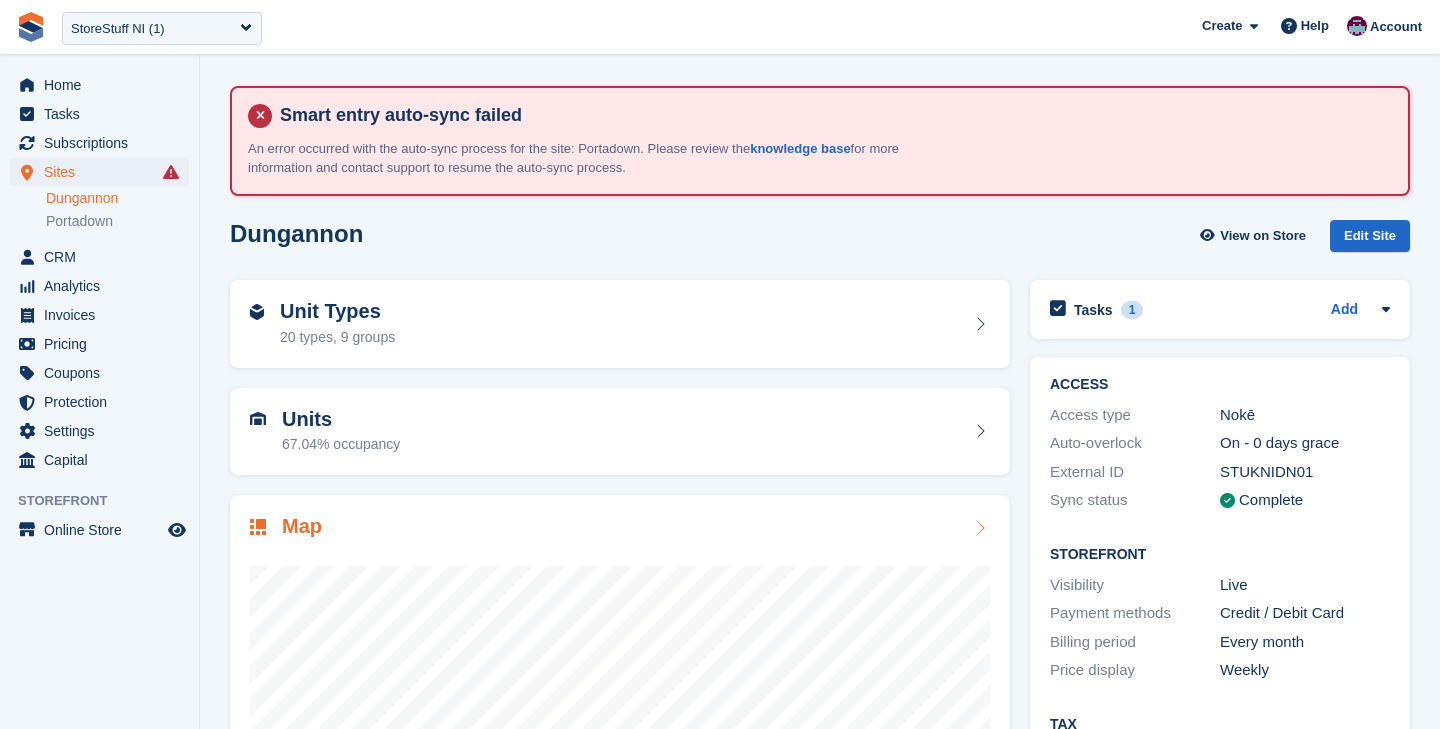 scroll, scrollTop: 0, scrollLeft: 0, axis: both 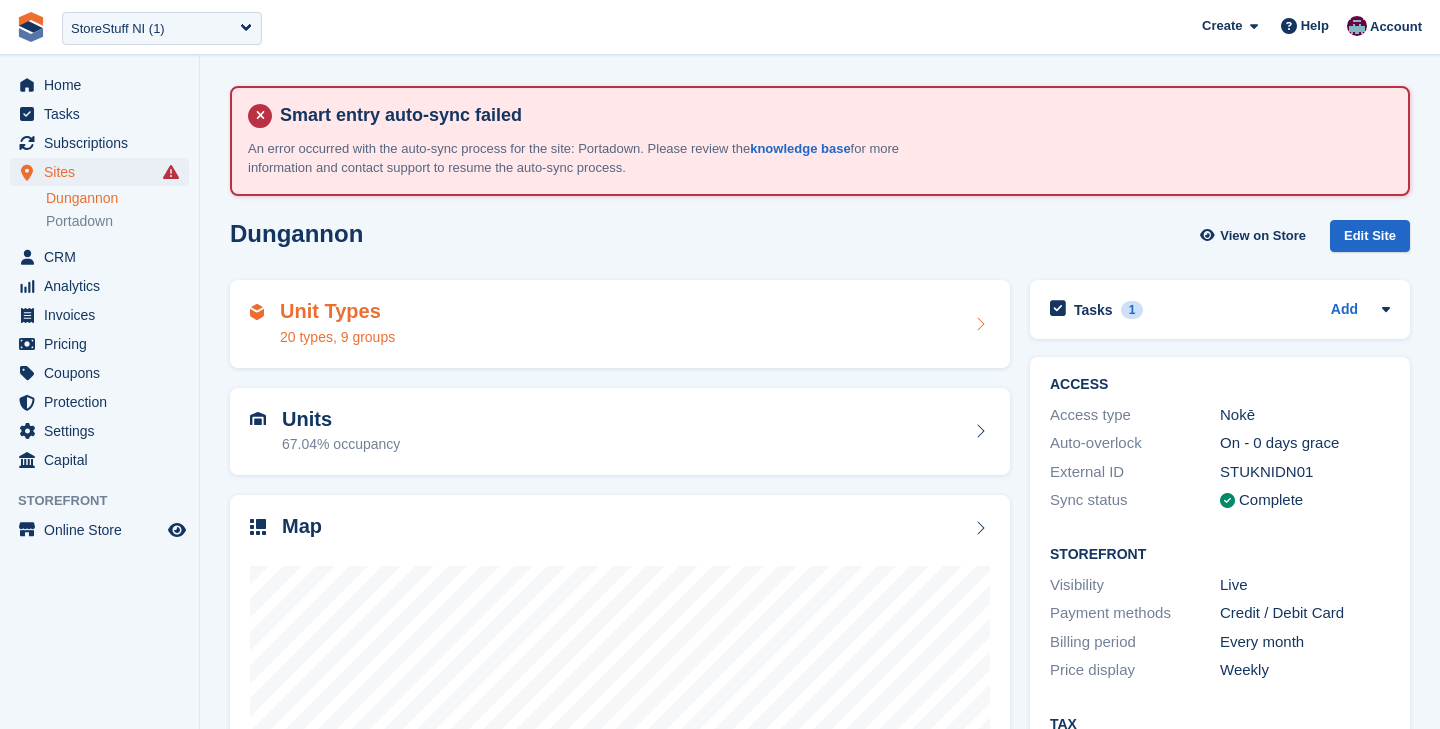 click on "Unit Types
20 types, 9 groups" at bounding box center [620, 324] 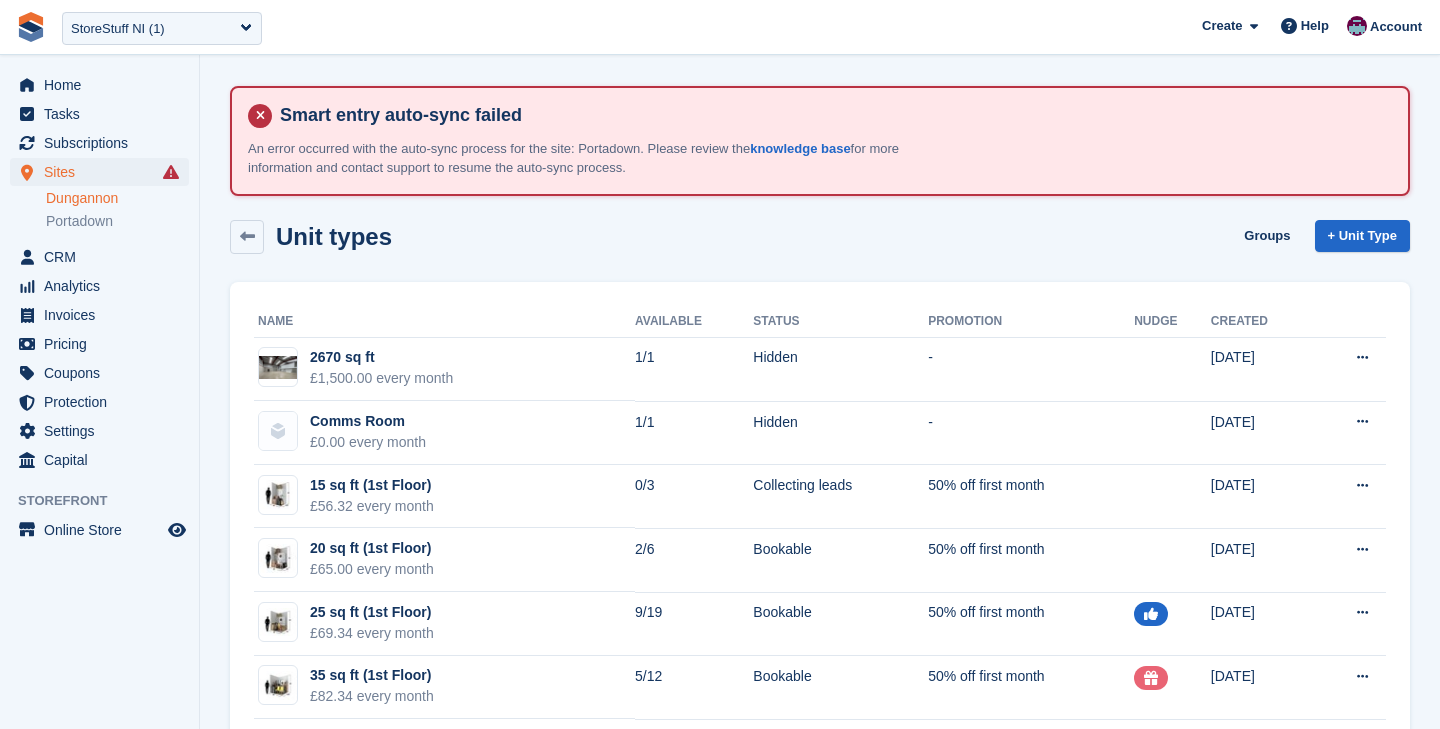 scroll, scrollTop: 0, scrollLeft: 0, axis: both 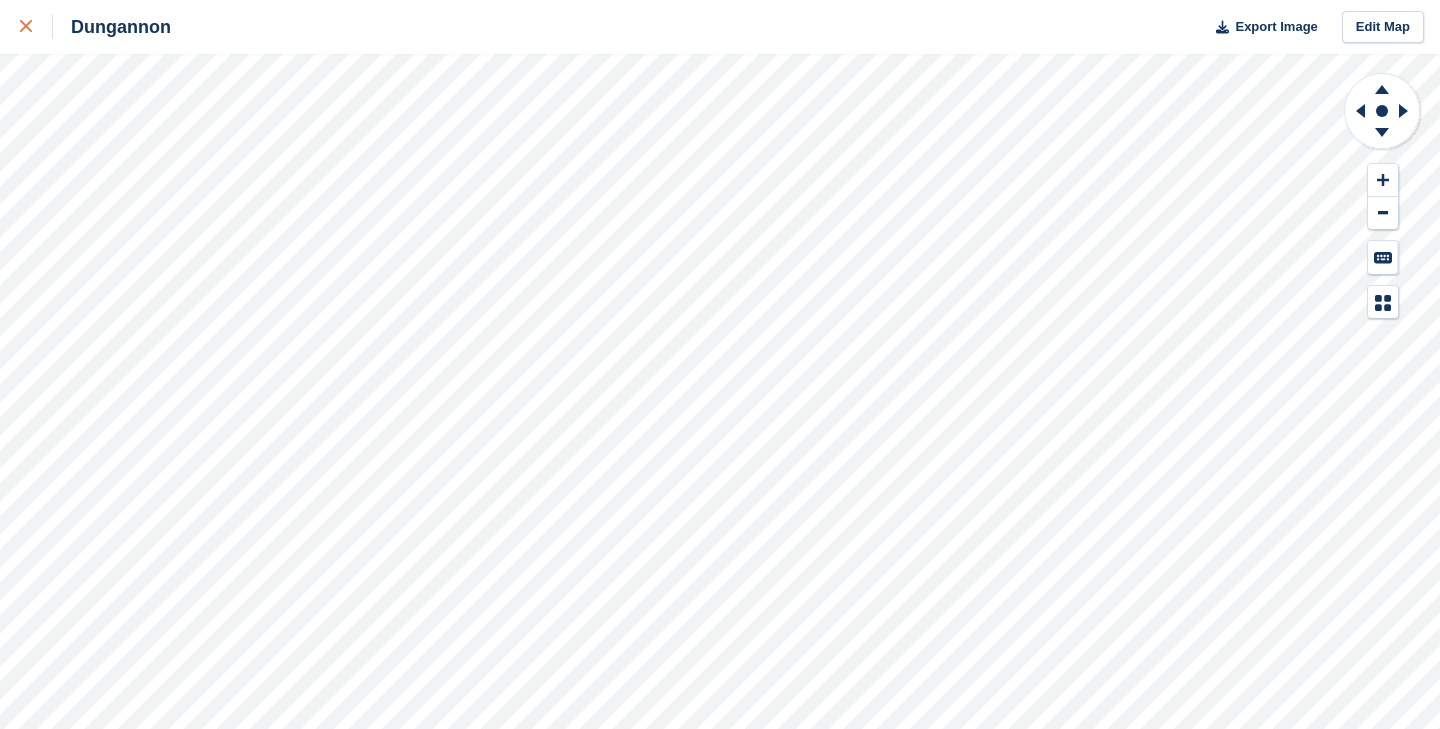 click 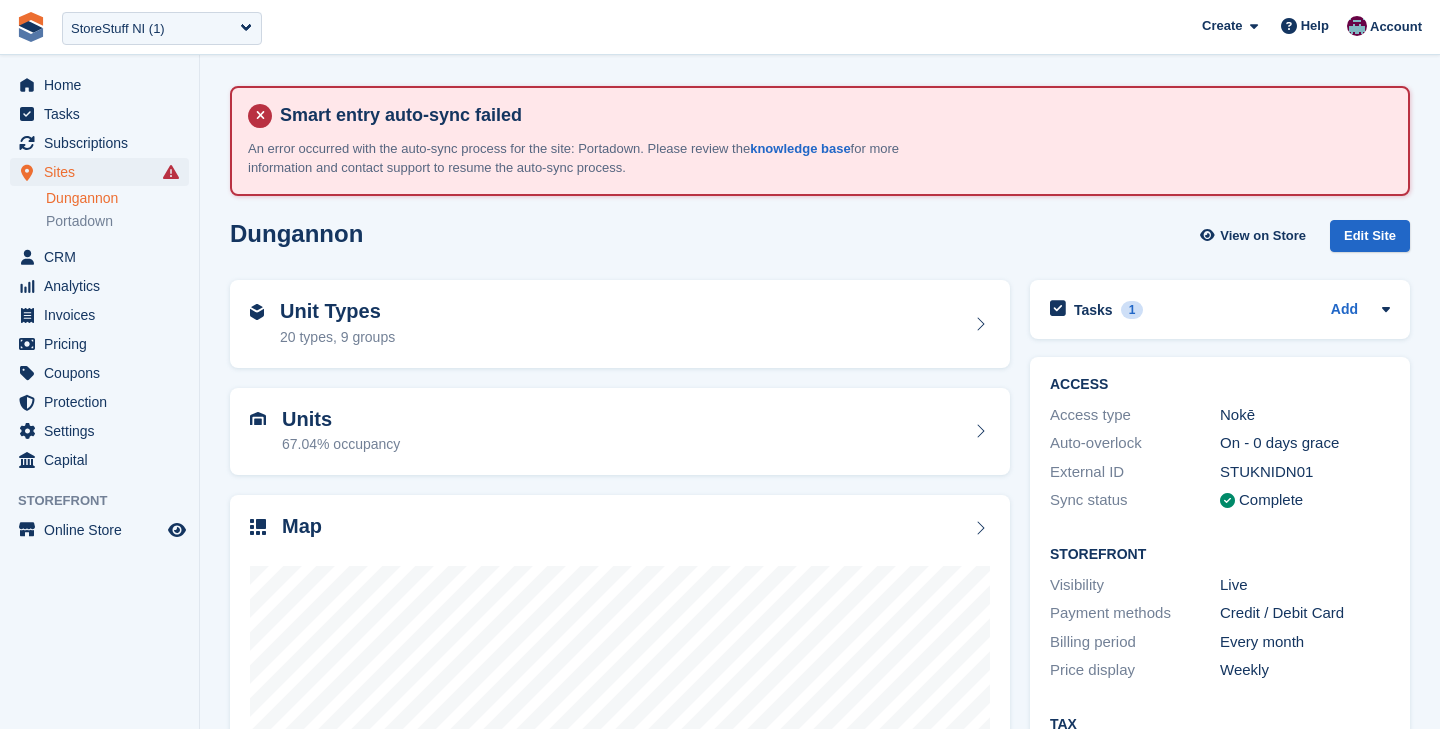 scroll, scrollTop: 0, scrollLeft: 0, axis: both 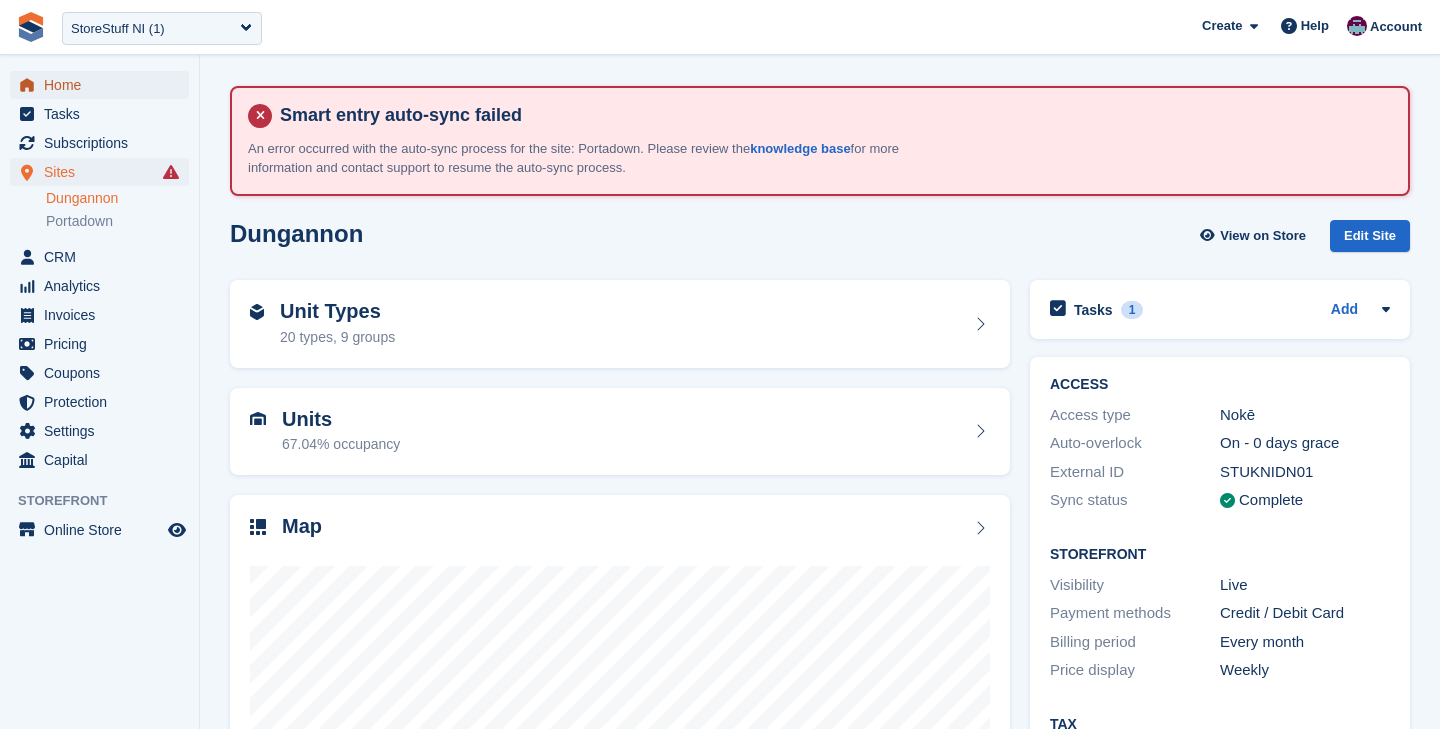 click on "Home" at bounding box center (104, 85) 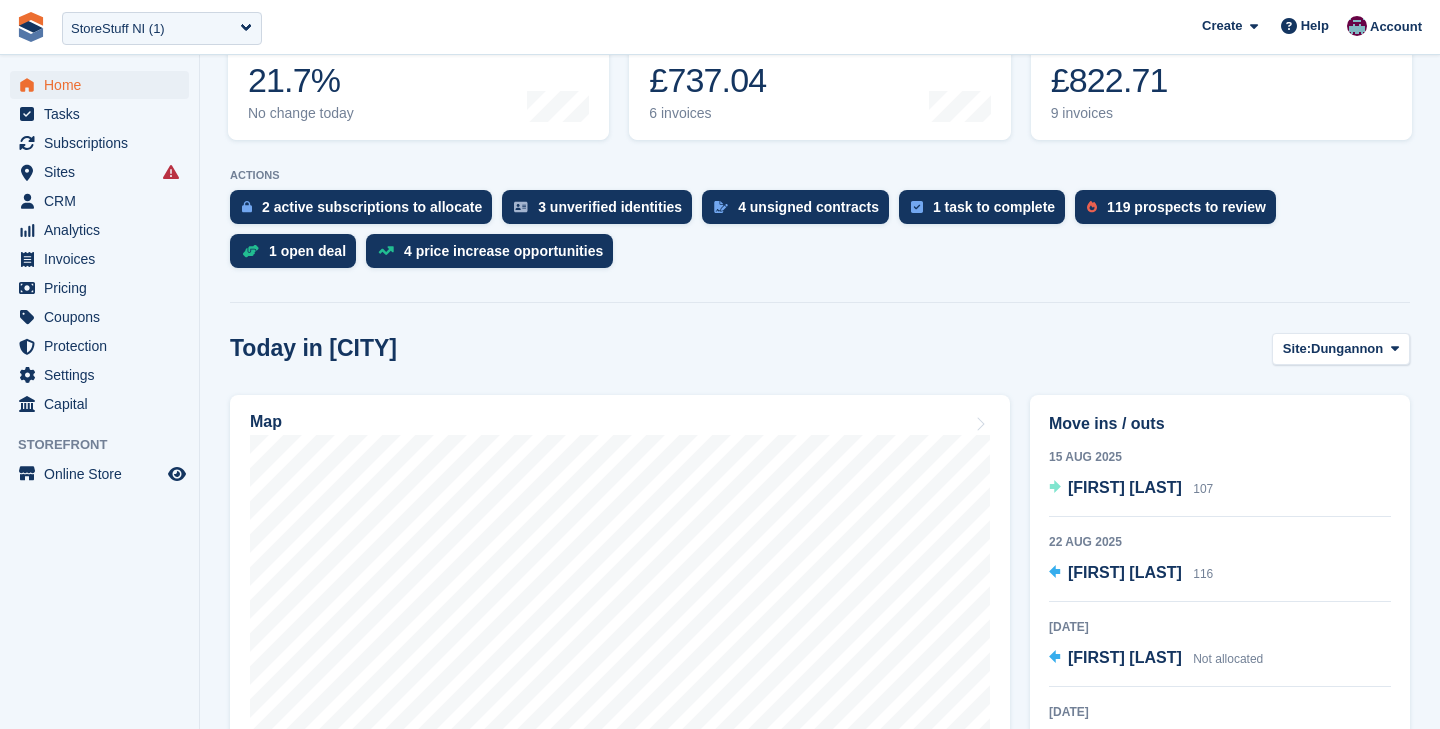 scroll, scrollTop: 482, scrollLeft: 0, axis: vertical 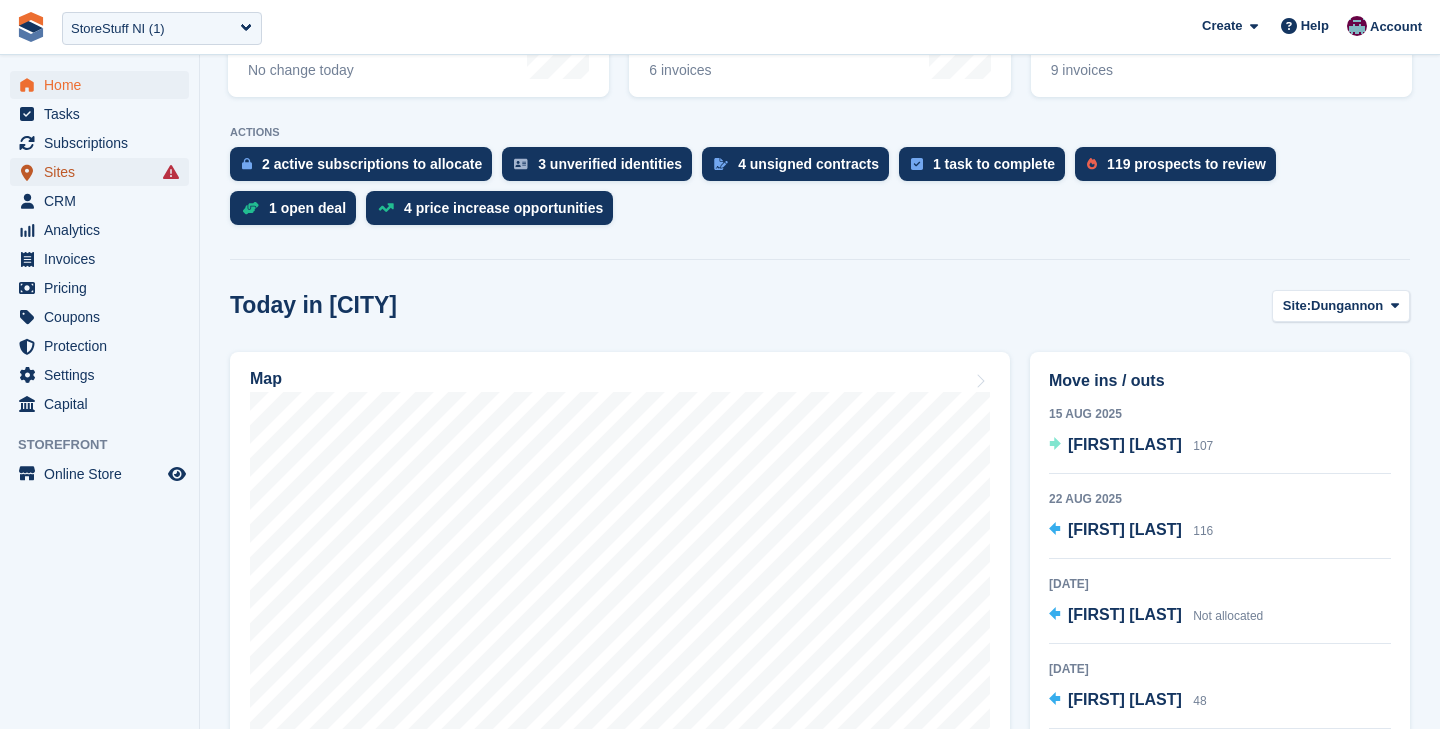 click on "Sites" at bounding box center [104, 172] 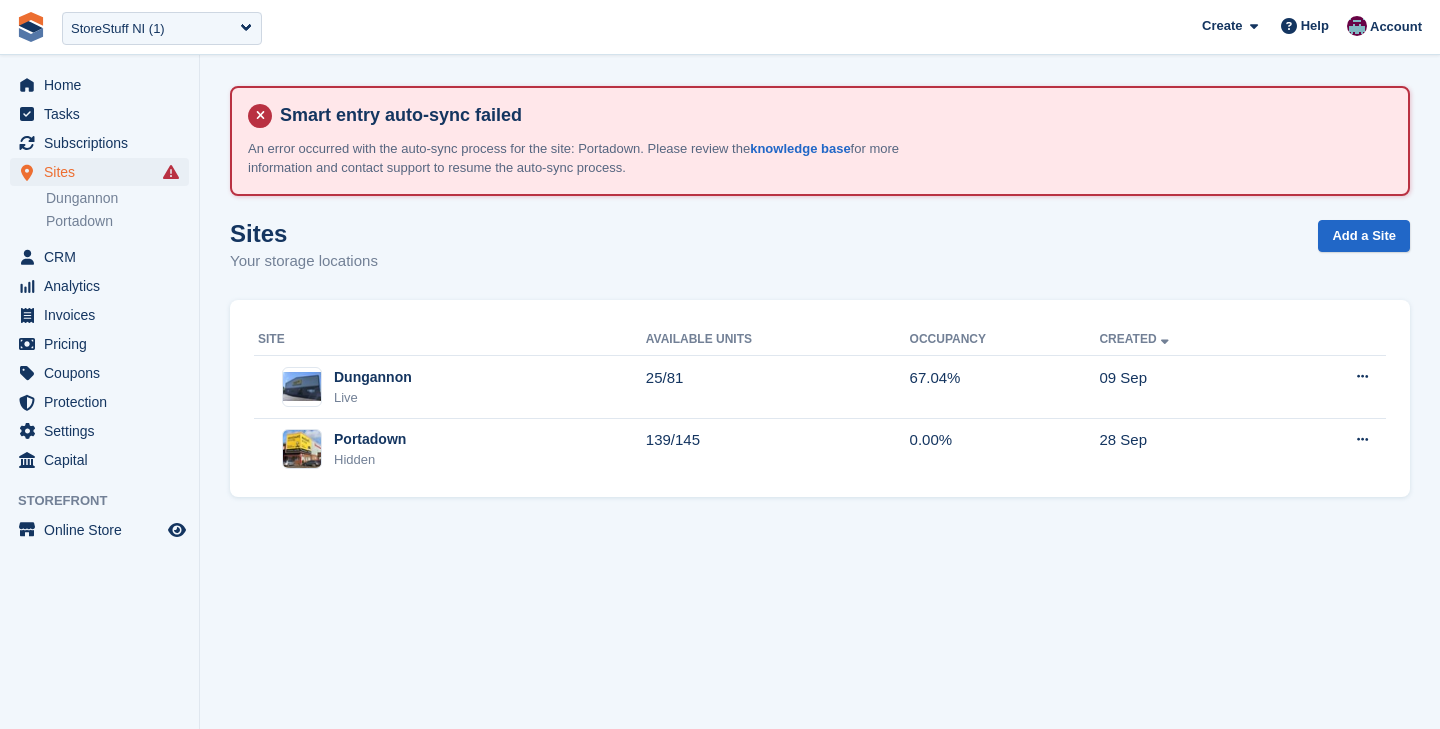 scroll, scrollTop: 0, scrollLeft: 0, axis: both 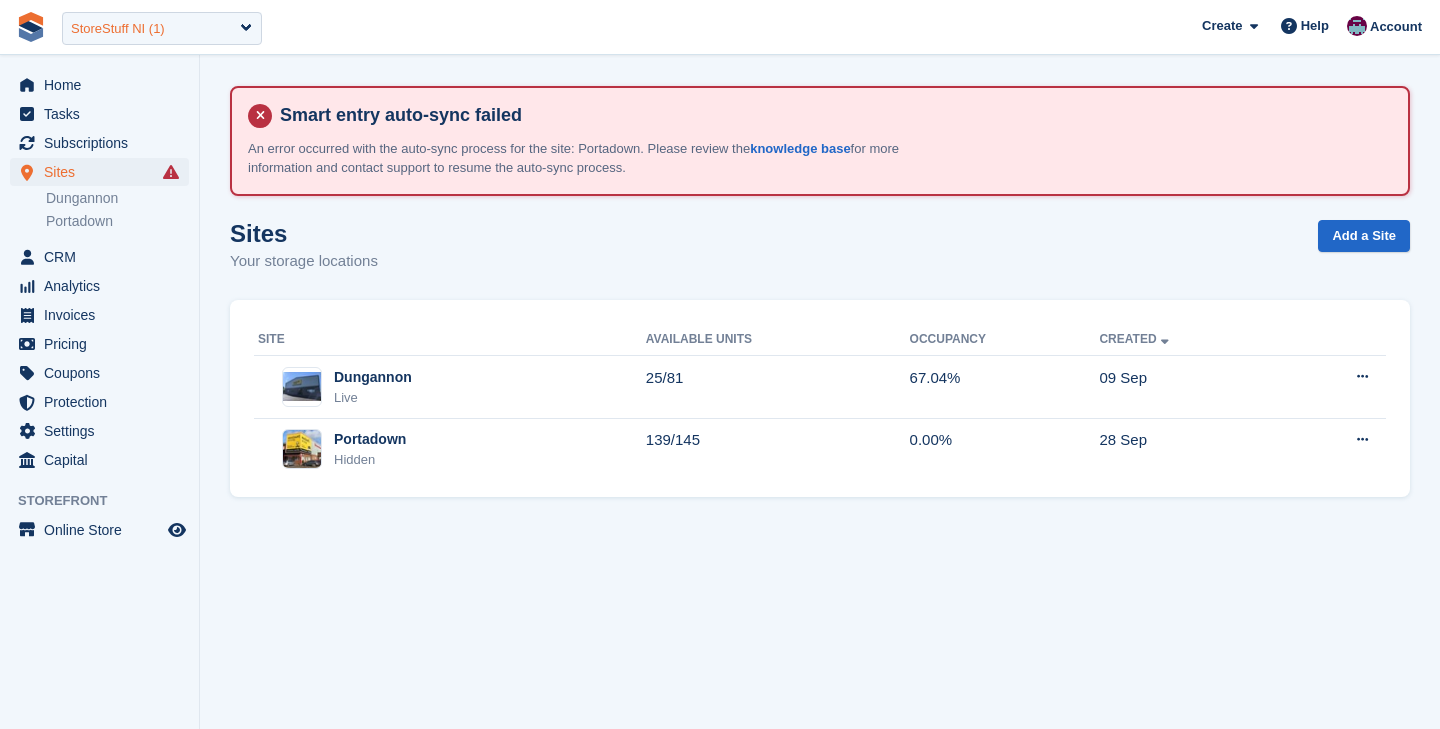 click on "StoreStuff NI (1)" at bounding box center (118, 29) 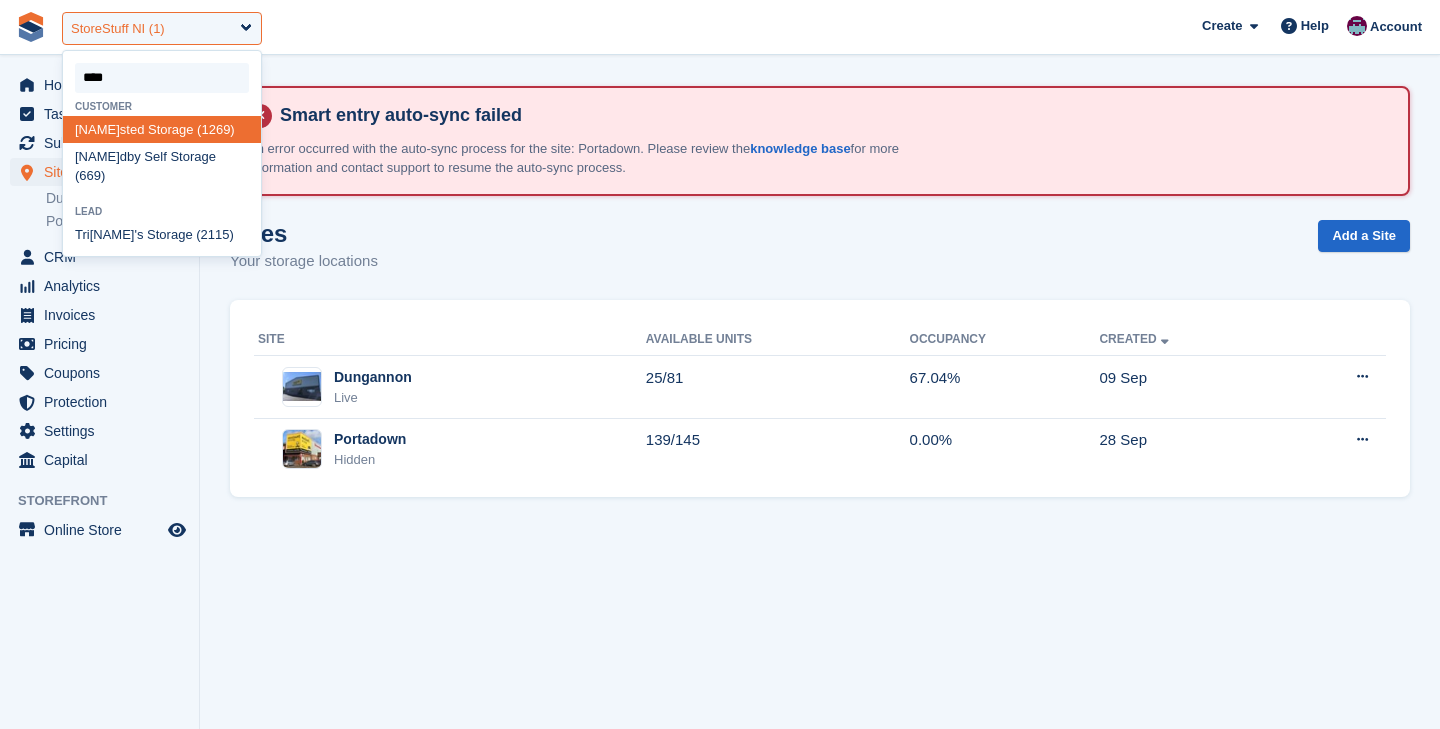 scroll, scrollTop: 0, scrollLeft: 0, axis: both 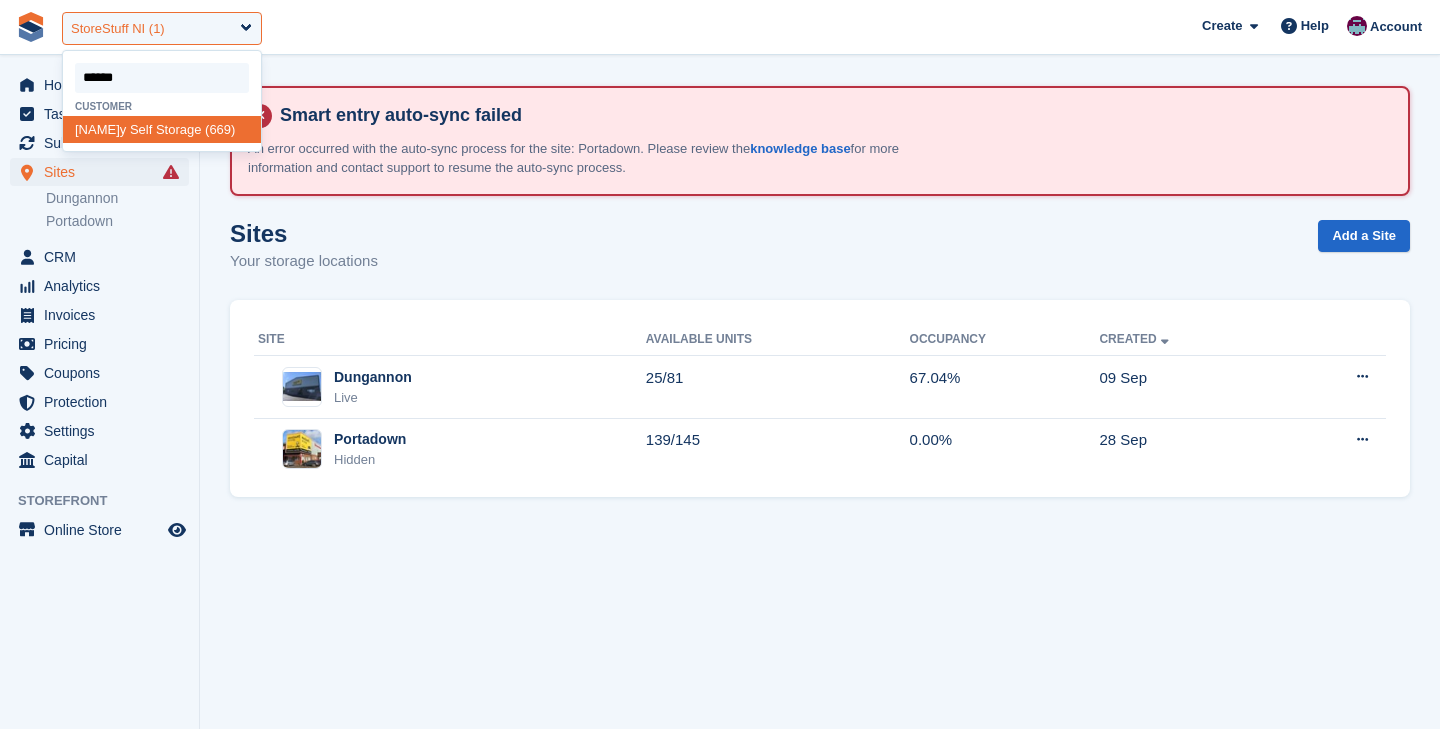 type on "*******" 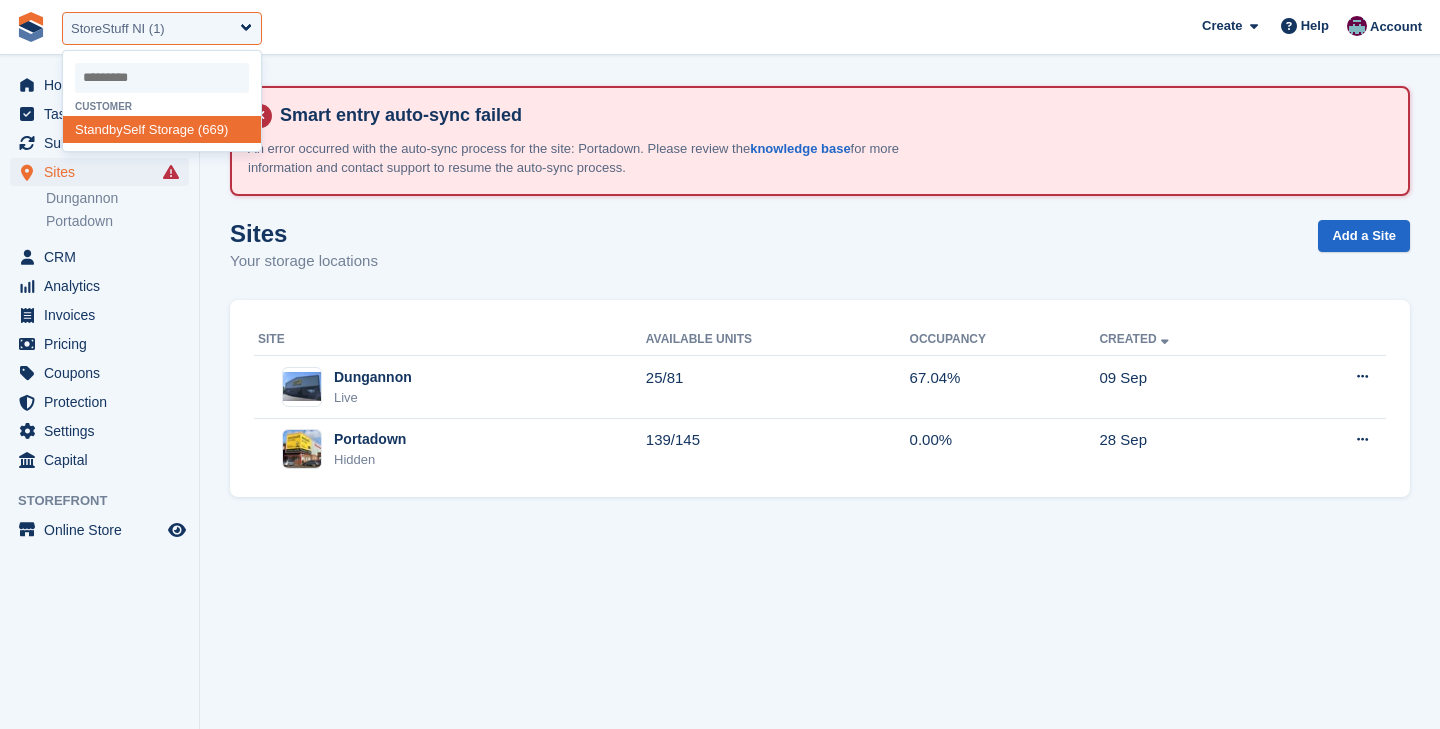select on "***" 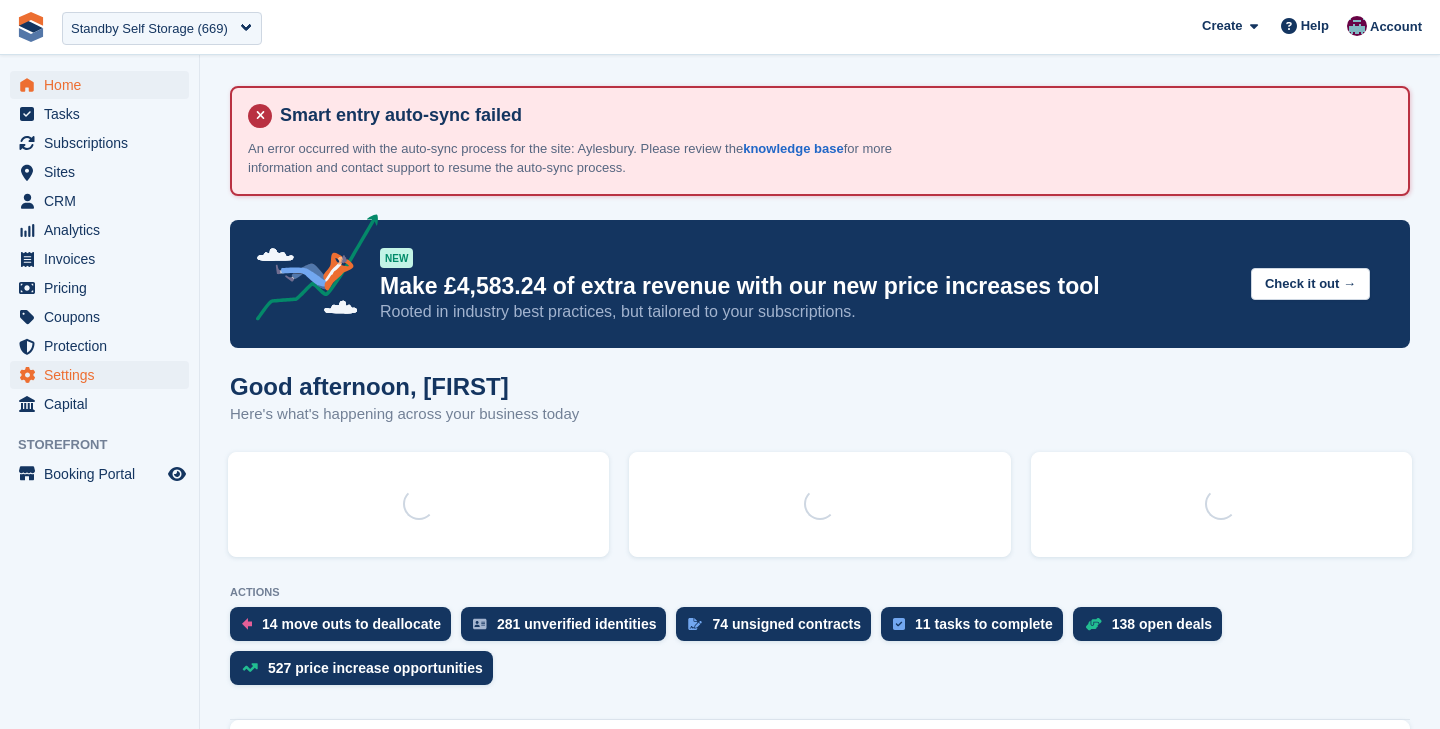 scroll, scrollTop: 0, scrollLeft: 0, axis: both 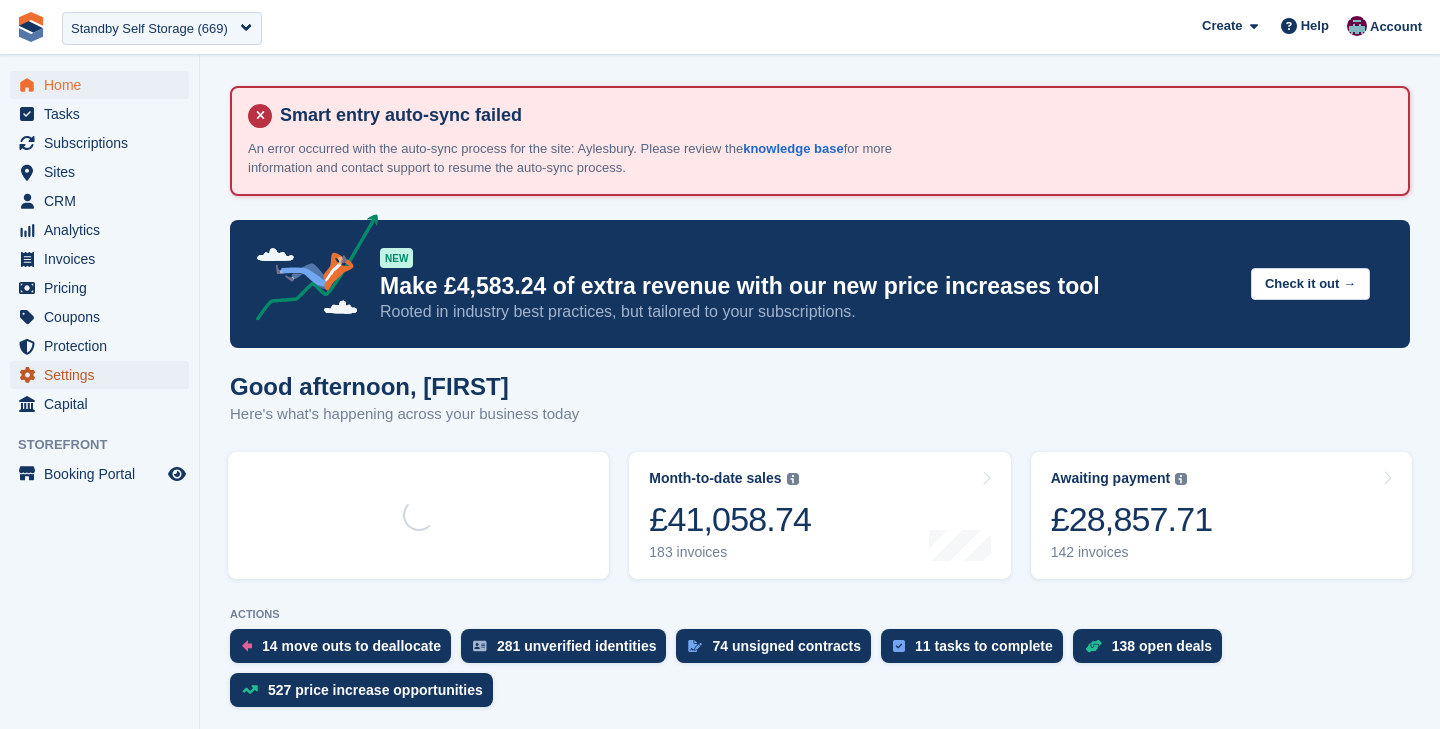 click on "Settings" at bounding box center [104, 375] 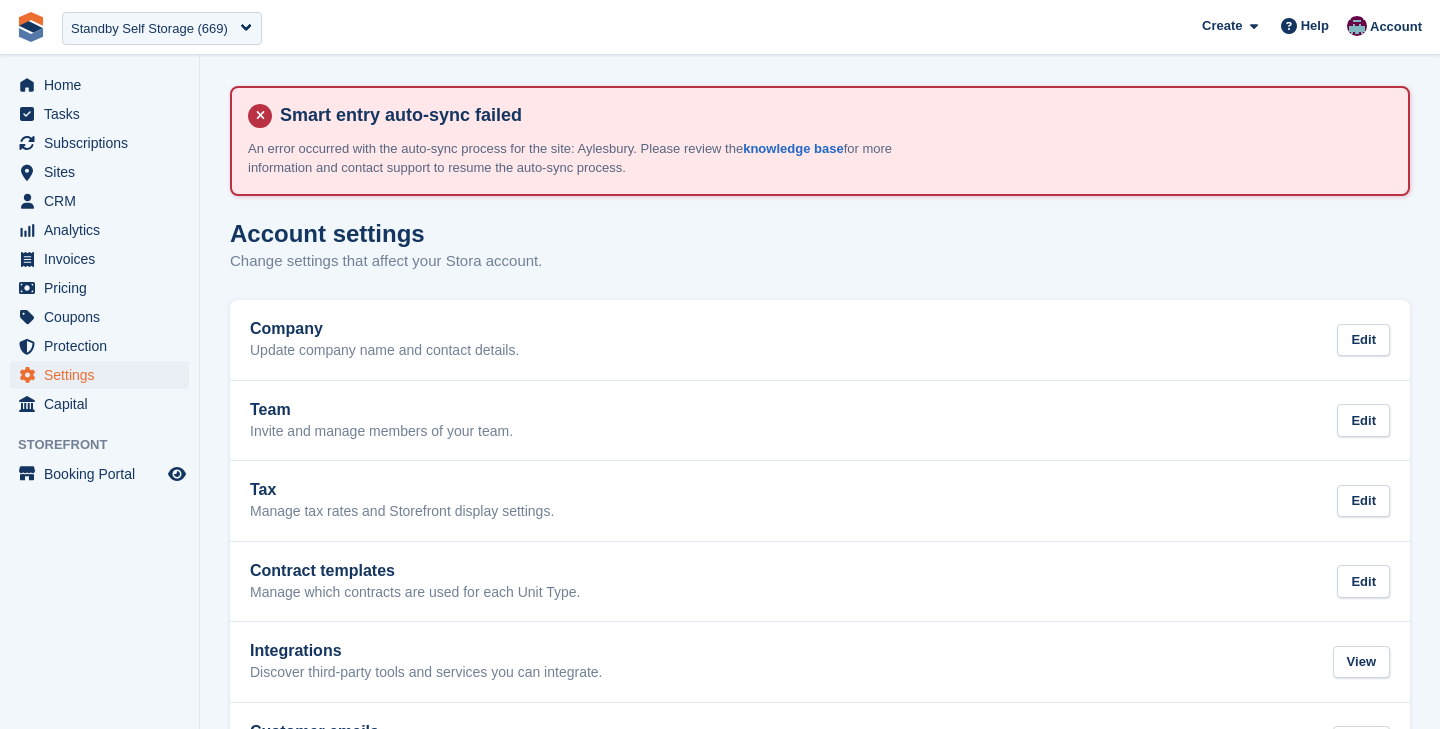scroll, scrollTop: 0, scrollLeft: 0, axis: both 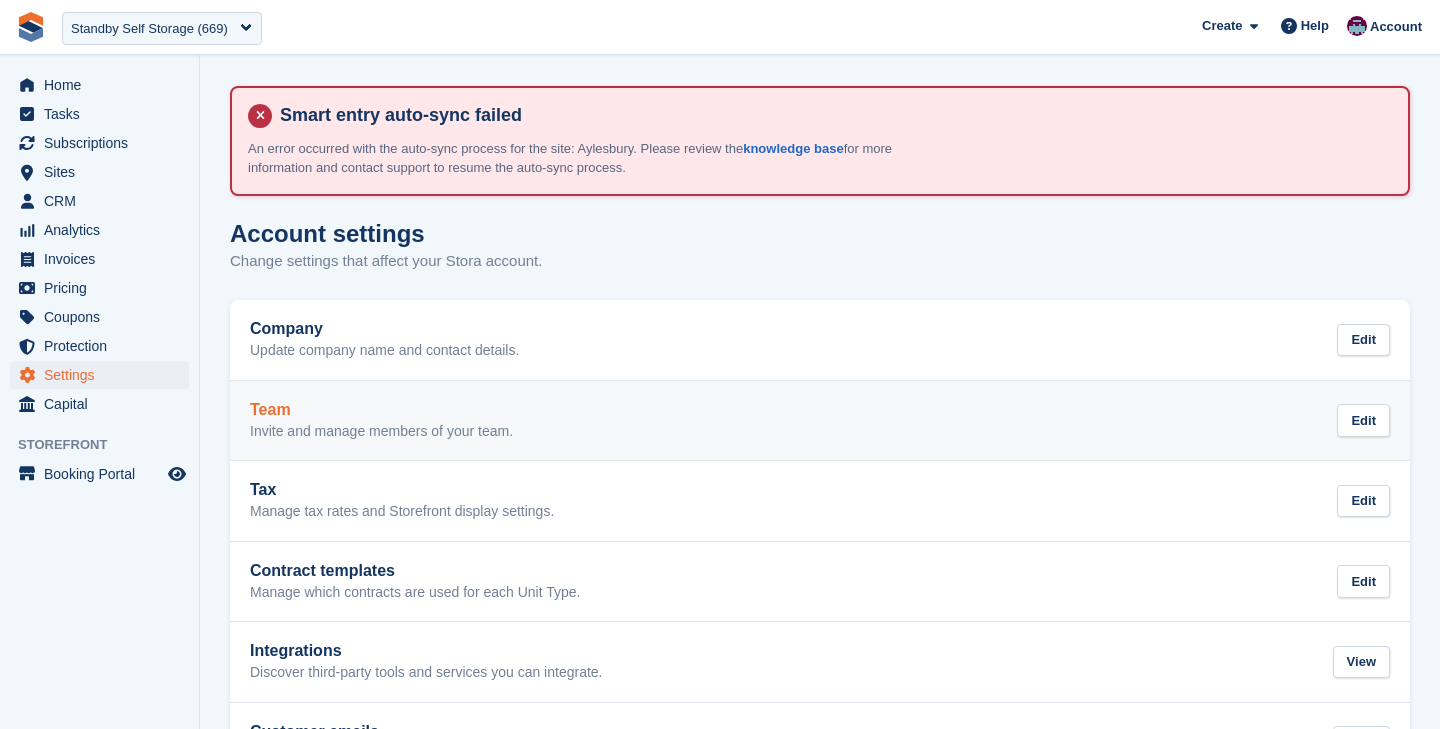 click on "Invite and manage members of your team." at bounding box center (381, 432) 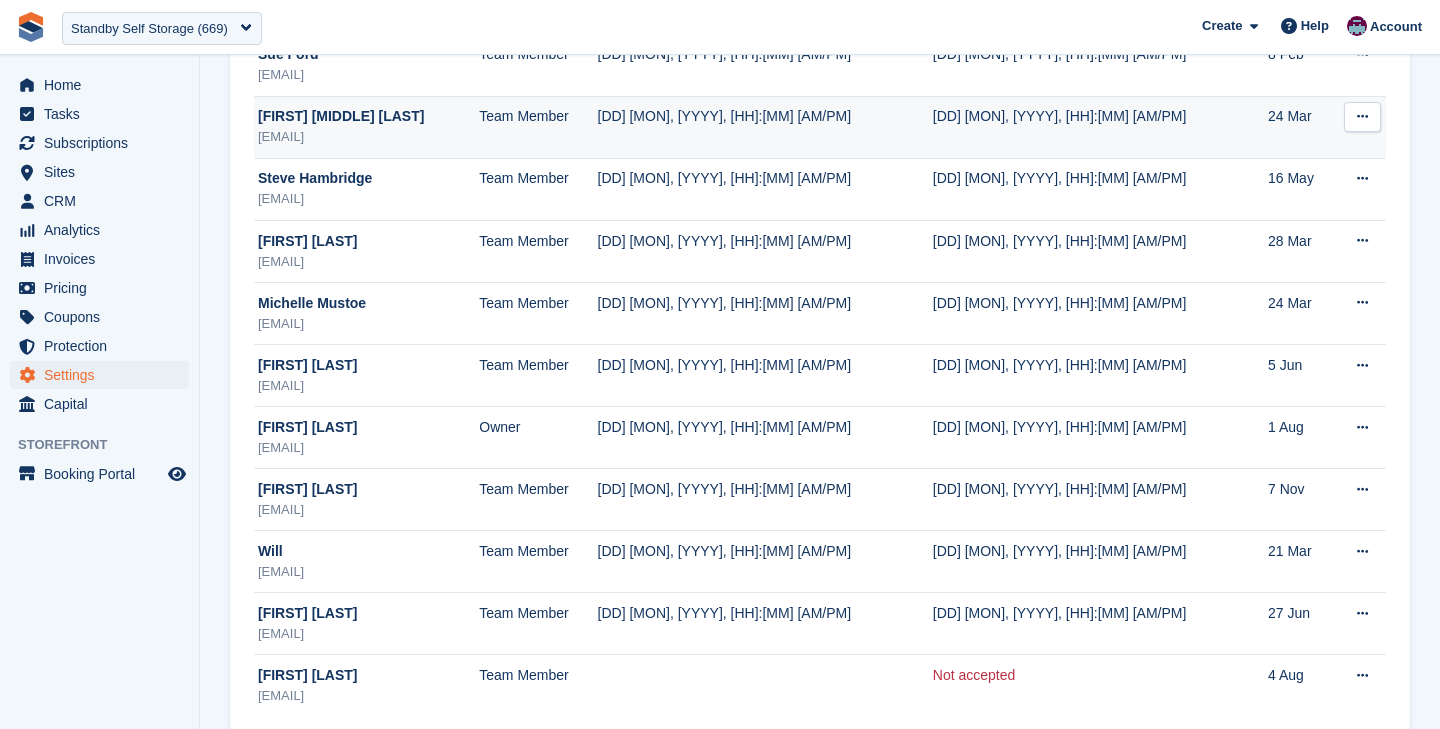 scroll, scrollTop: 525, scrollLeft: 0, axis: vertical 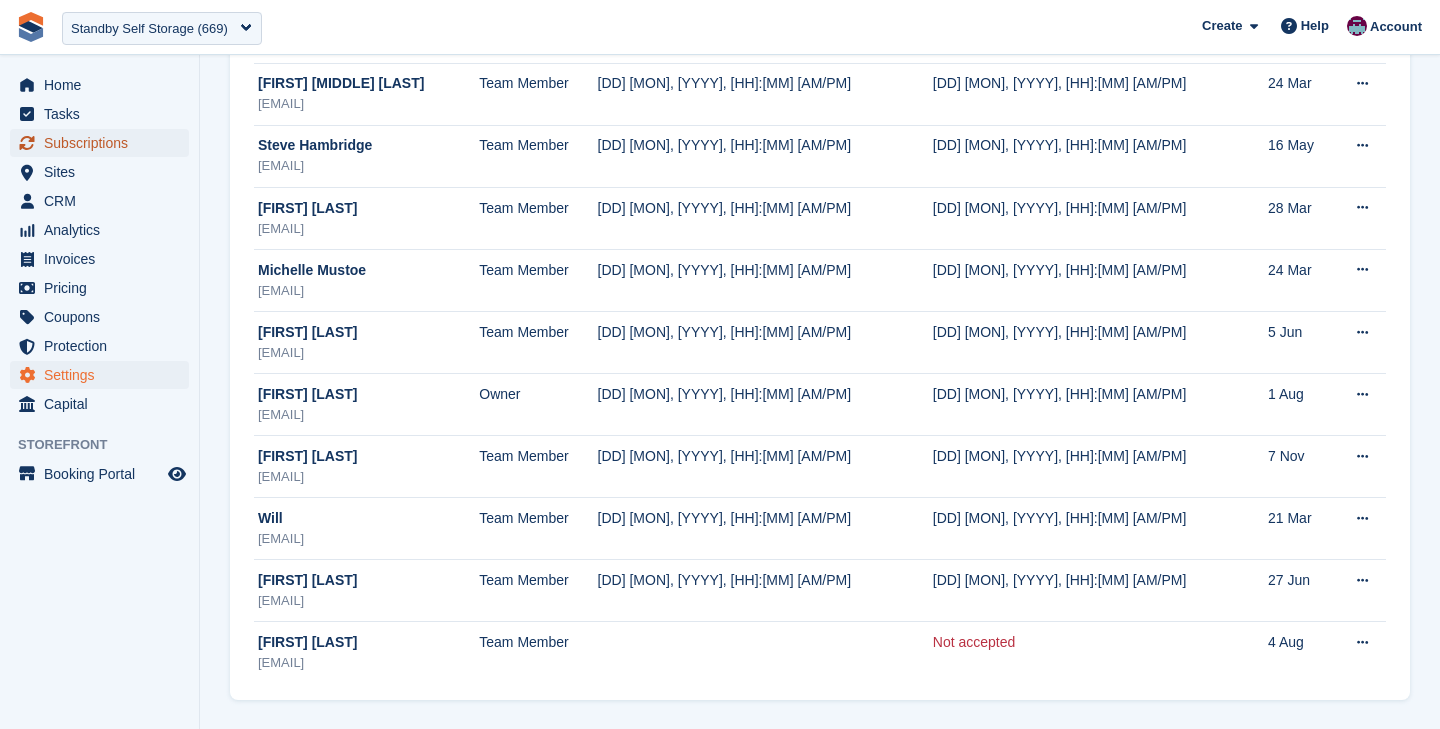 click on "Subscriptions" at bounding box center [104, 143] 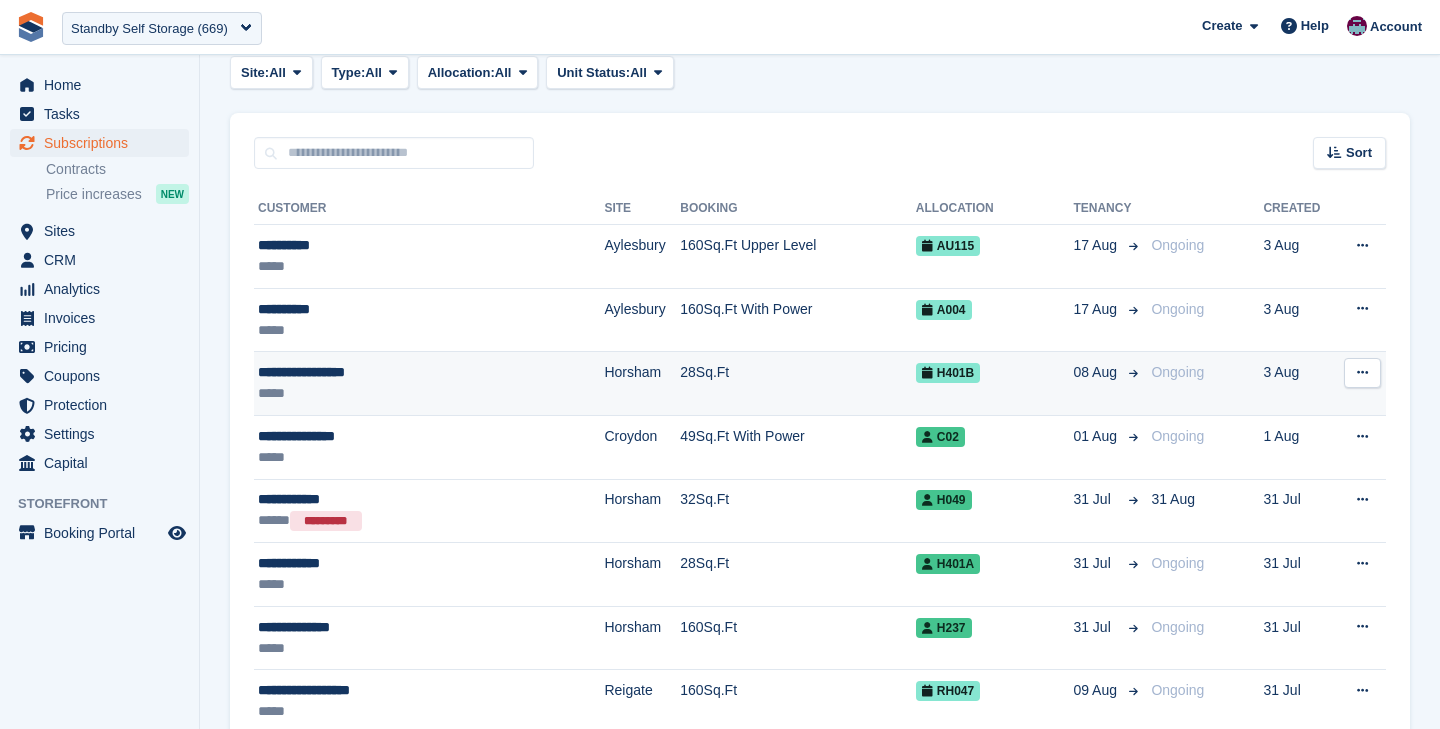 scroll, scrollTop: 343, scrollLeft: 0, axis: vertical 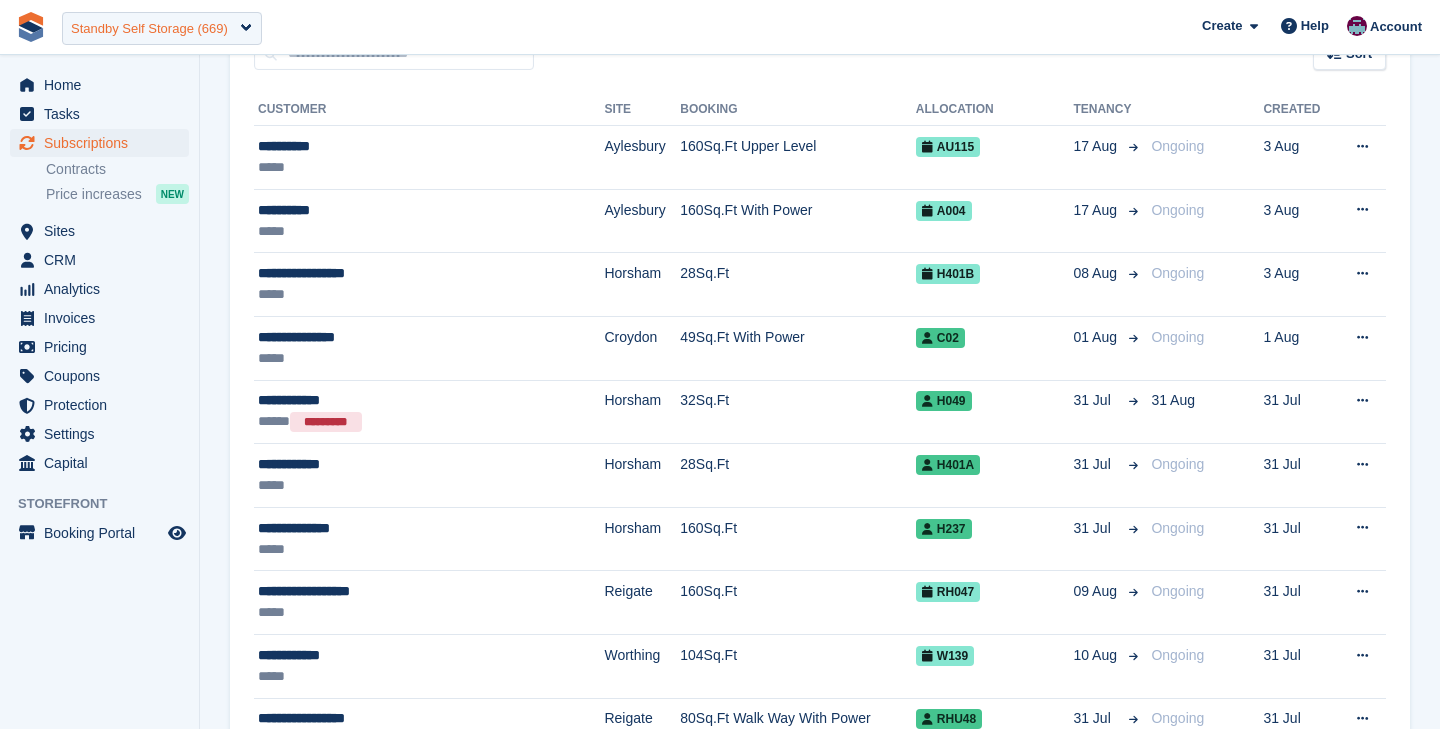 click on "Standby Self Storage (669)" at bounding box center (149, 29) 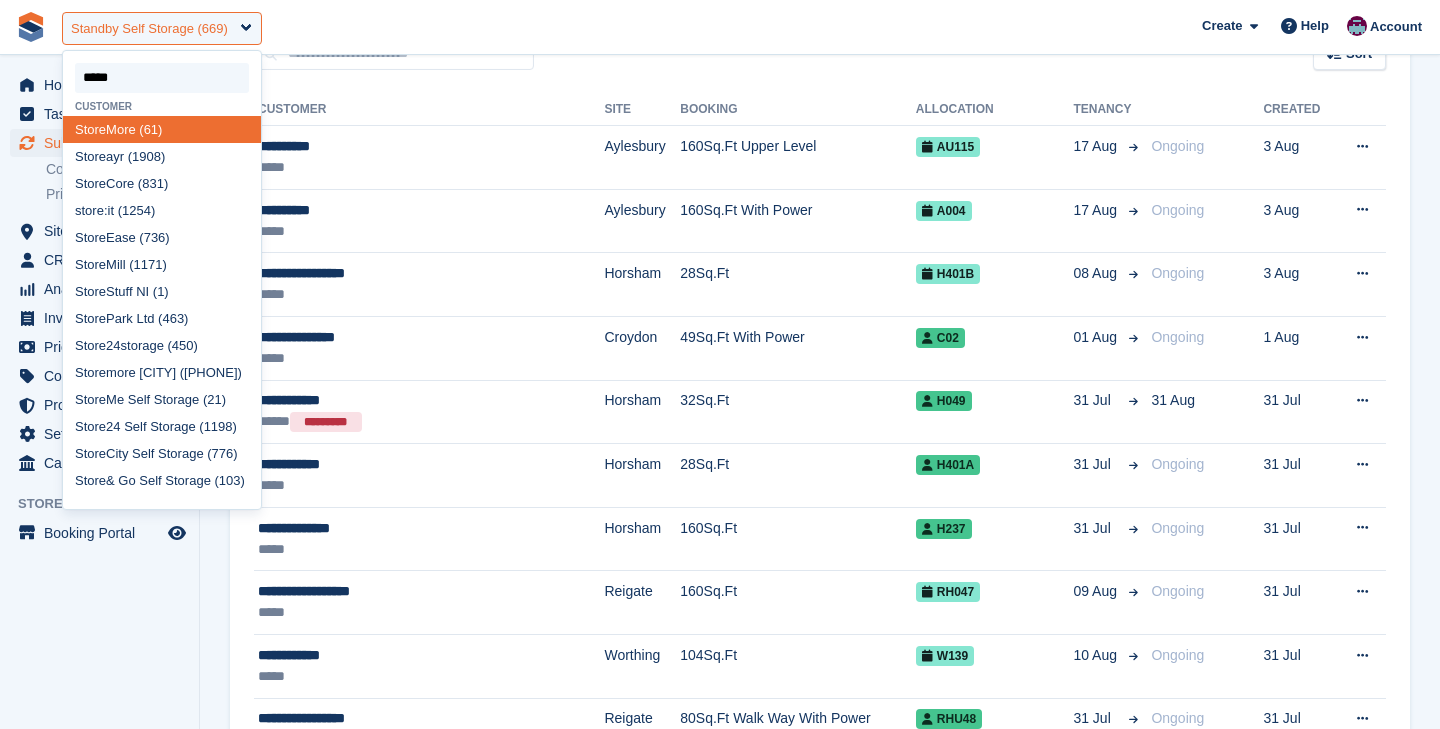 type on "******" 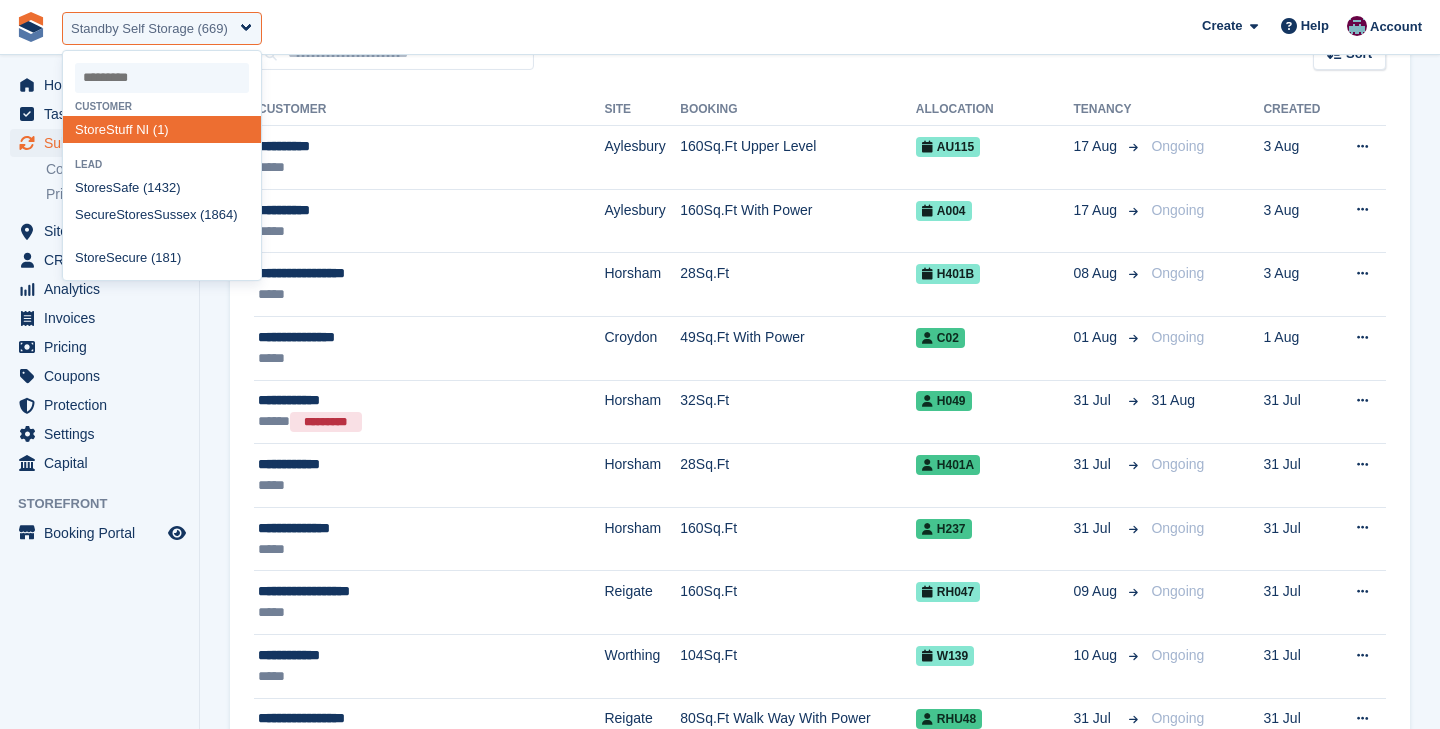 select on "*" 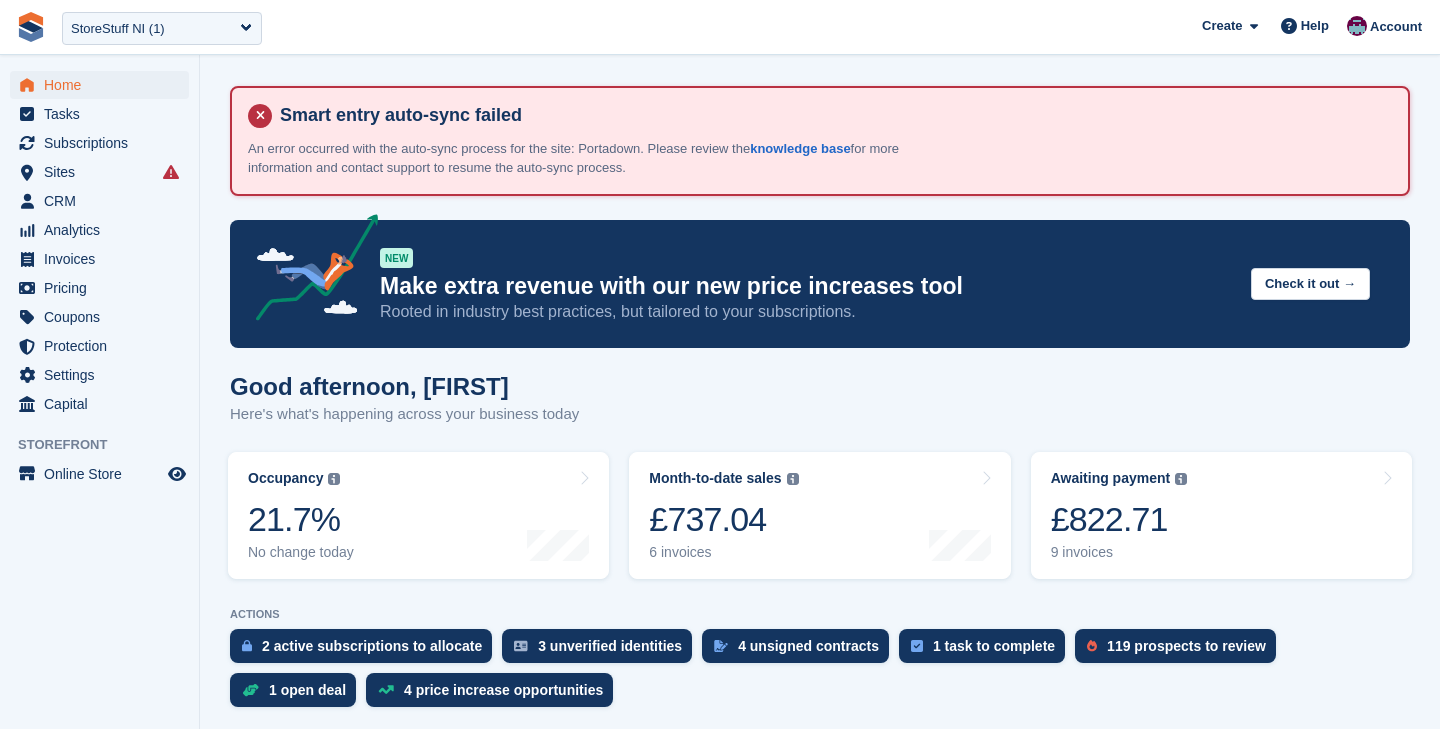 scroll, scrollTop: 0, scrollLeft: 0, axis: both 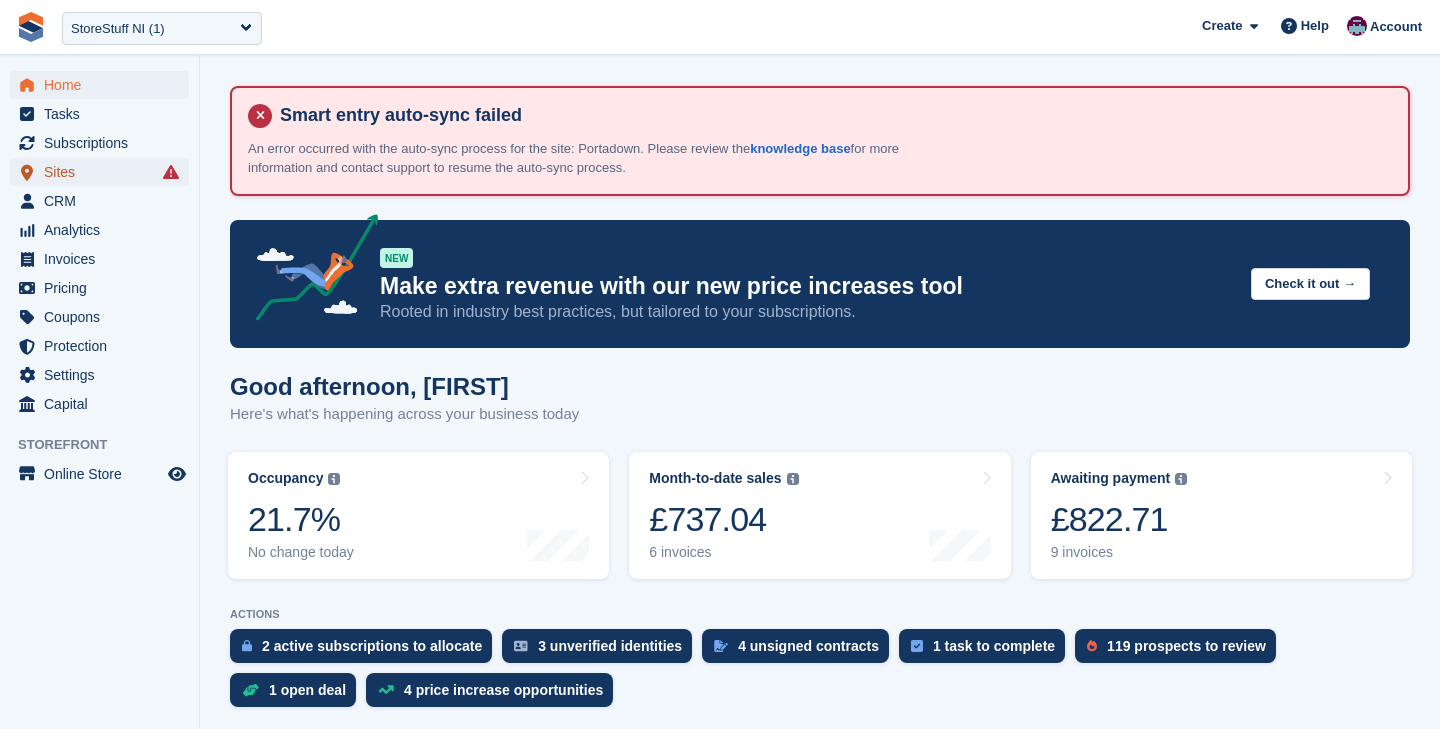 click on "Sites" at bounding box center (104, 172) 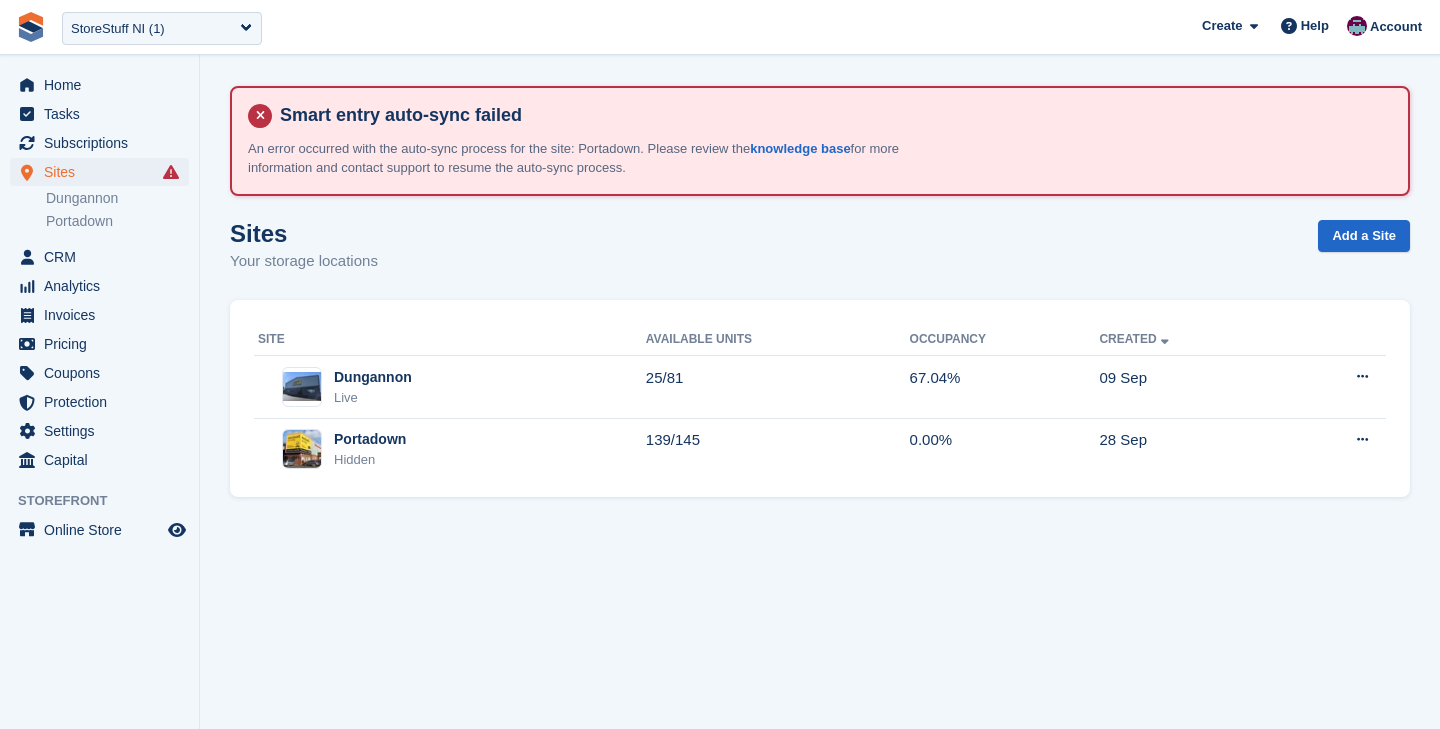 scroll, scrollTop: 0, scrollLeft: 0, axis: both 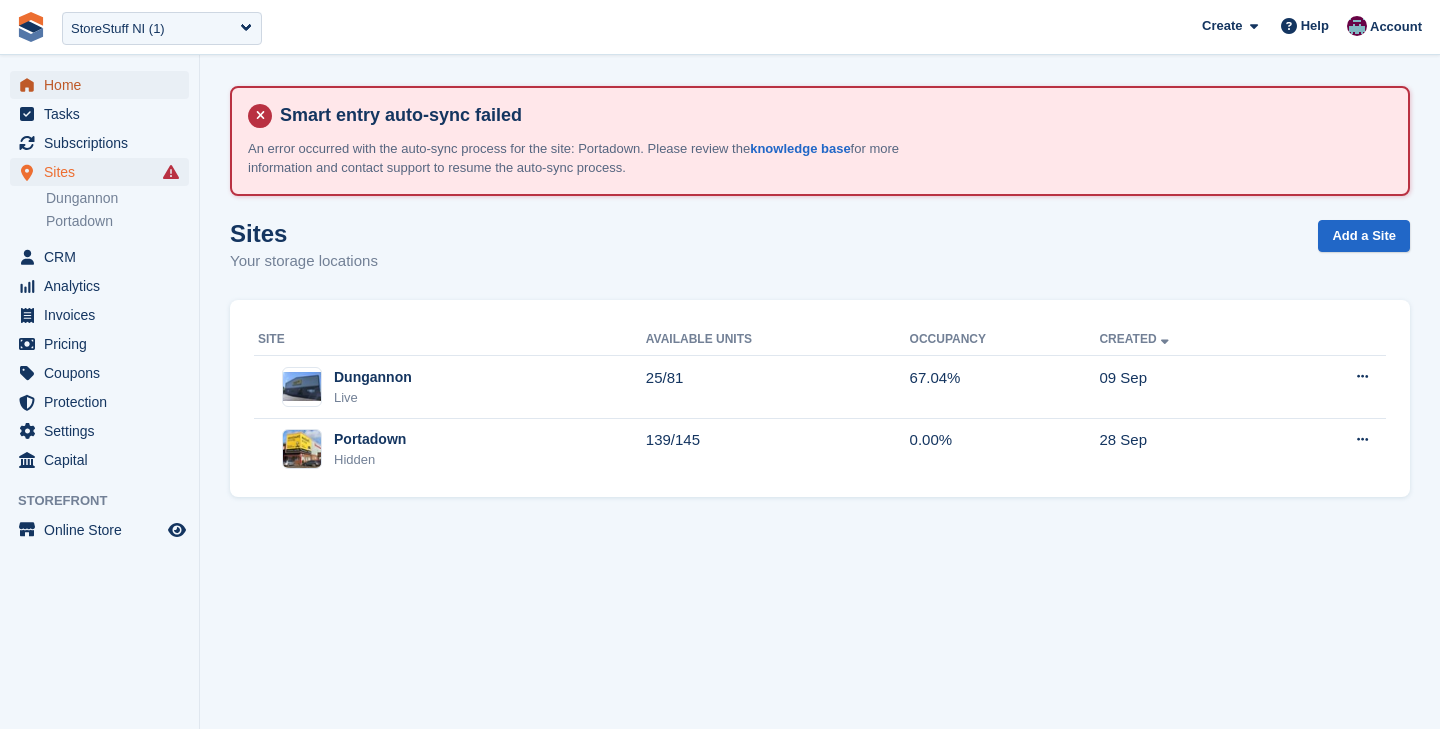 click on "Home" at bounding box center [104, 85] 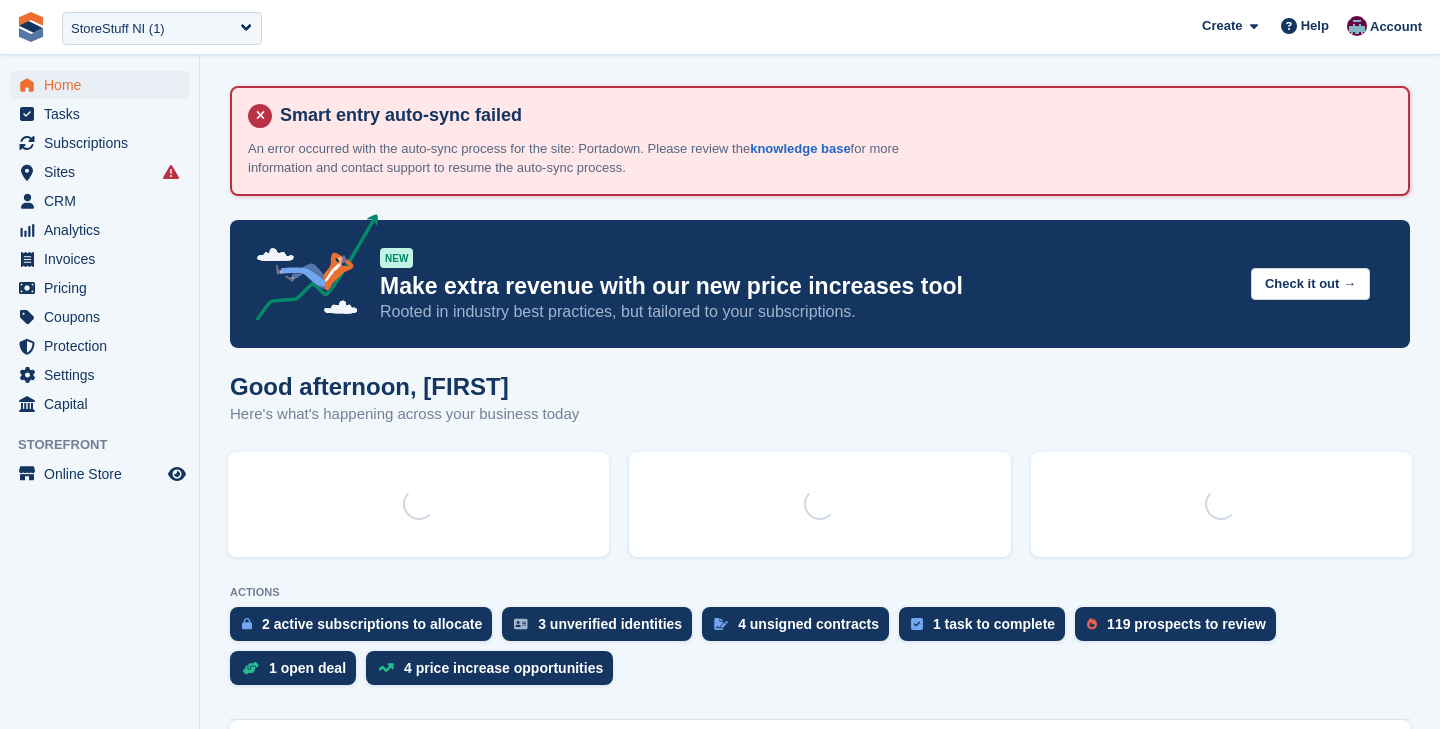 scroll, scrollTop: 0, scrollLeft: 0, axis: both 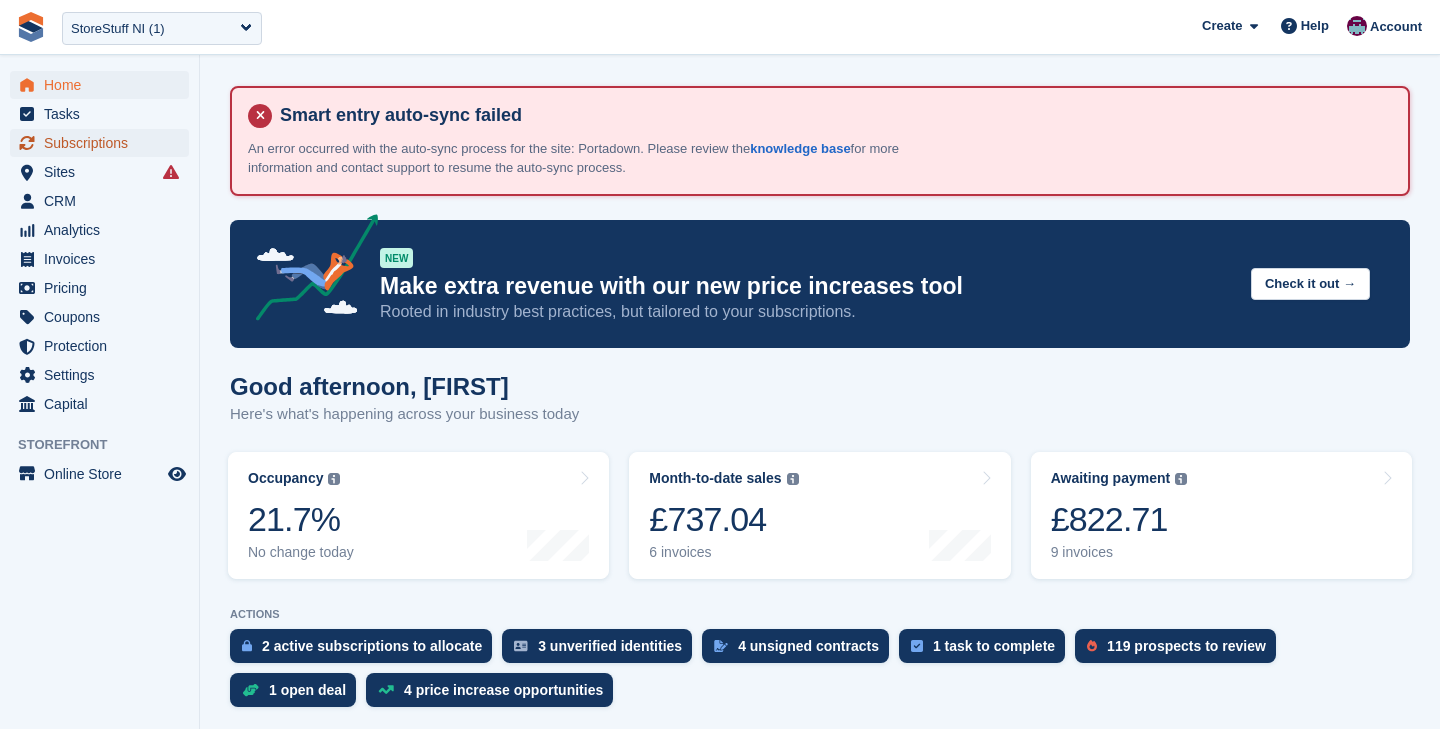 click on "Subscriptions" at bounding box center [104, 143] 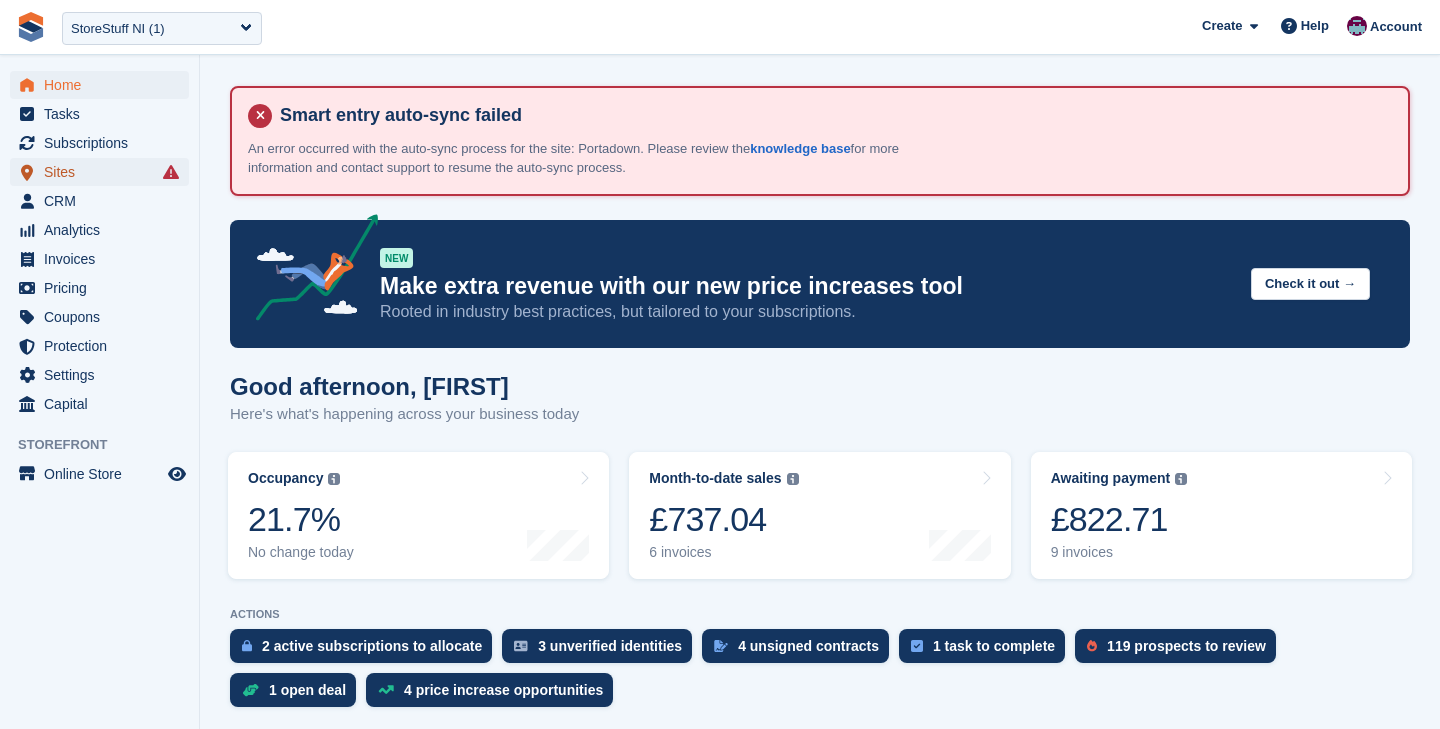 click on "Sites" at bounding box center (104, 172) 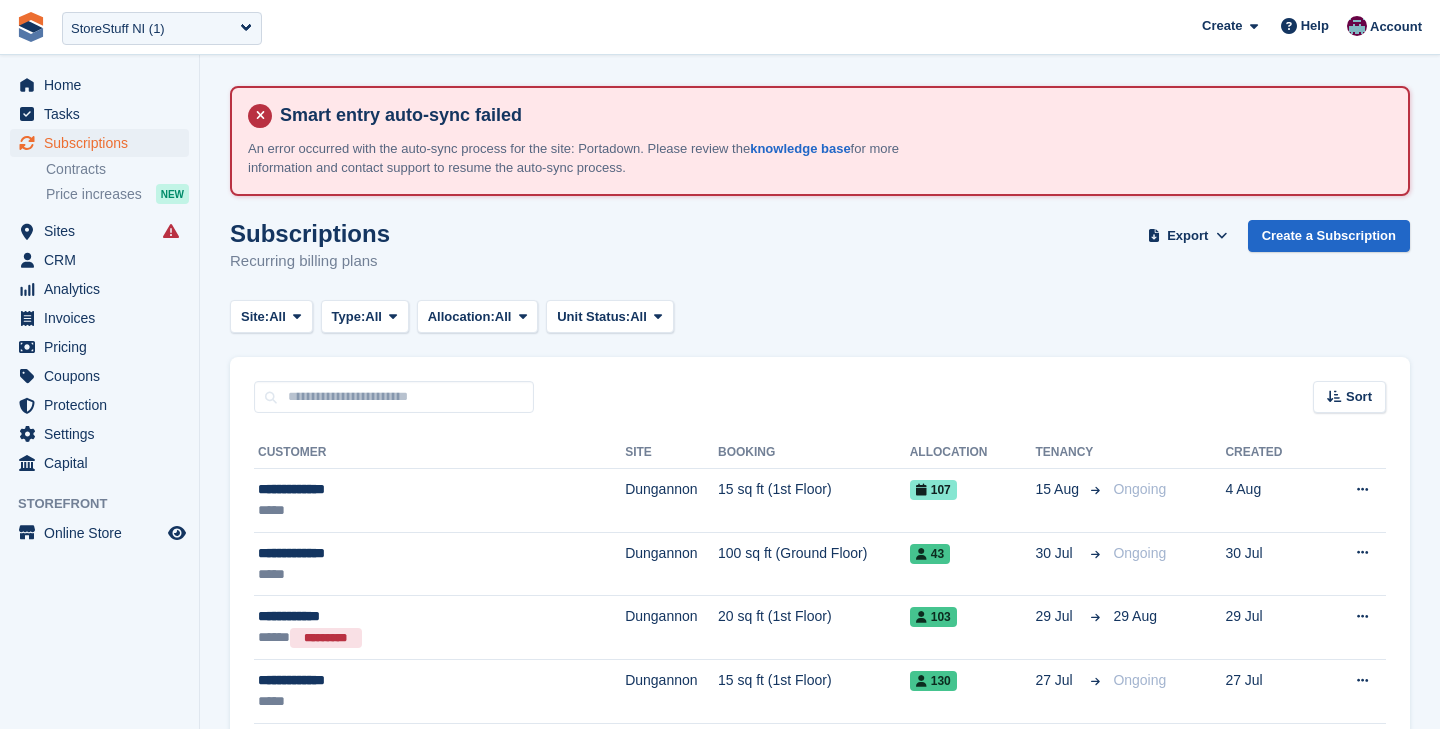 scroll, scrollTop: 0, scrollLeft: 0, axis: both 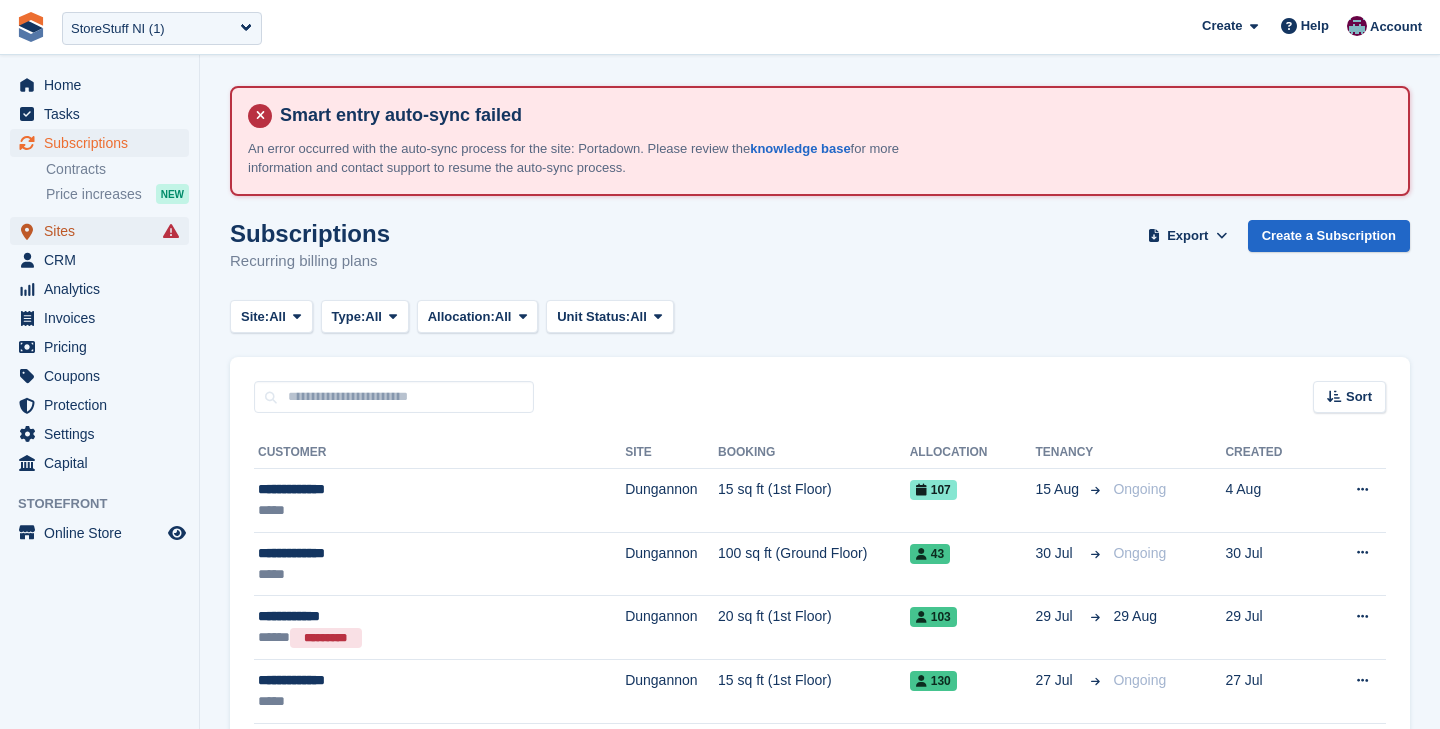 click on "Sites" at bounding box center (104, 231) 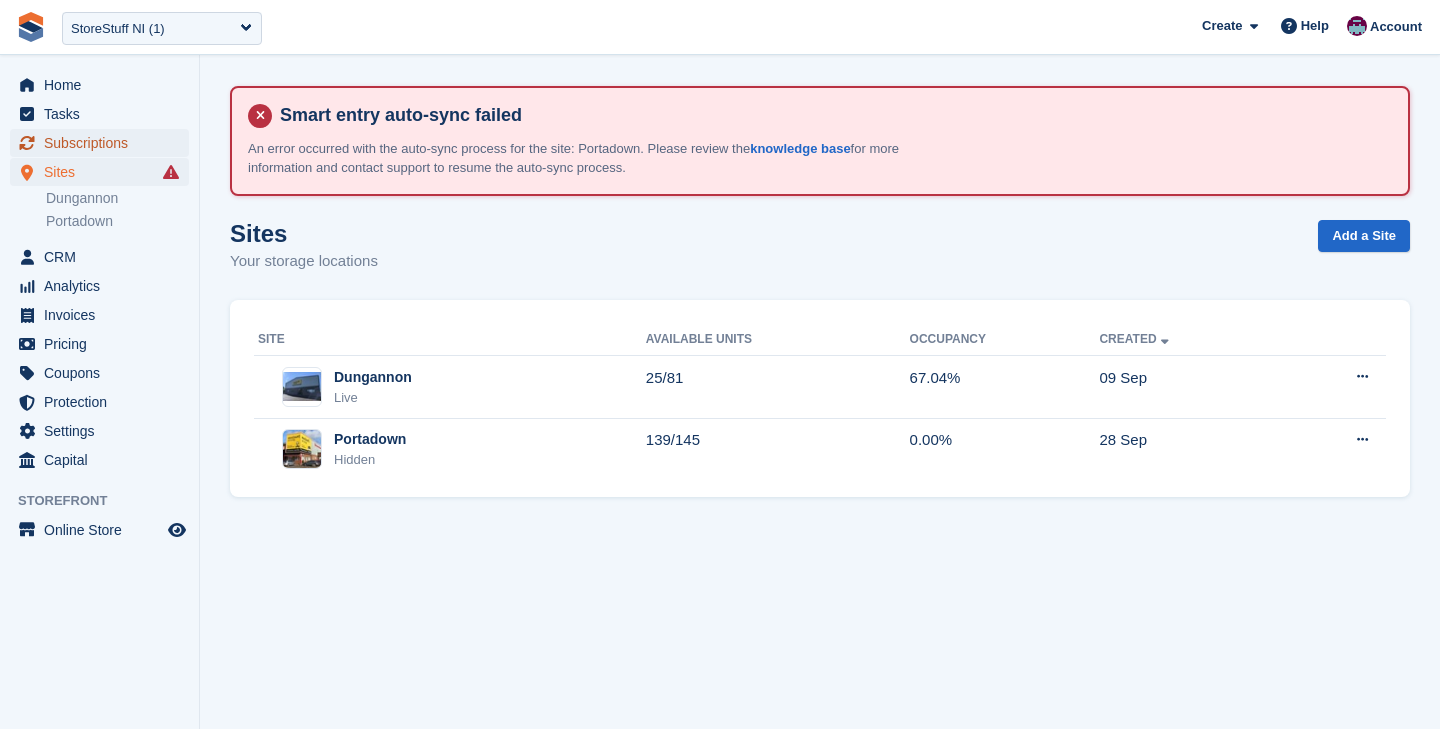 click on "Subscriptions" at bounding box center [104, 143] 